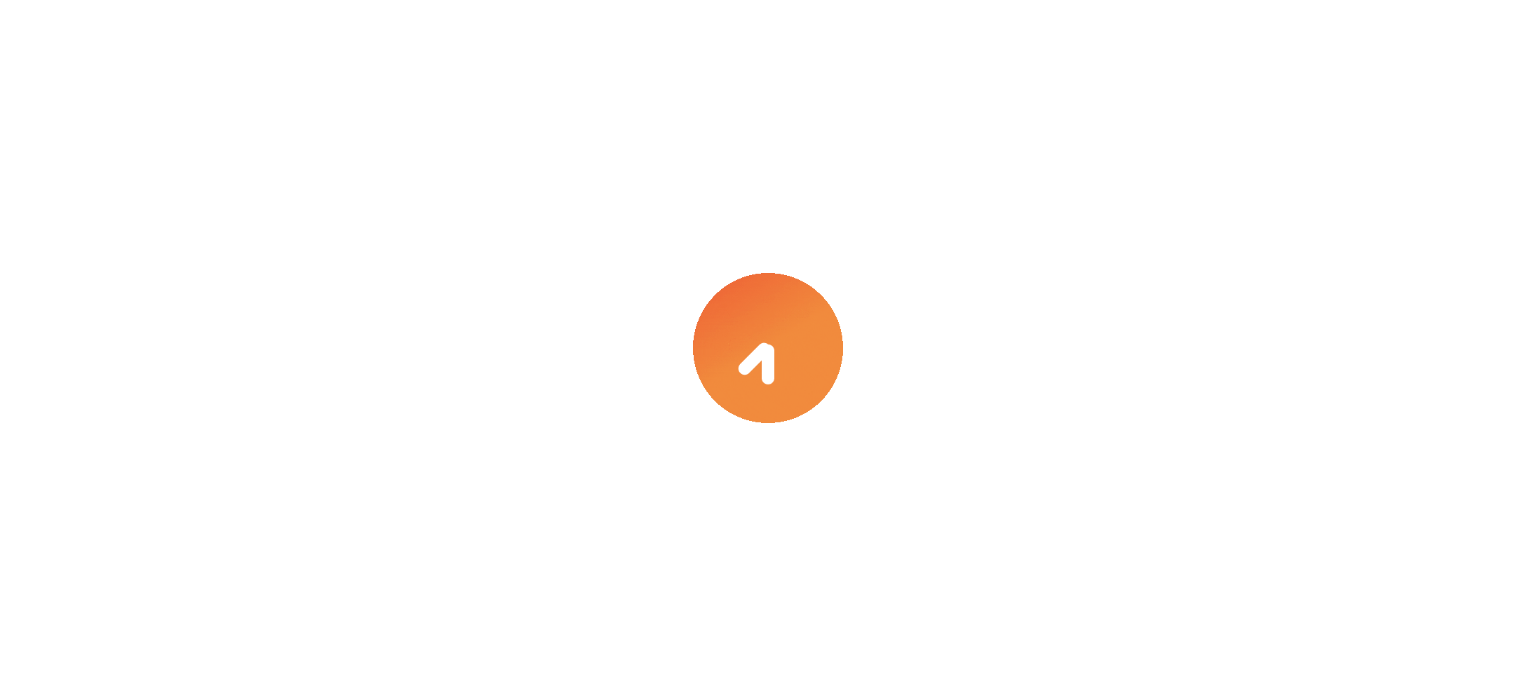 scroll, scrollTop: 0, scrollLeft: 0, axis: both 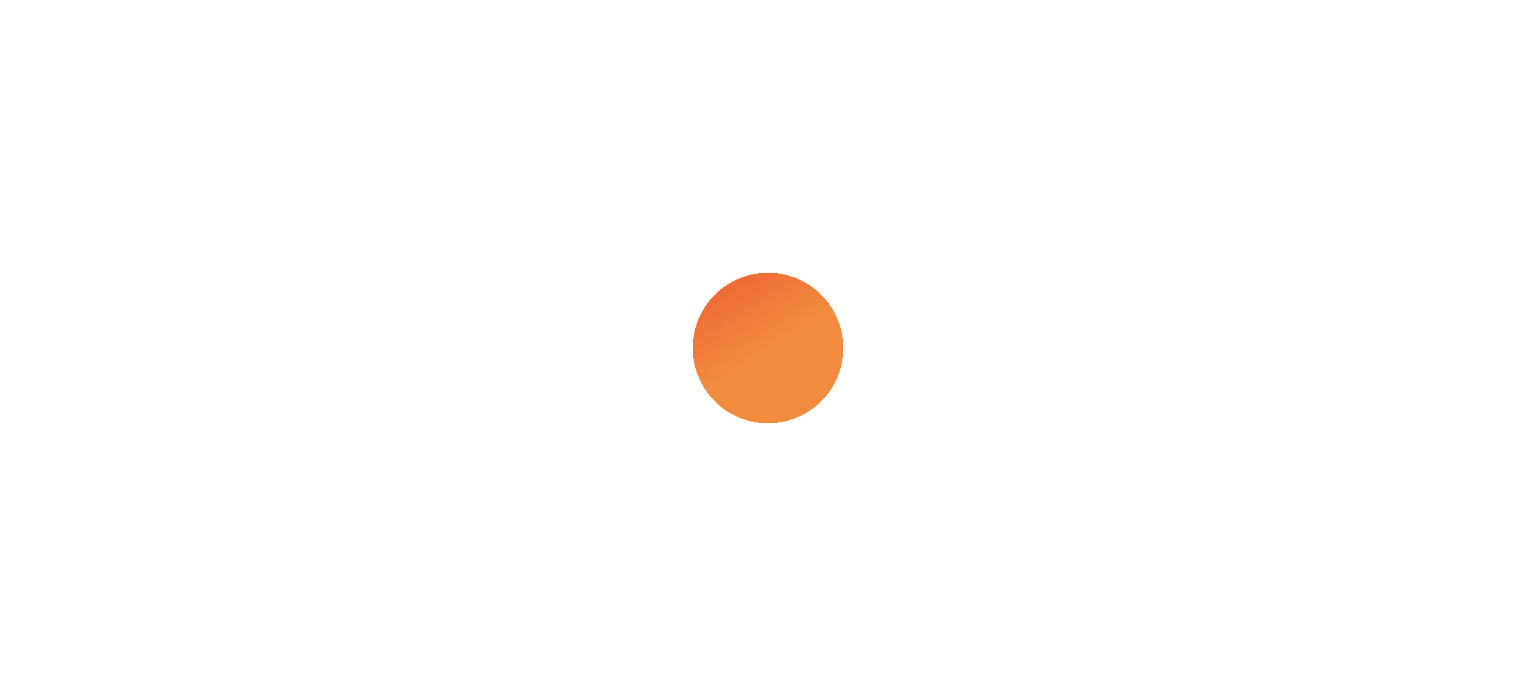 select on "***" 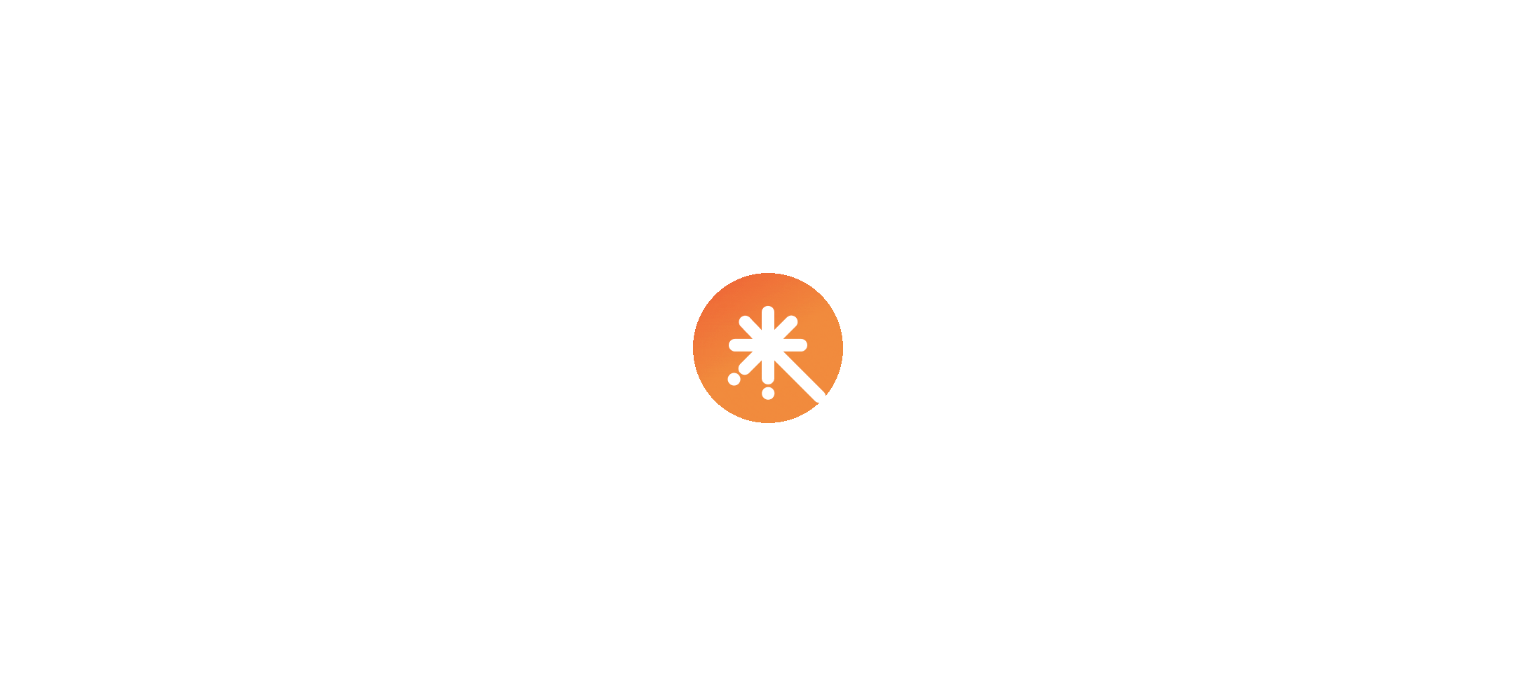 select on "****" 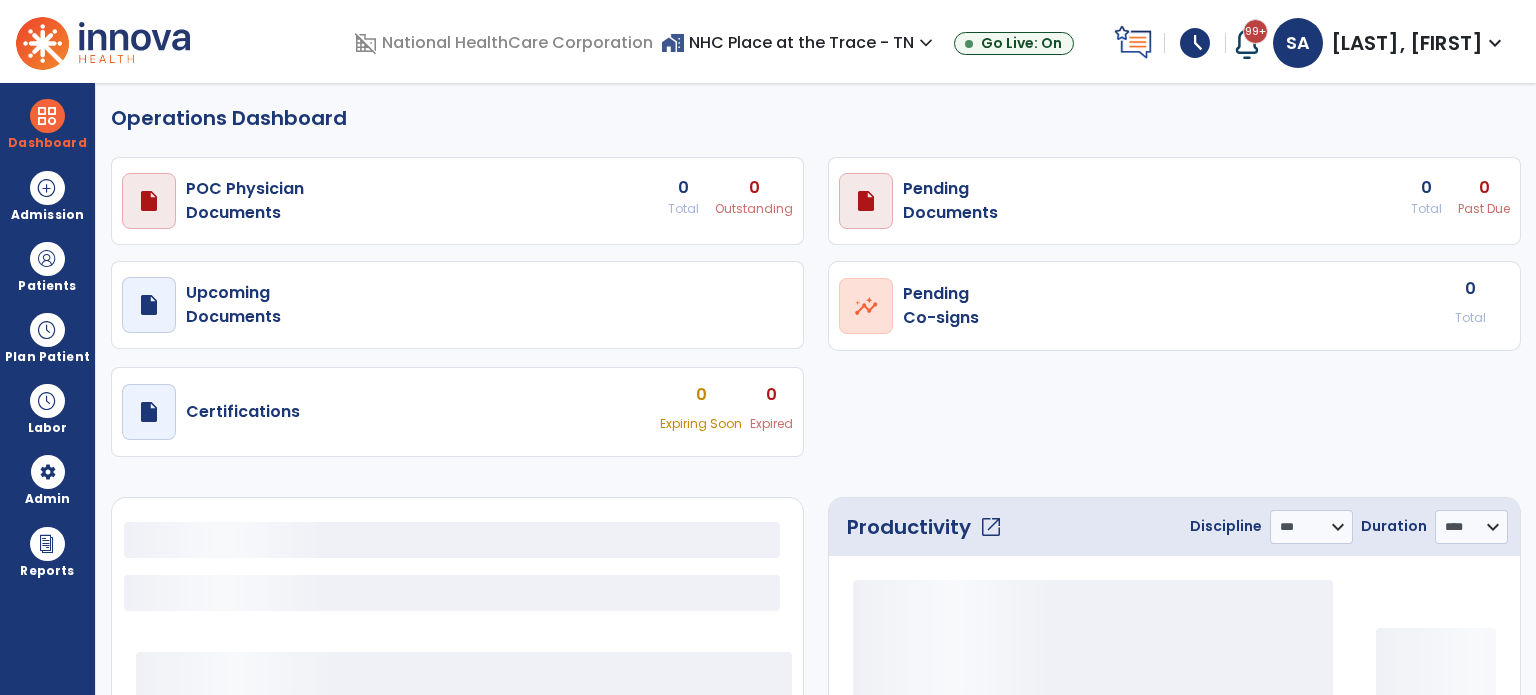 select on "***" 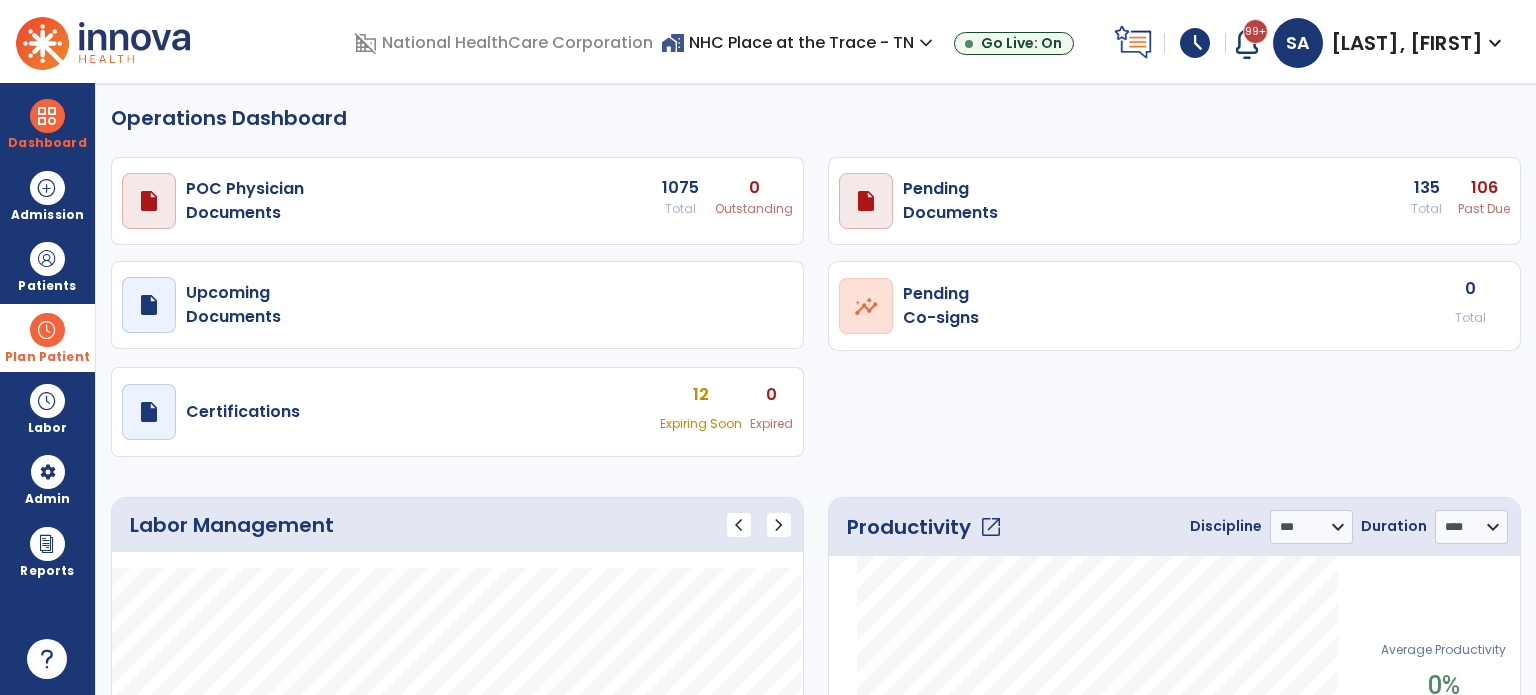 click at bounding box center [47, 330] 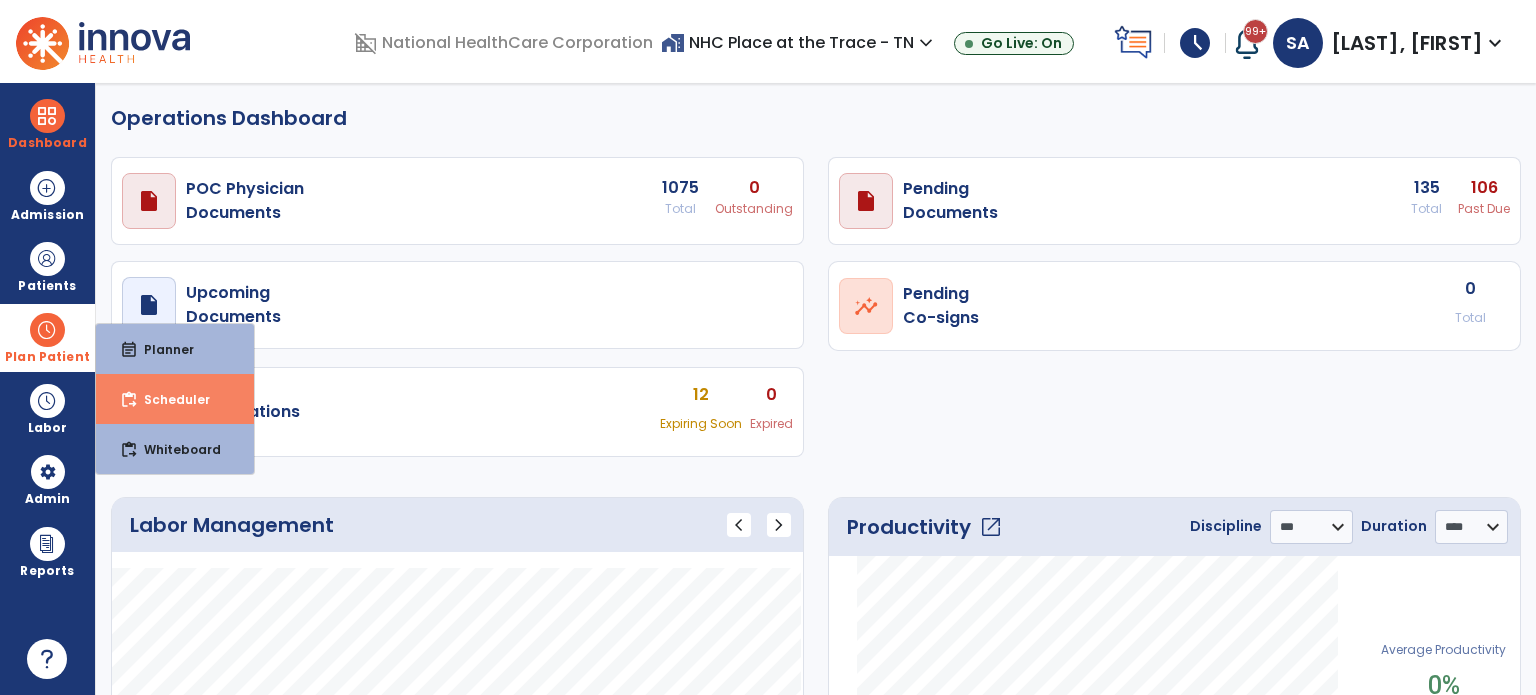click on "content_paste_go" at bounding box center (129, 400) 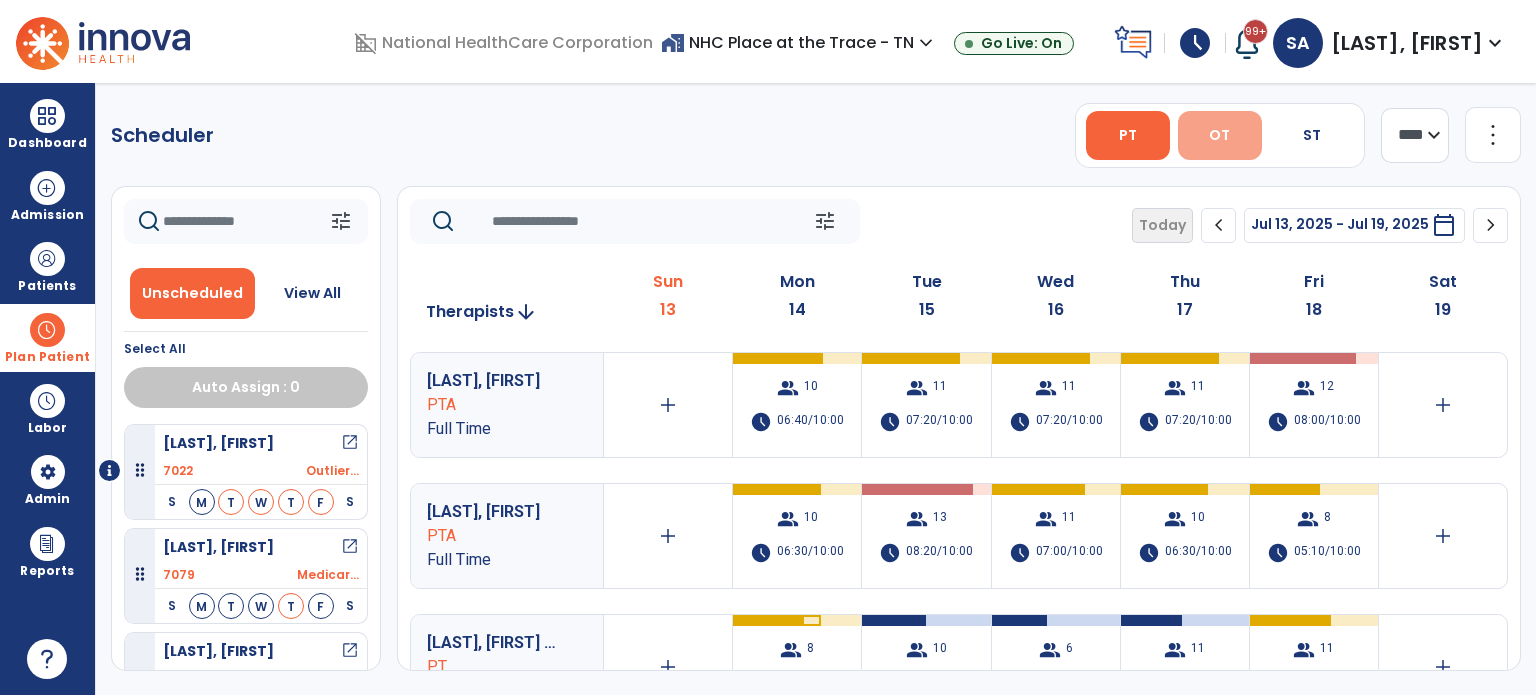 click on "OT" at bounding box center [1219, 135] 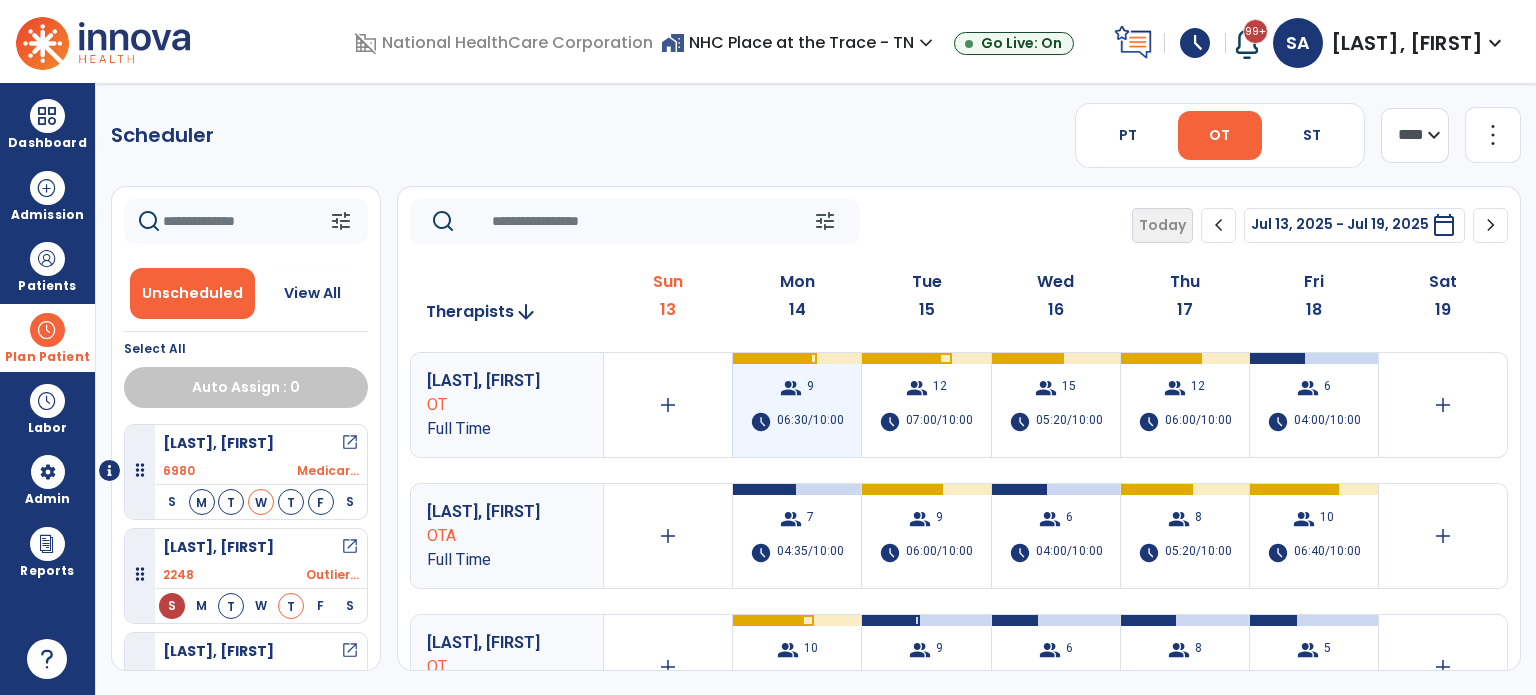 scroll, scrollTop: 68, scrollLeft: 0, axis: vertical 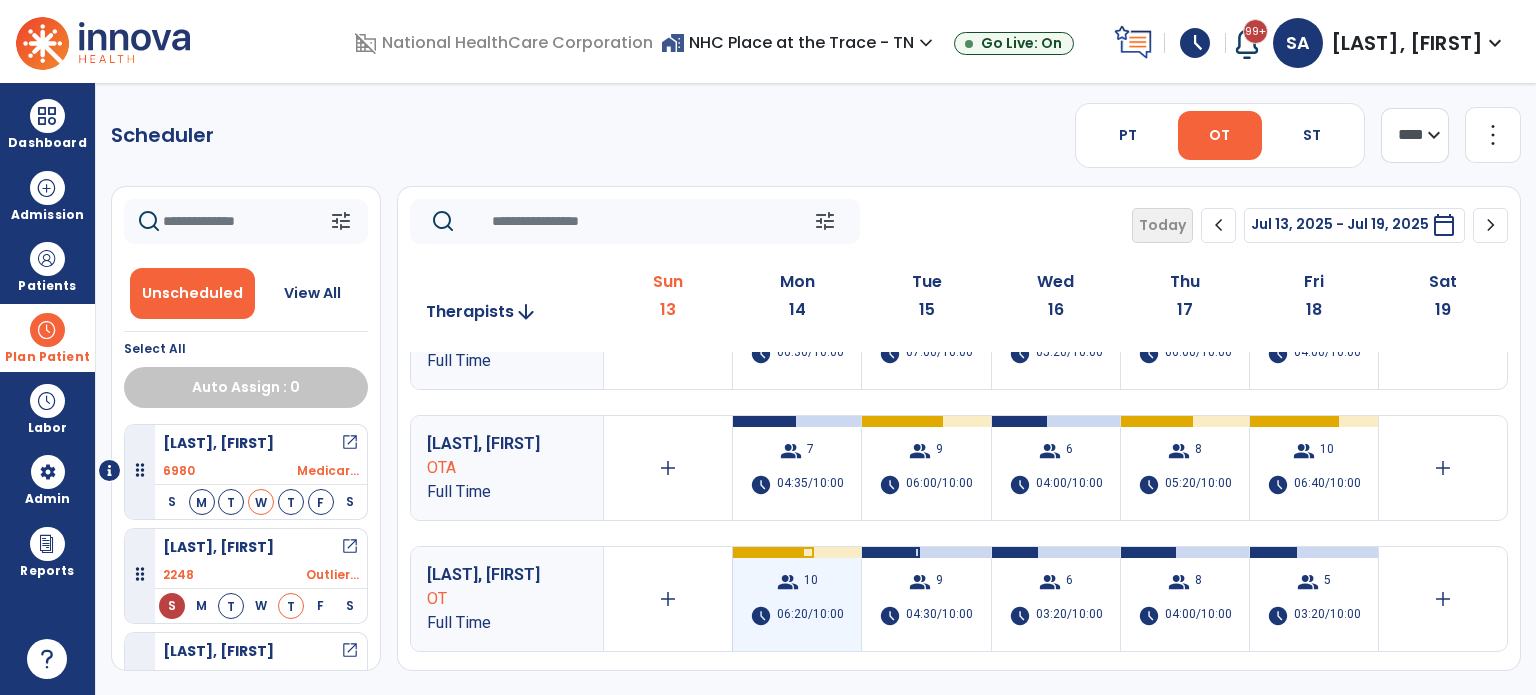 click on "group" at bounding box center [788, 582] 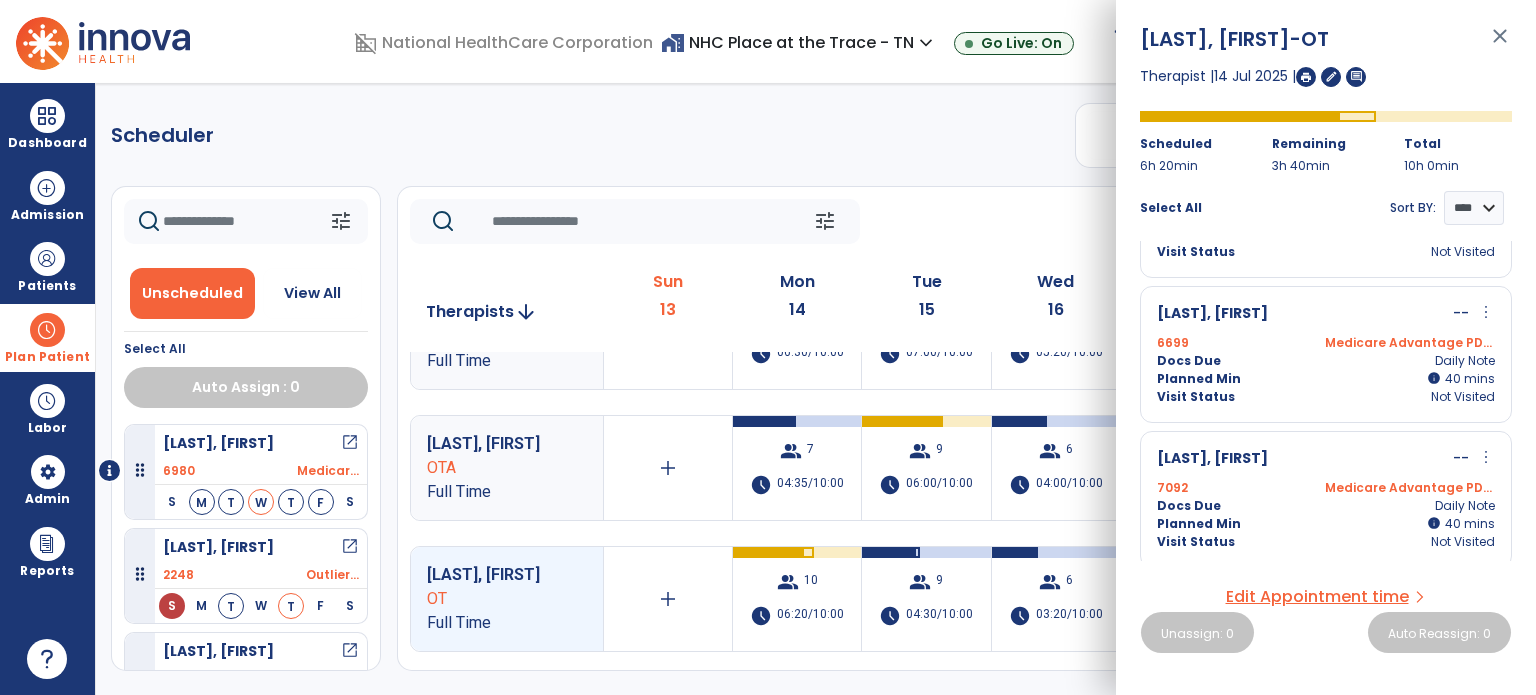 scroll, scrollTop: 0, scrollLeft: 0, axis: both 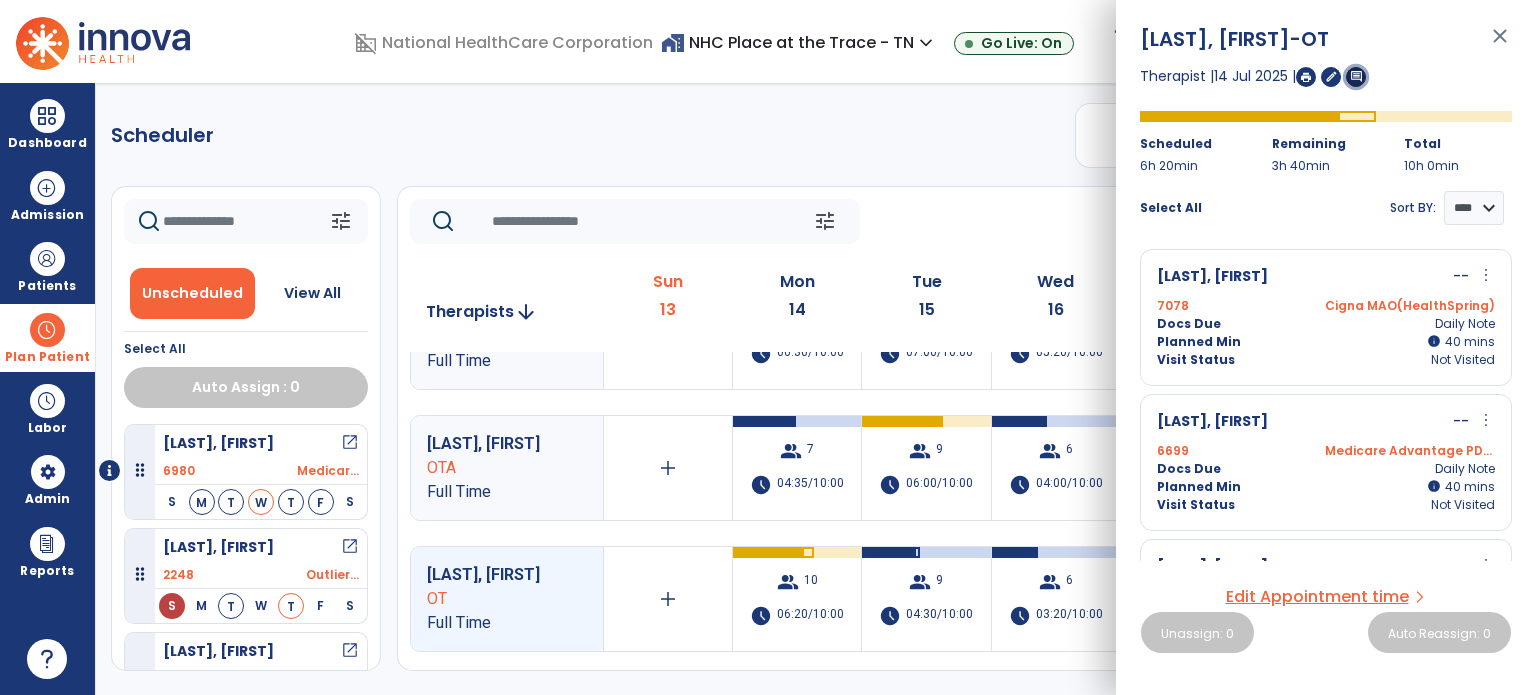 click on "comment" at bounding box center [1356, 76] 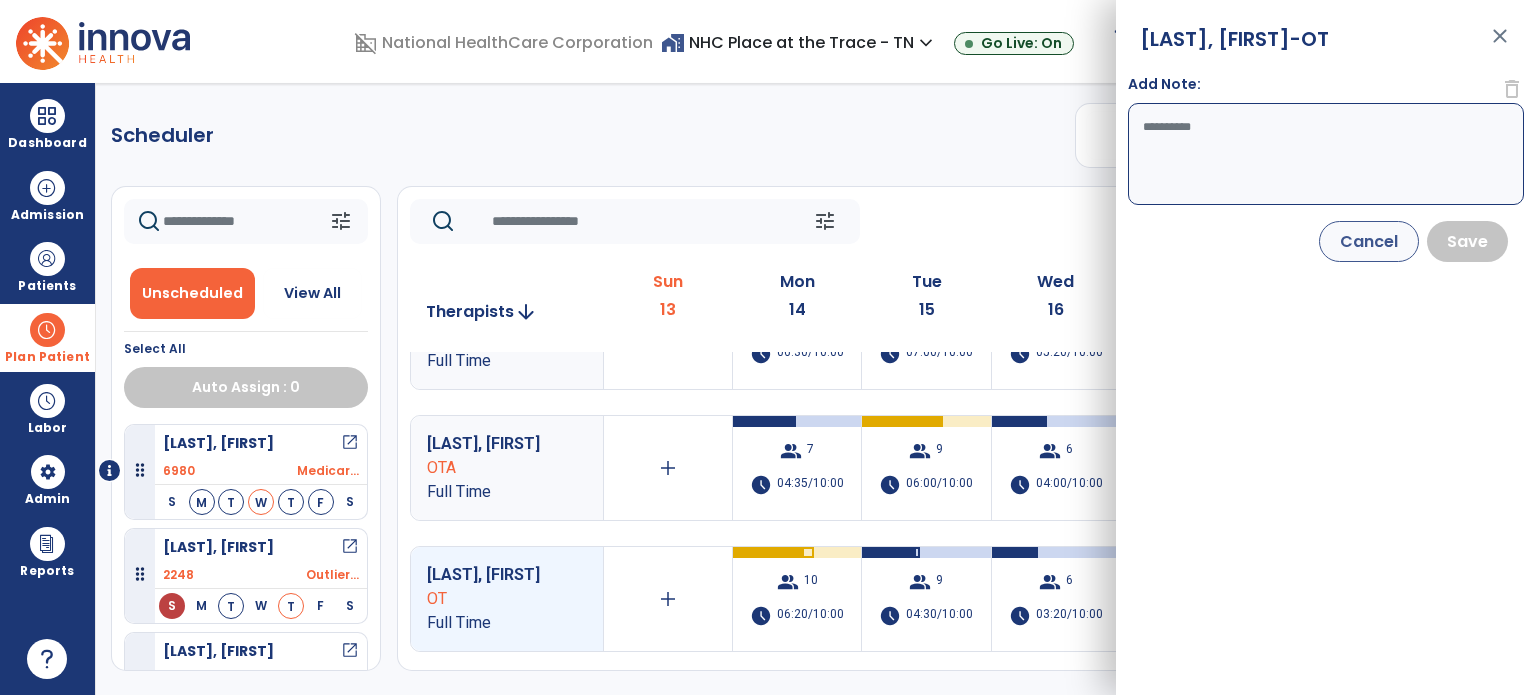 click on "Add Note:" at bounding box center (1326, 154) 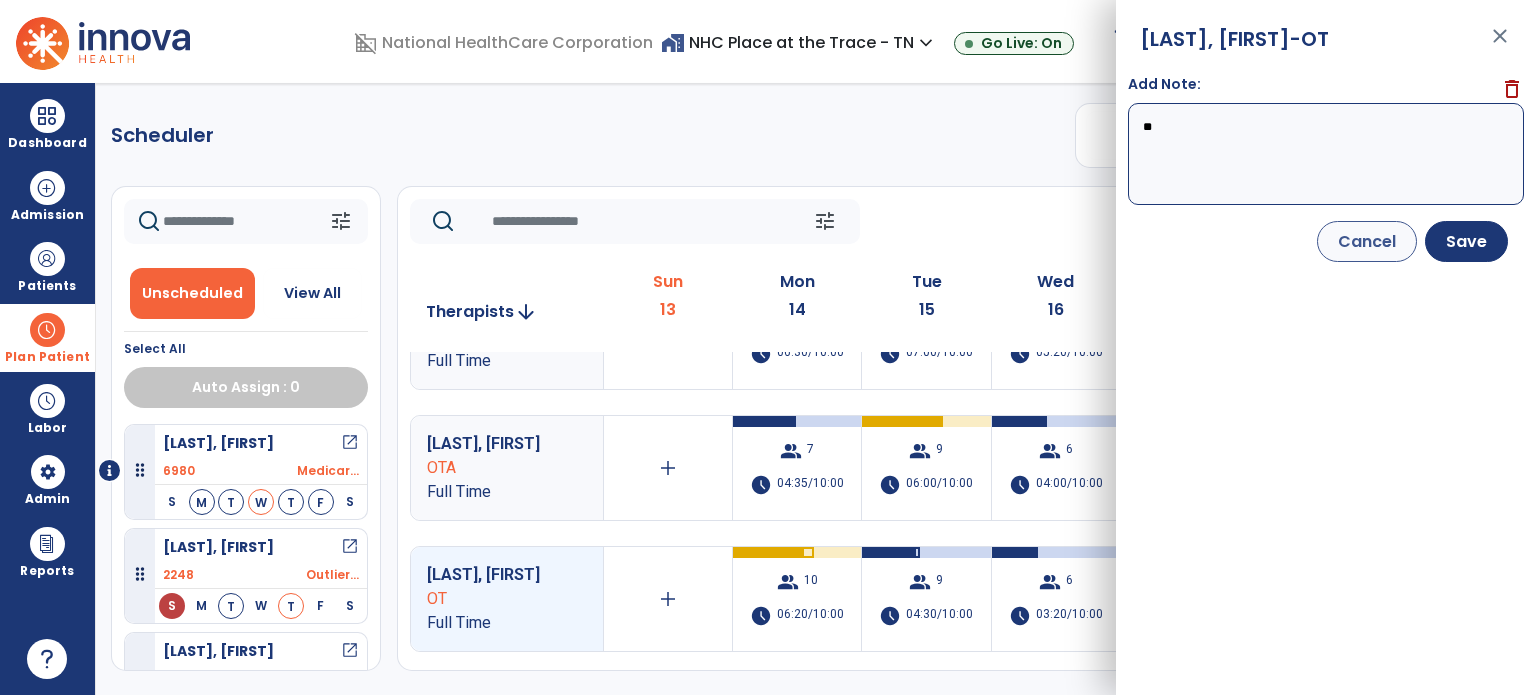 type on "*" 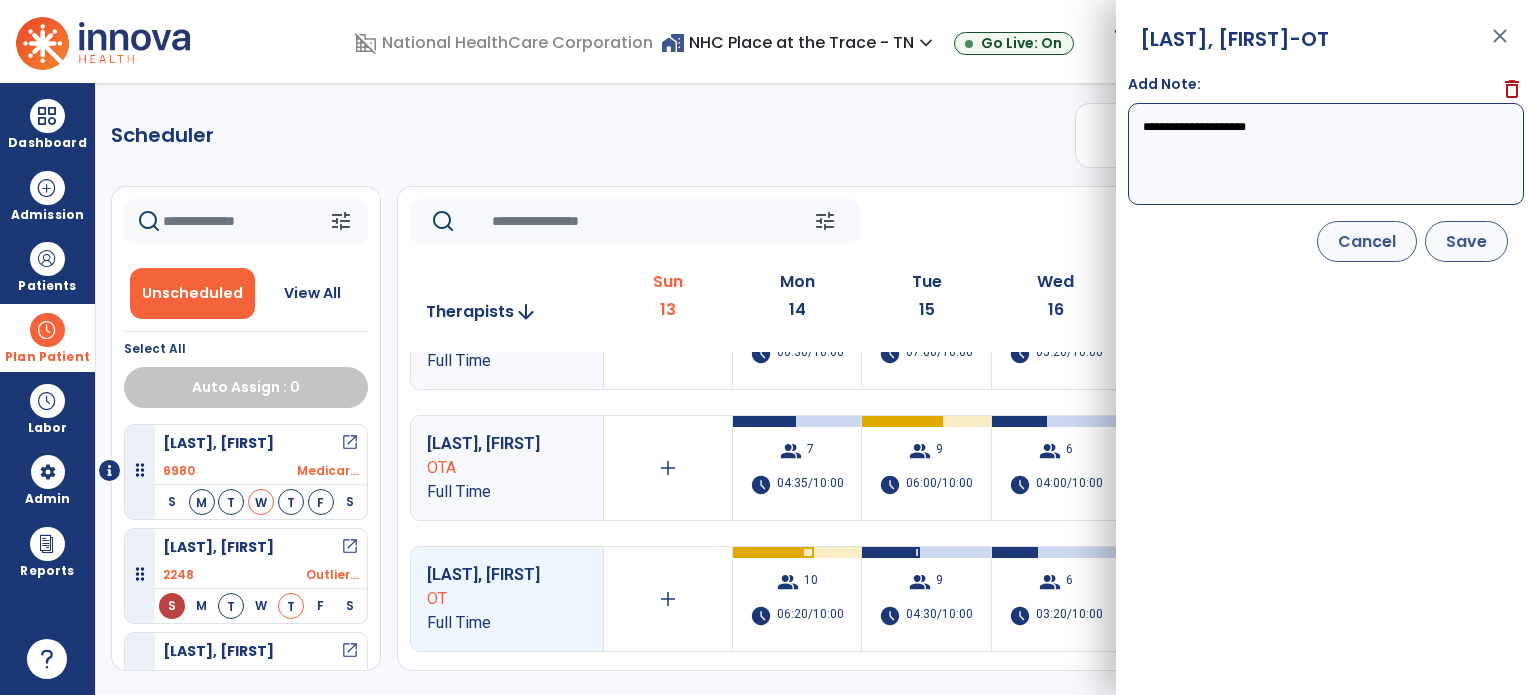 type on "**********" 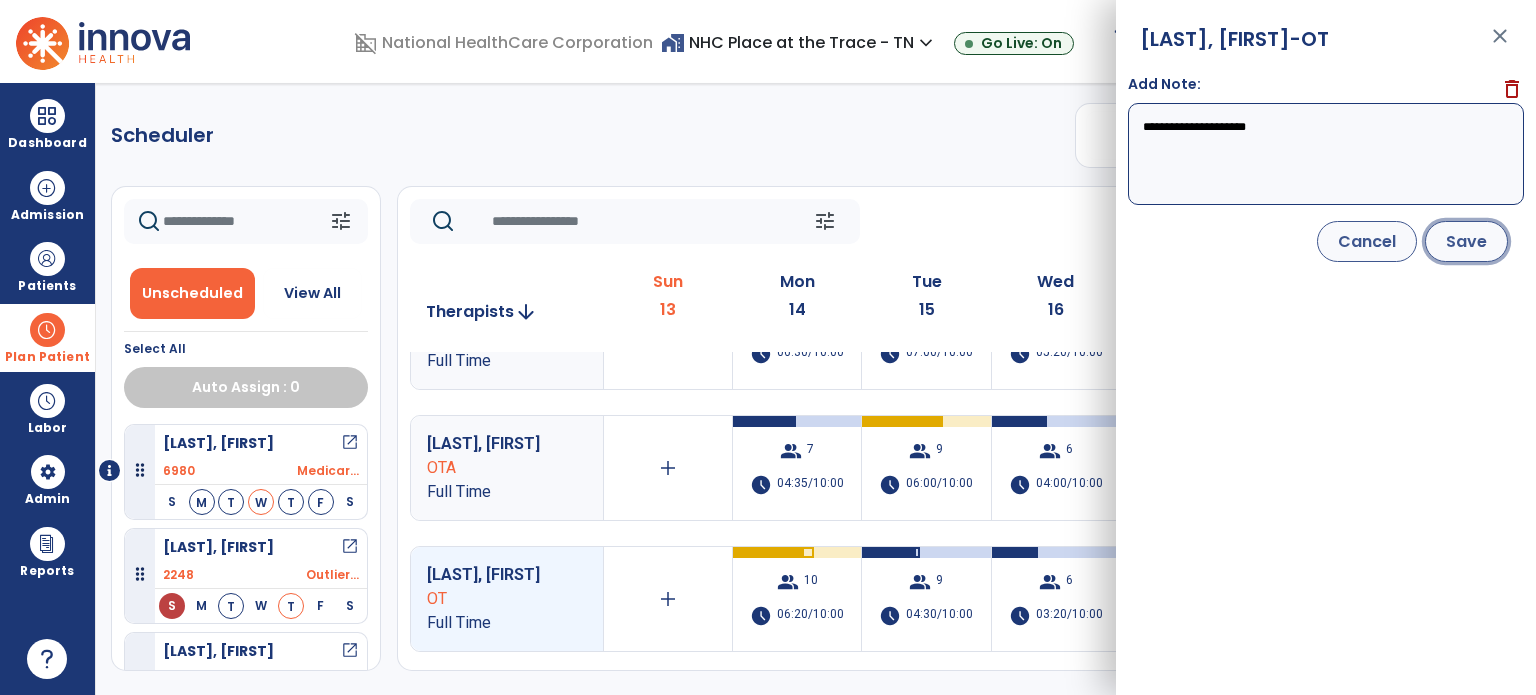 click on "Save" at bounding box center [1466, 241] 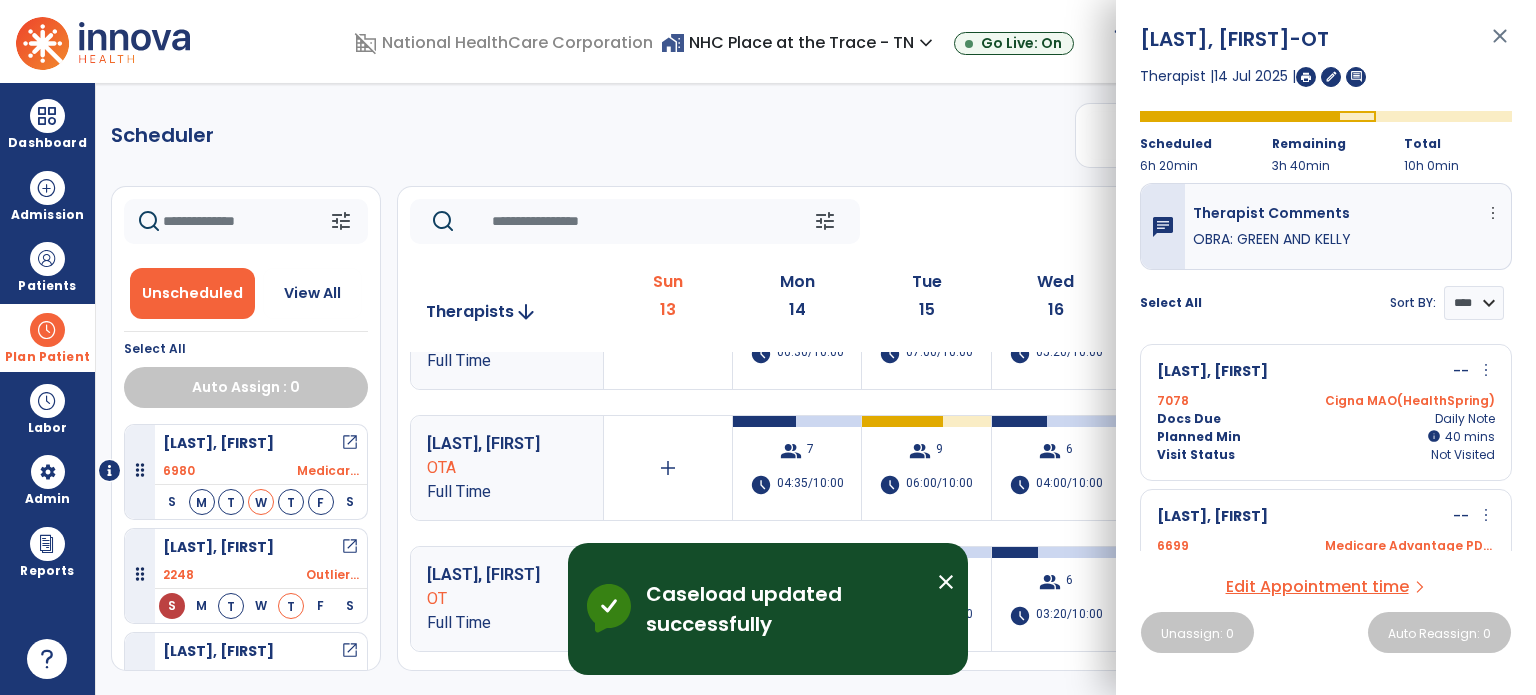 scroll, scrollTop: 115, scrollLeft: 0, axis: vertical 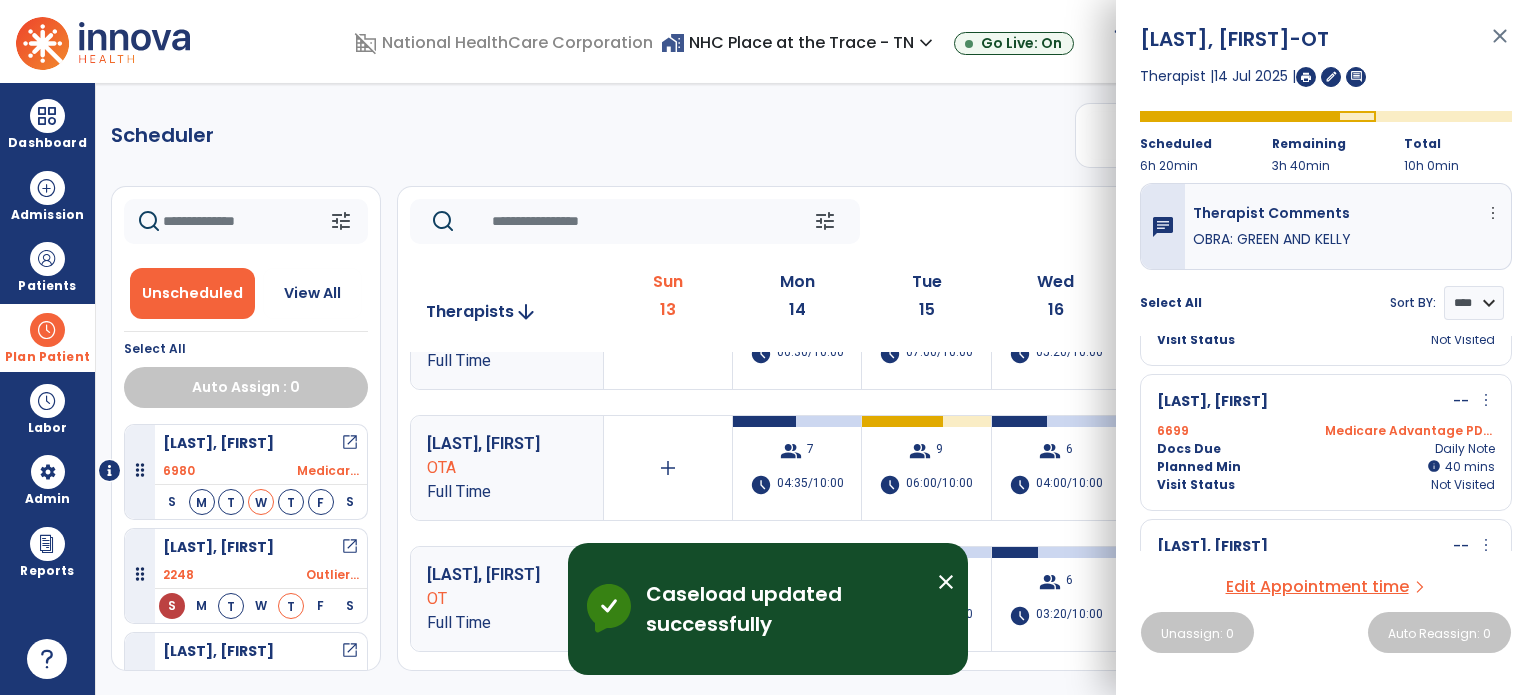 click on "close" at bounding box center [1500, 45] 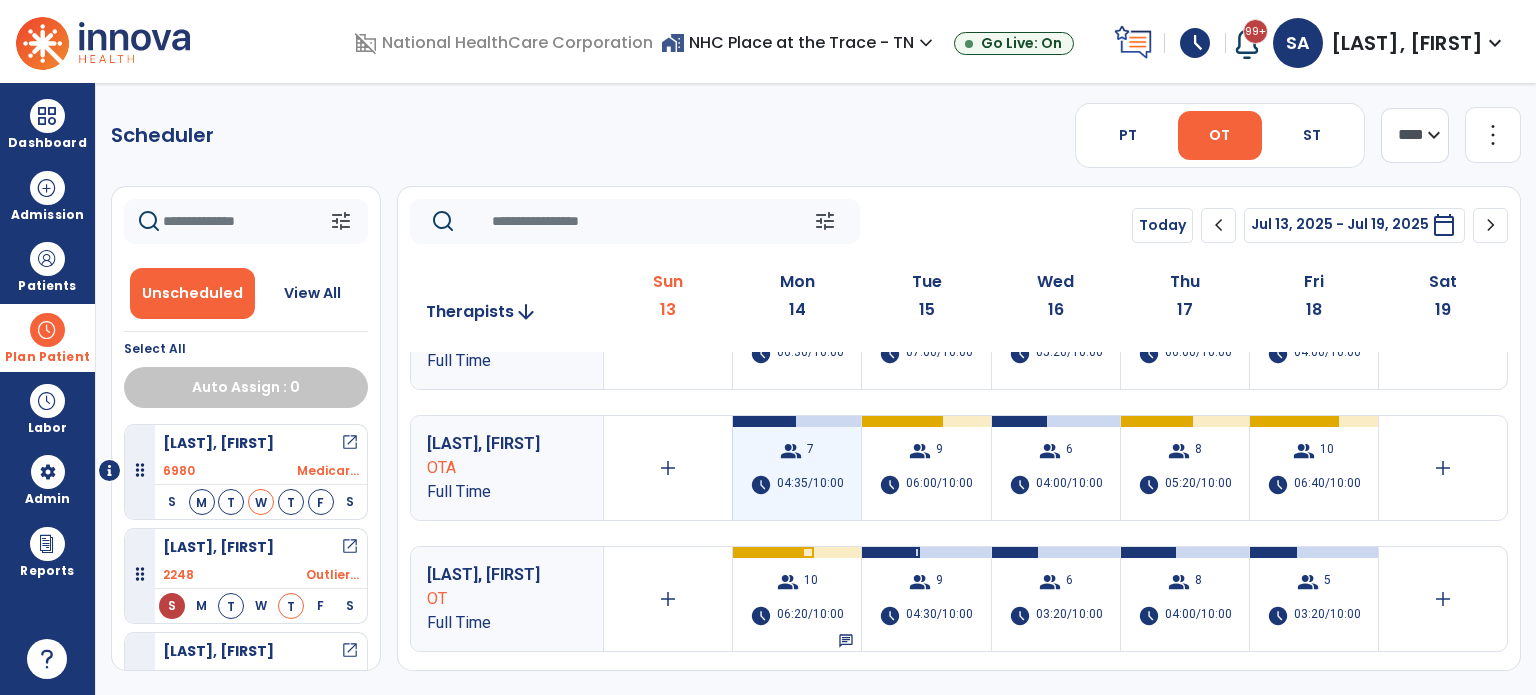 scroll, scrollTop: 124, scrollLeft: 0, axis: vertical 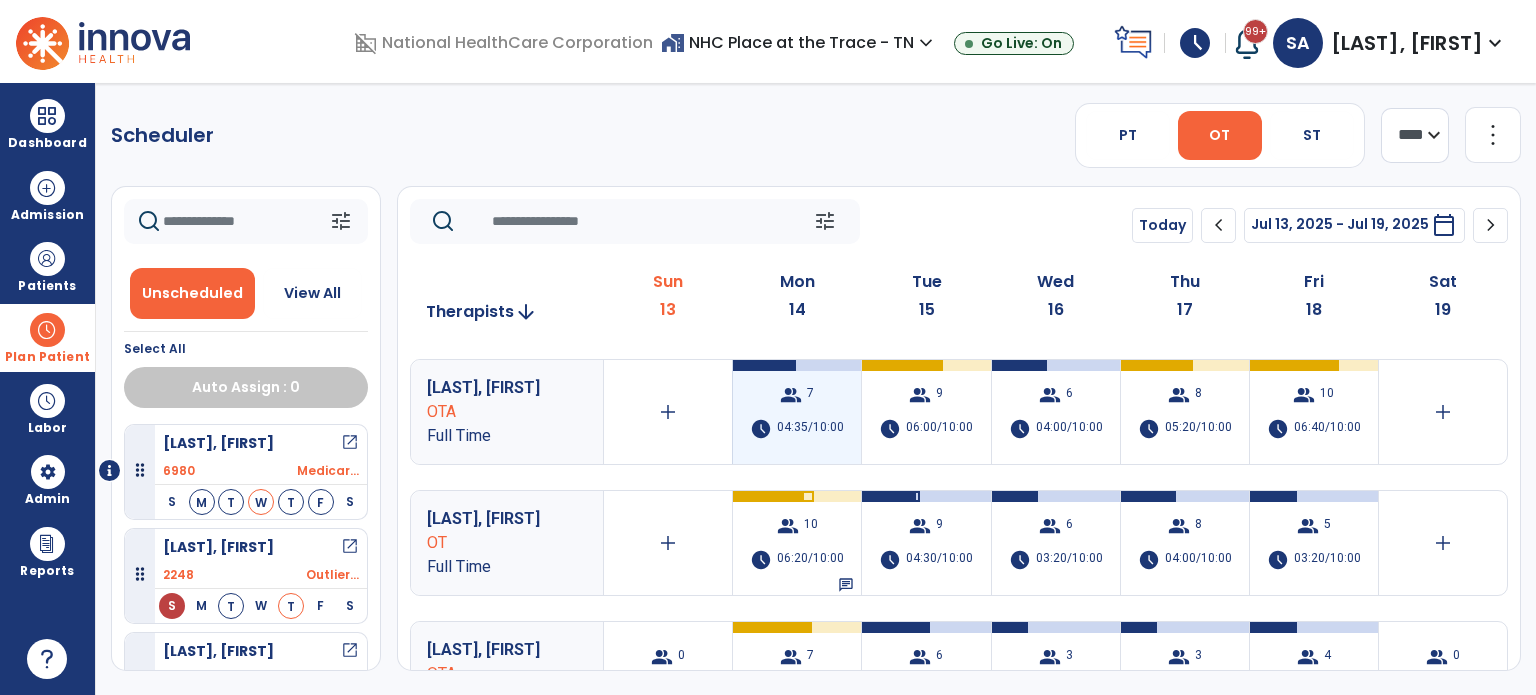 click on "04:35/10:00" at bounding box center (810, 429) 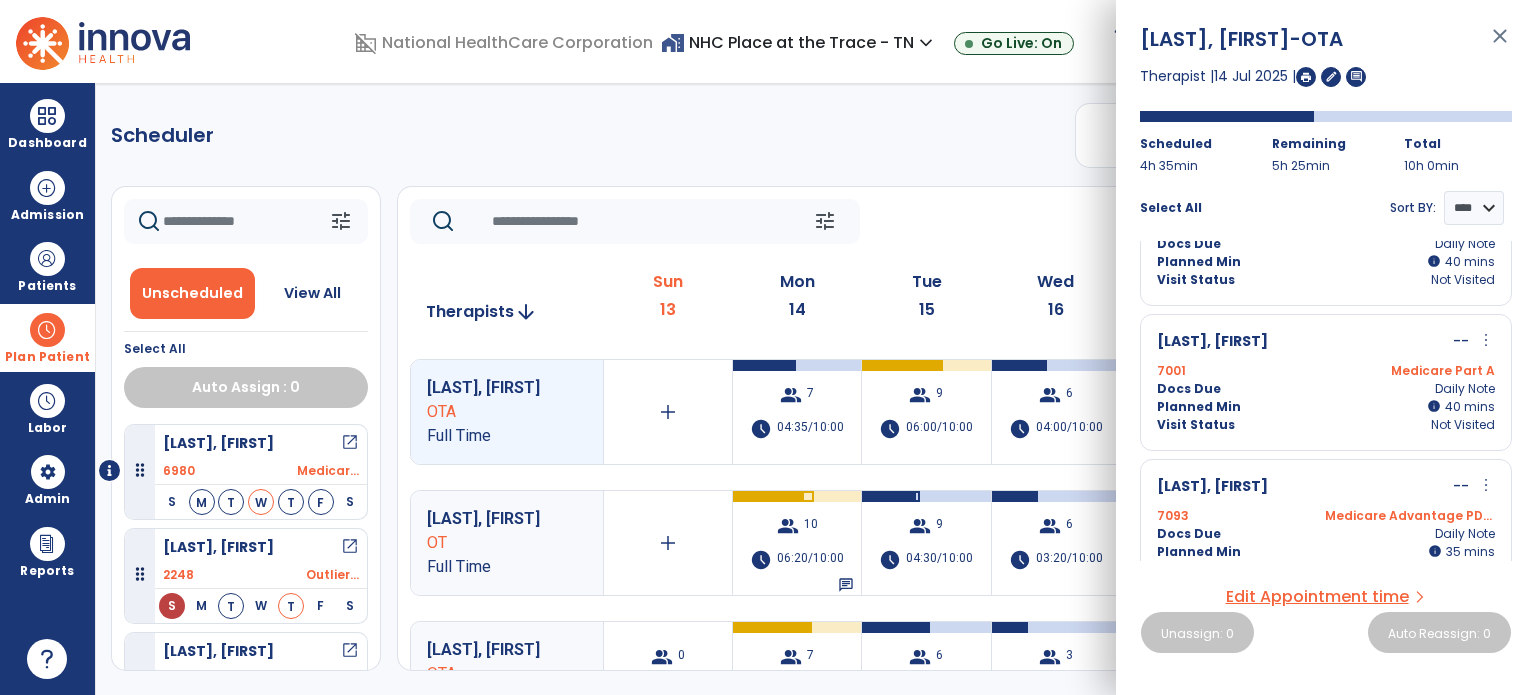 scroll, scrollTop: 690, scrollLeft: 0, axis: vertical 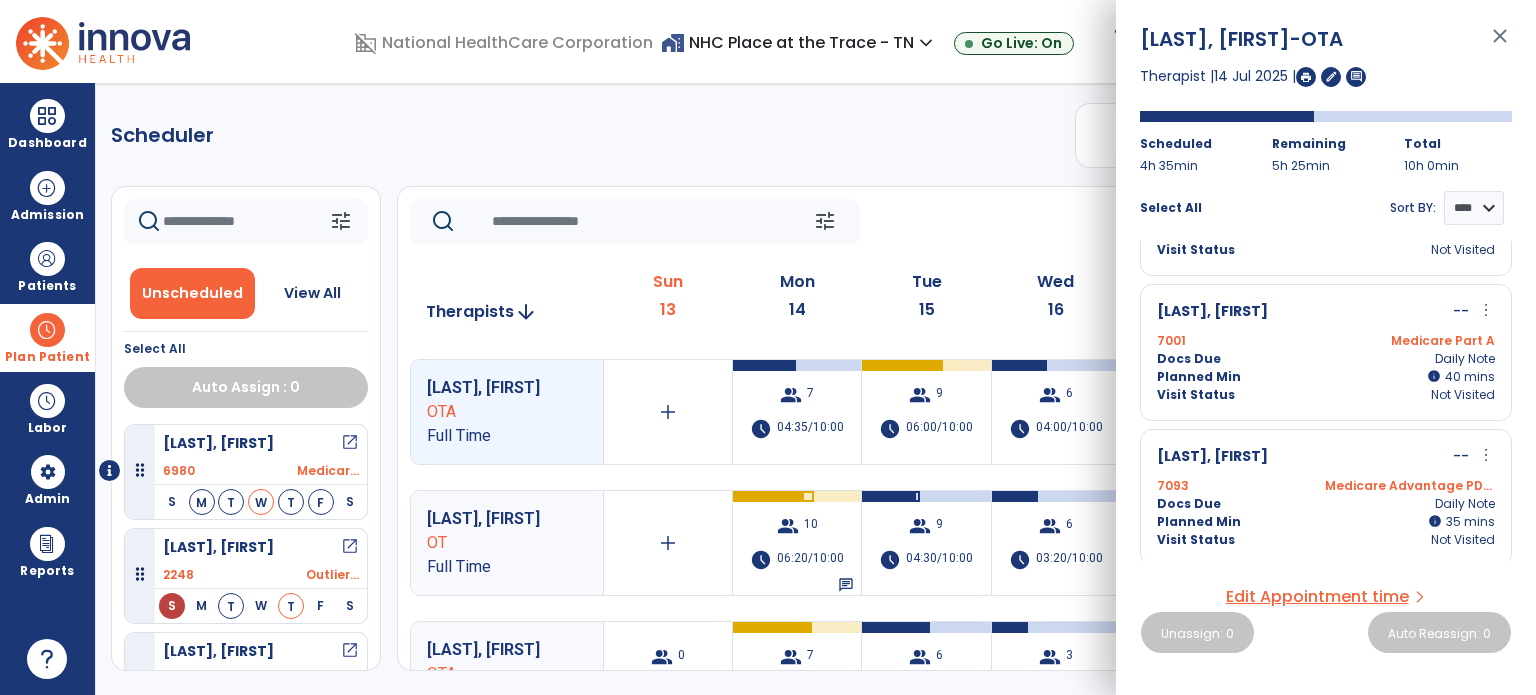 click on "close" at bounding box center (1500, 45) 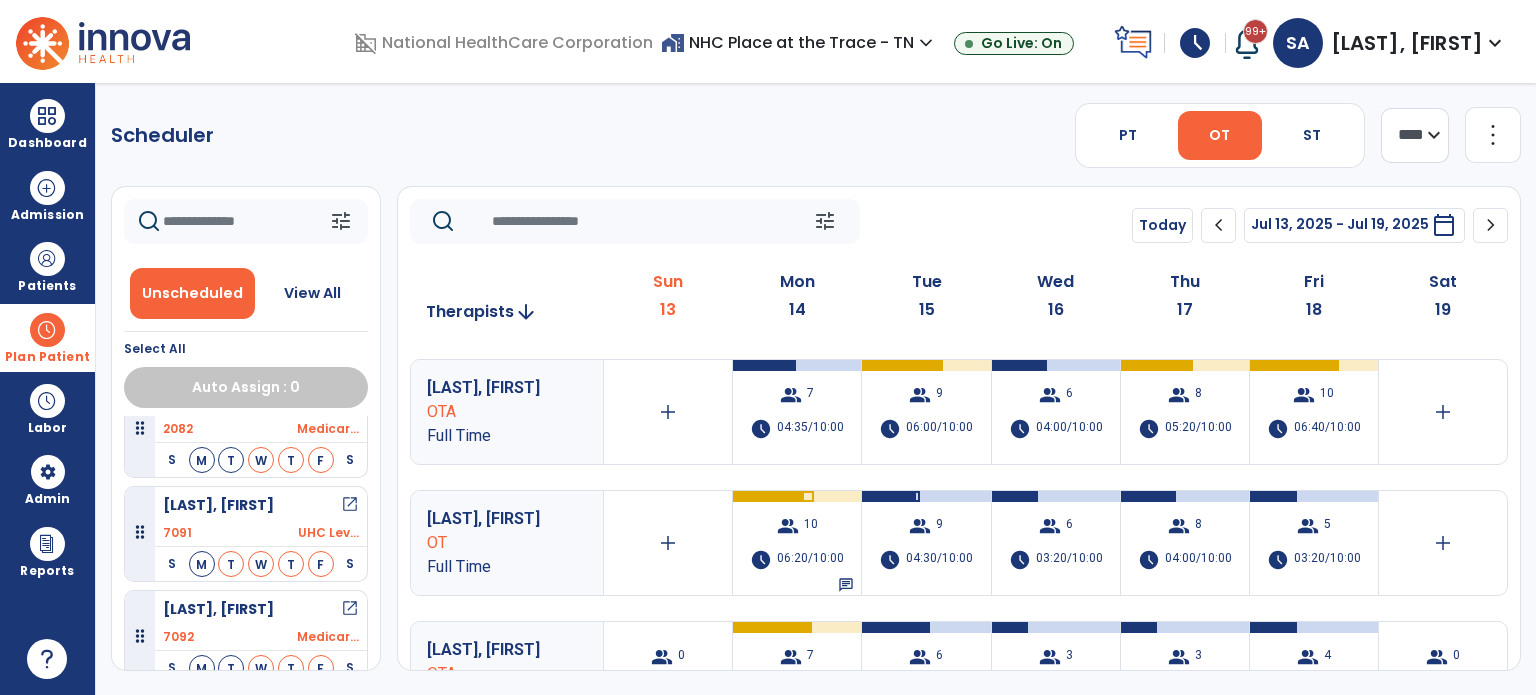 scroll, scrollTop: 1080, scrollLeft: 0, axis: vertical 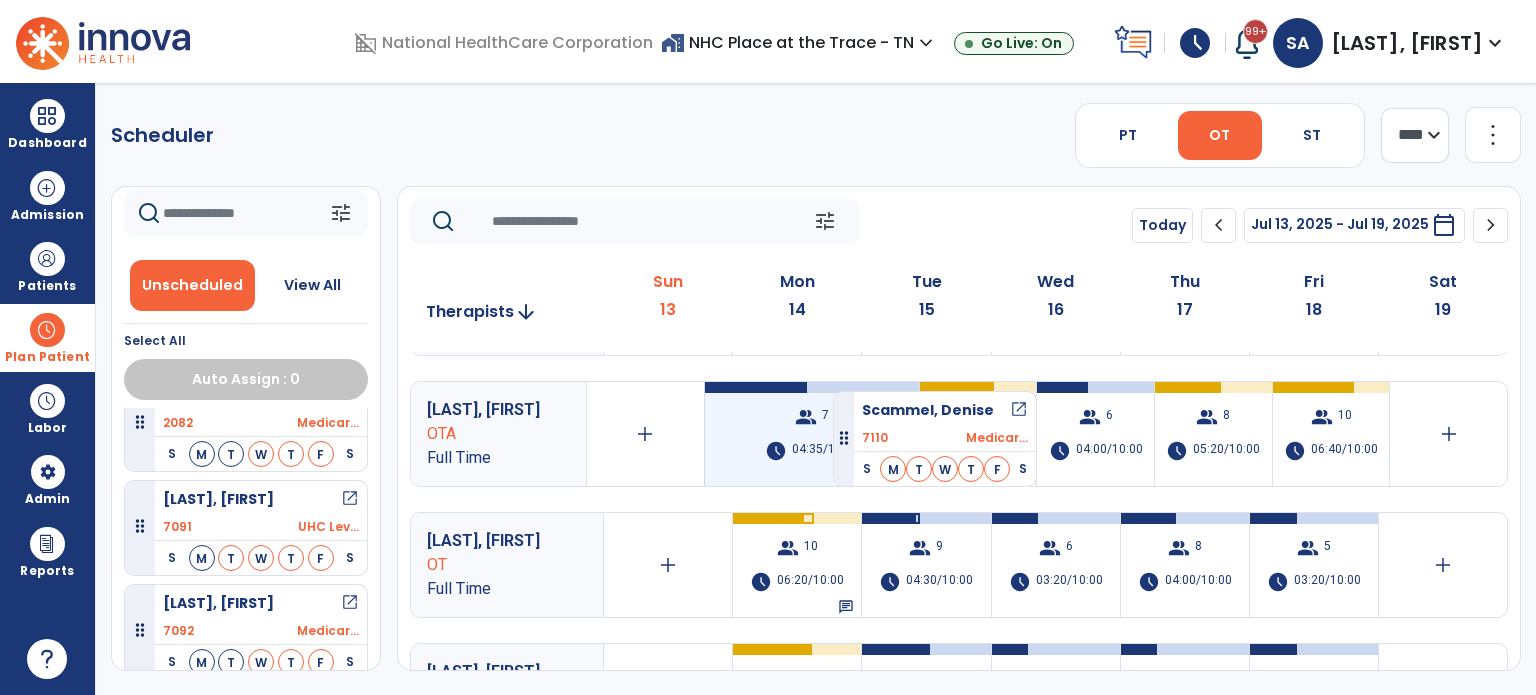 drag, startPoint x: 289, startPoint y: 599, endPoint x: 833, endPoint y: 385, distance: 584.5785 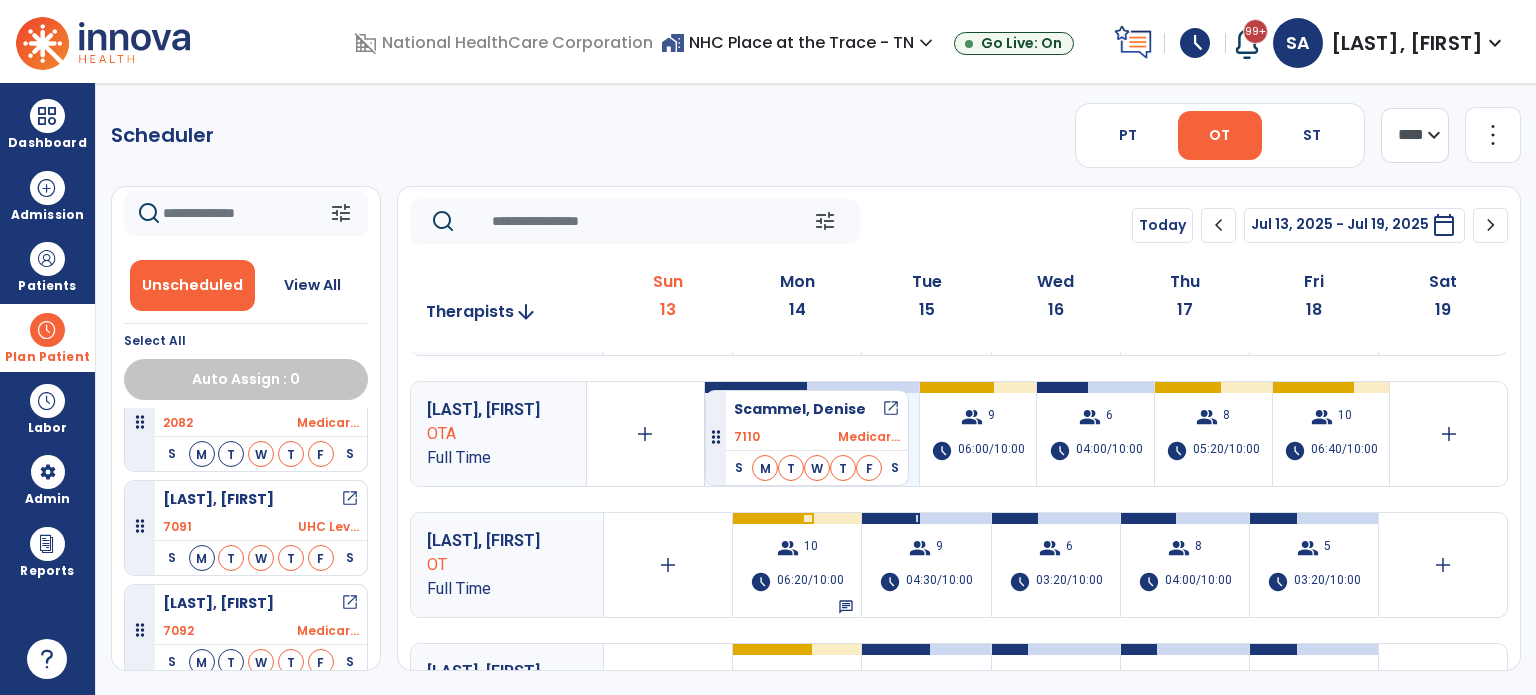 scroll, scrollTop: 1080, scrollLeft: 0, axis: vertical 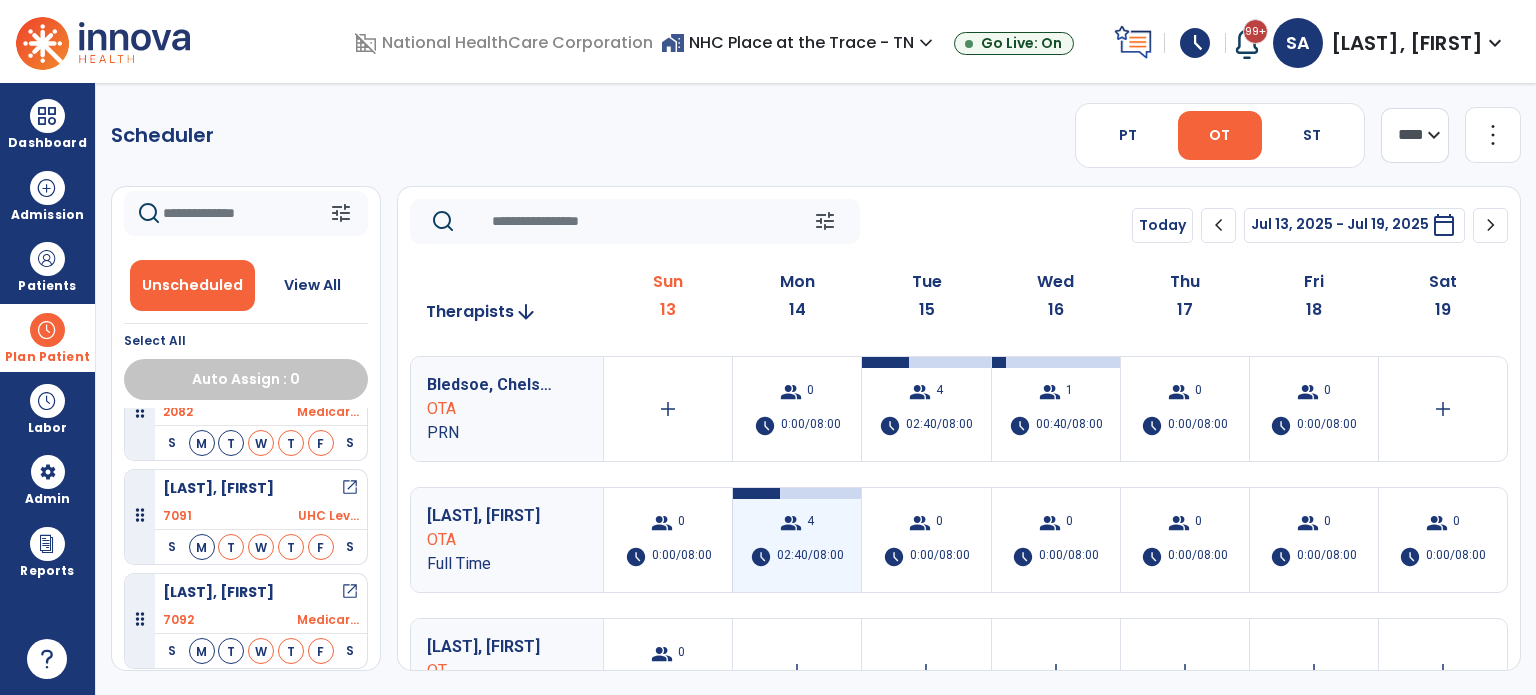 click on "group" at bounding box center (791, 523) 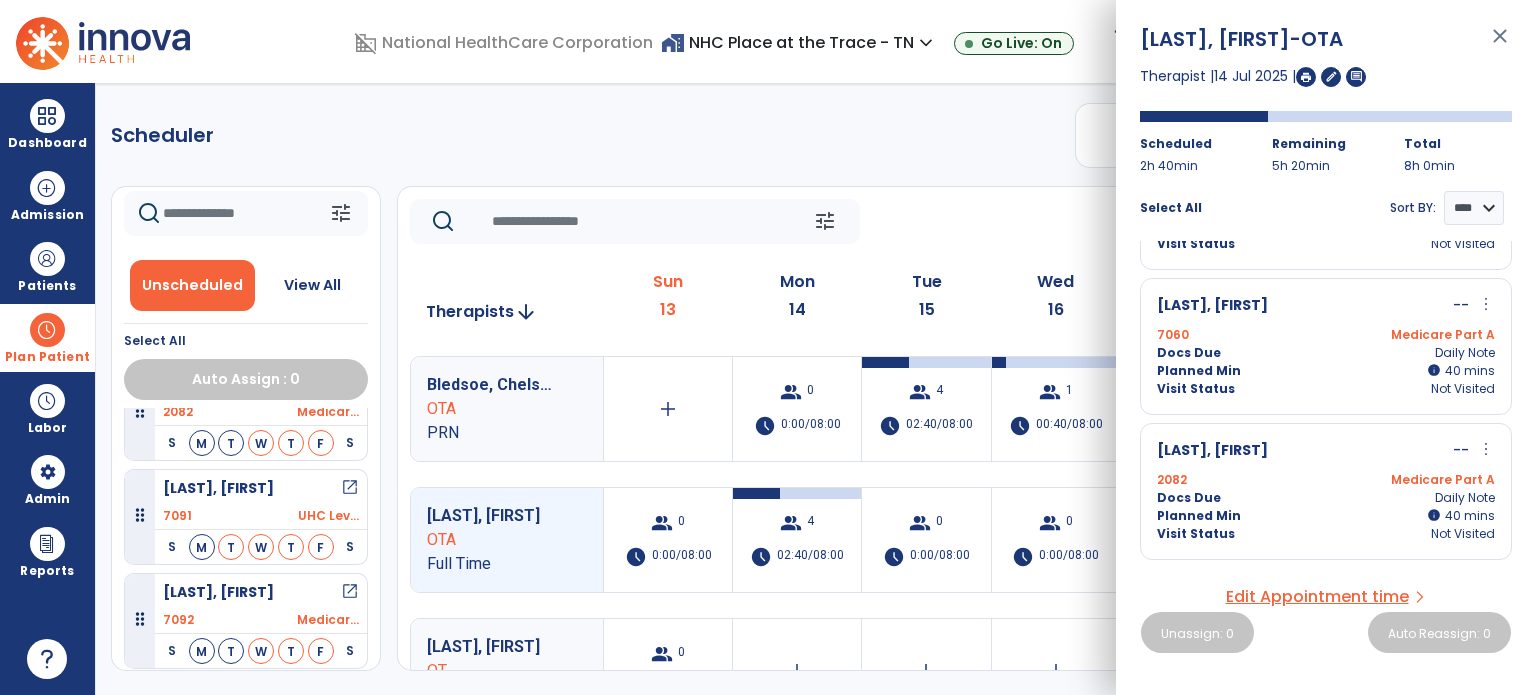 scroll, scrollTop: 257, scrollLeft: 0, axis: vertical 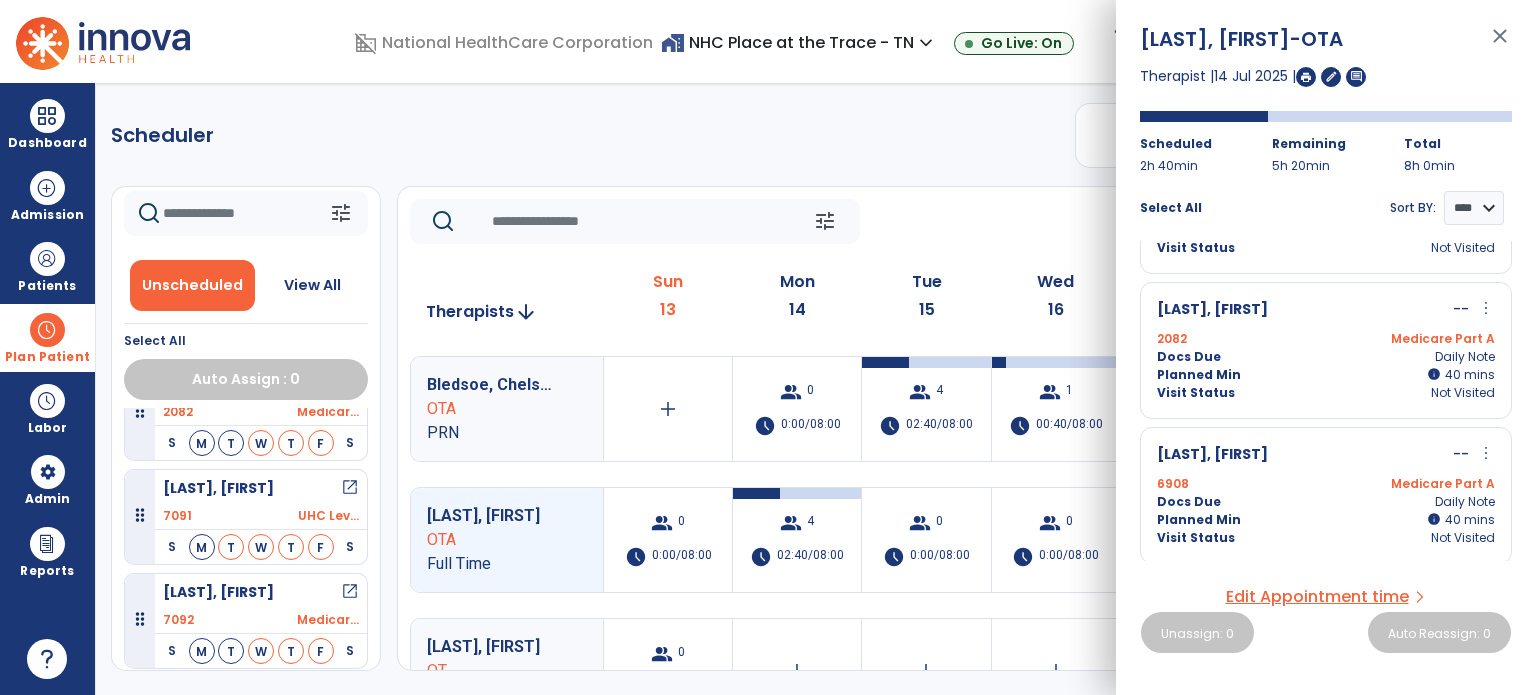 click on "close" at bounding box center [1500, 45] 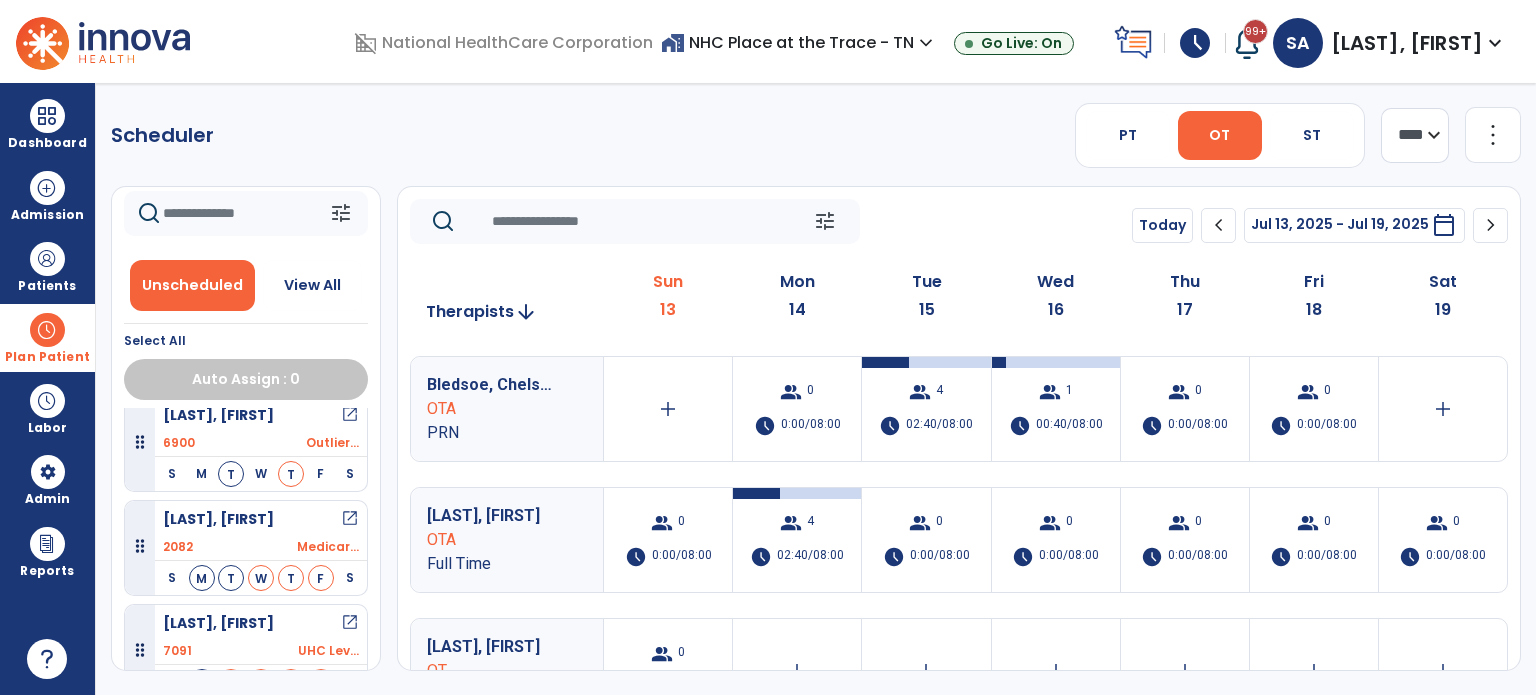 scroll, scrollTop: 764, scrollLeft: 0, axis: vertical 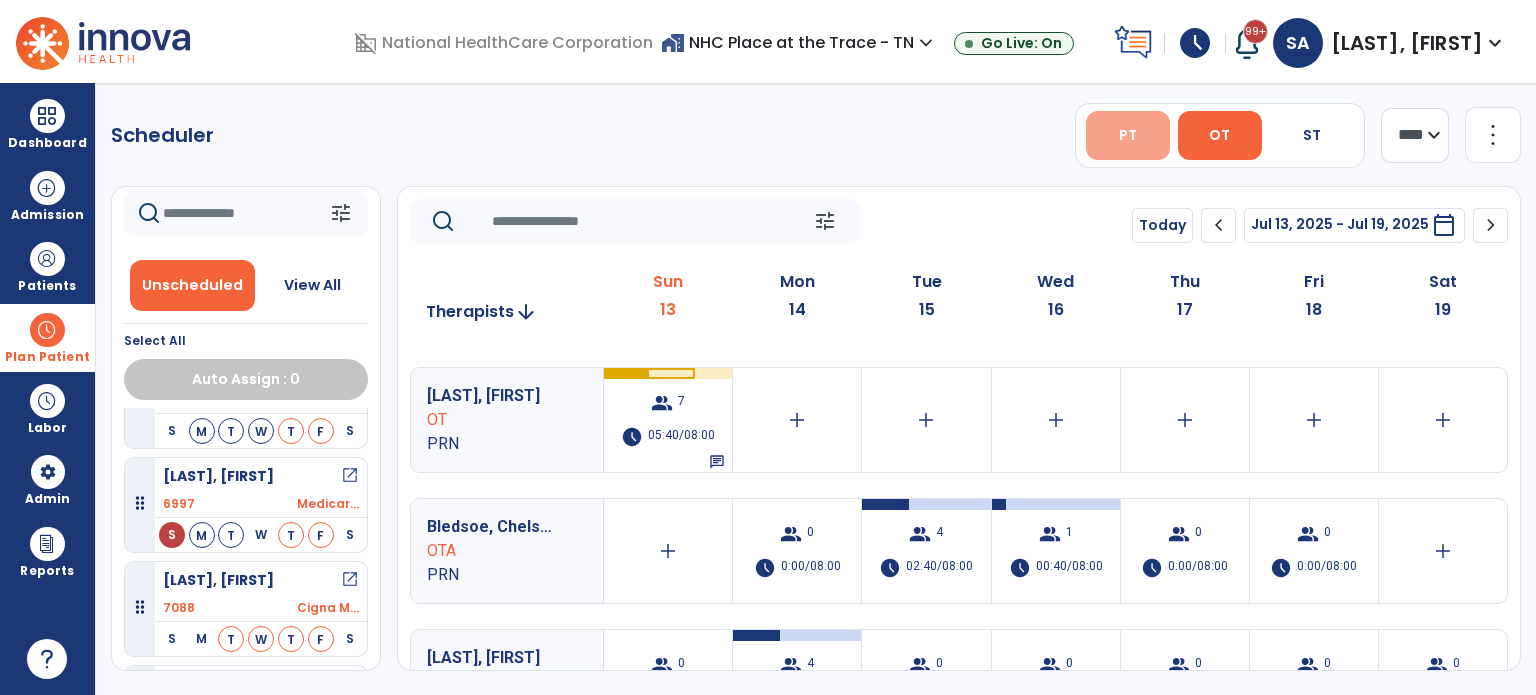 click on "PT" at bounding box center (1128, 135) 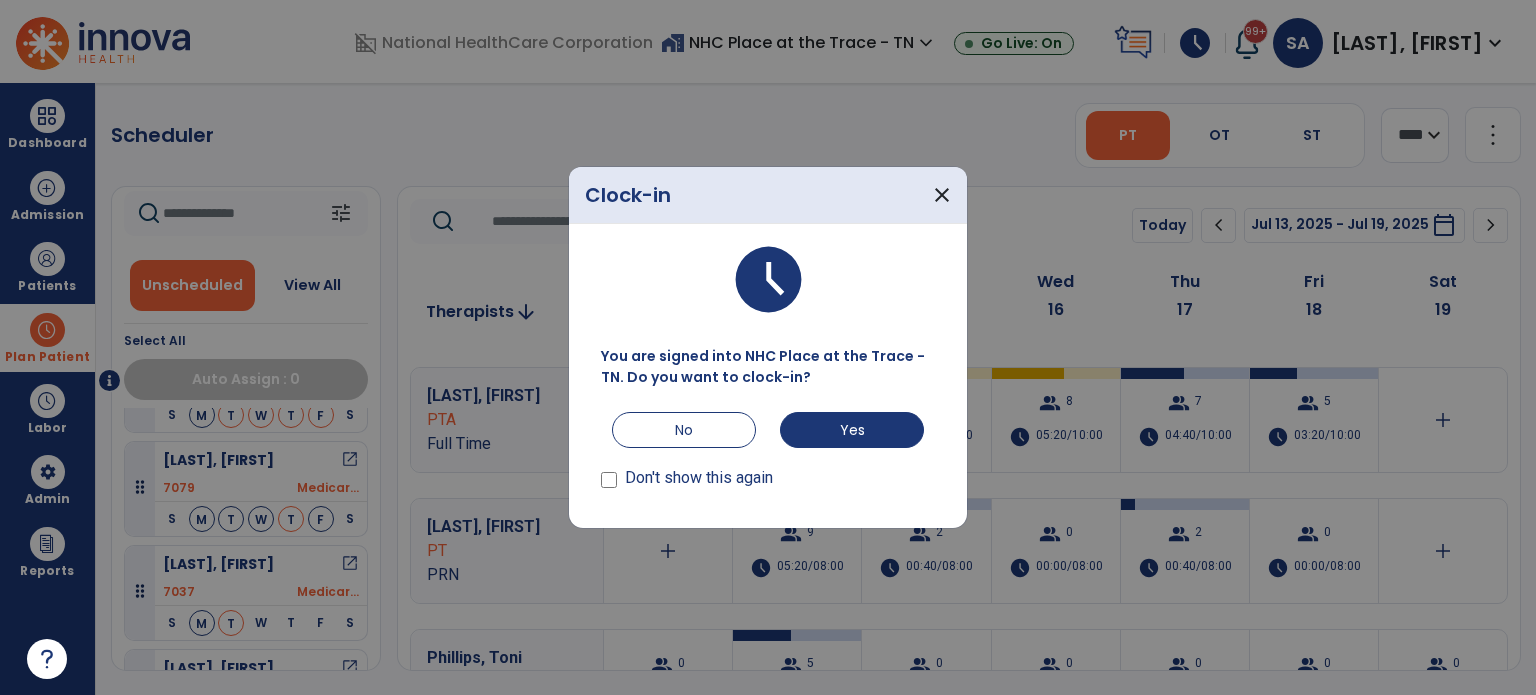 scroll, scrollTop: 78, scrollLeft: 0, axis: vertical 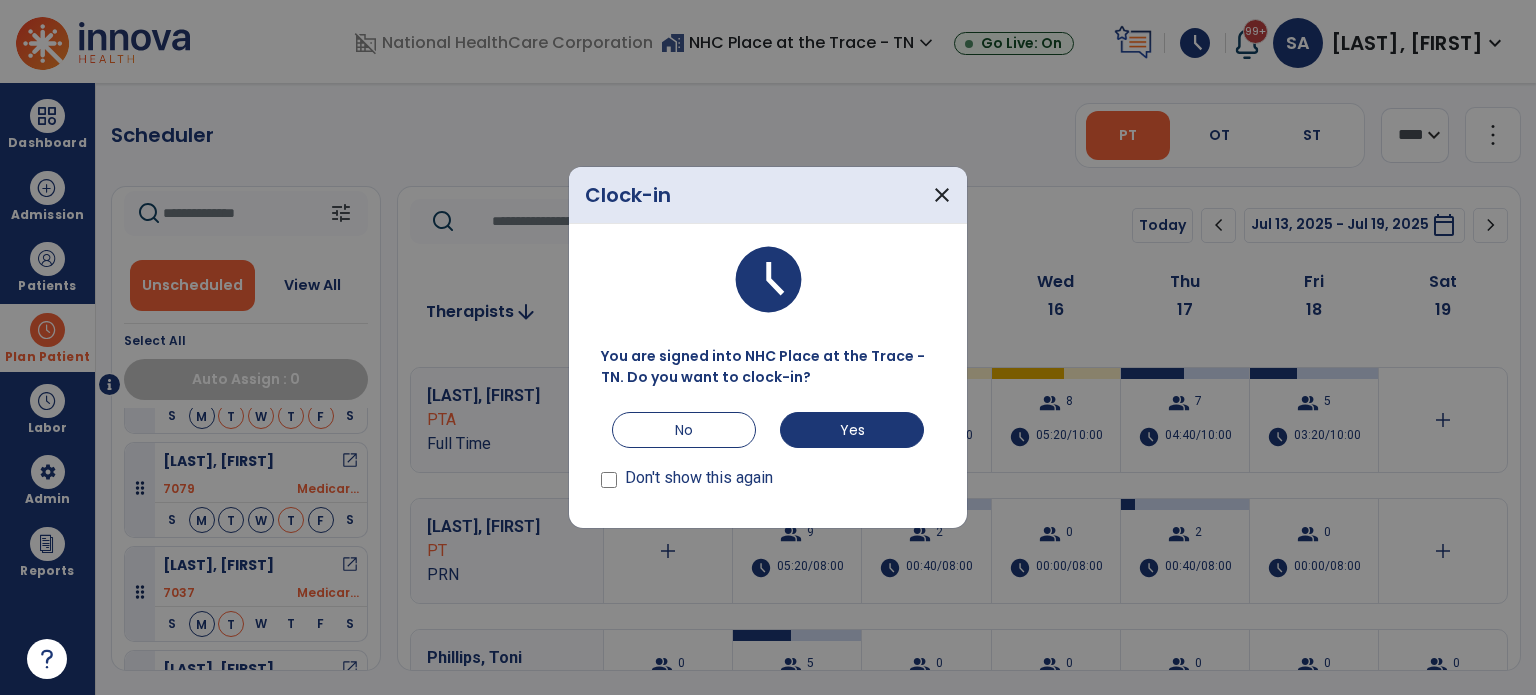click on "Don't show this again" at bounding box center [687, 472] 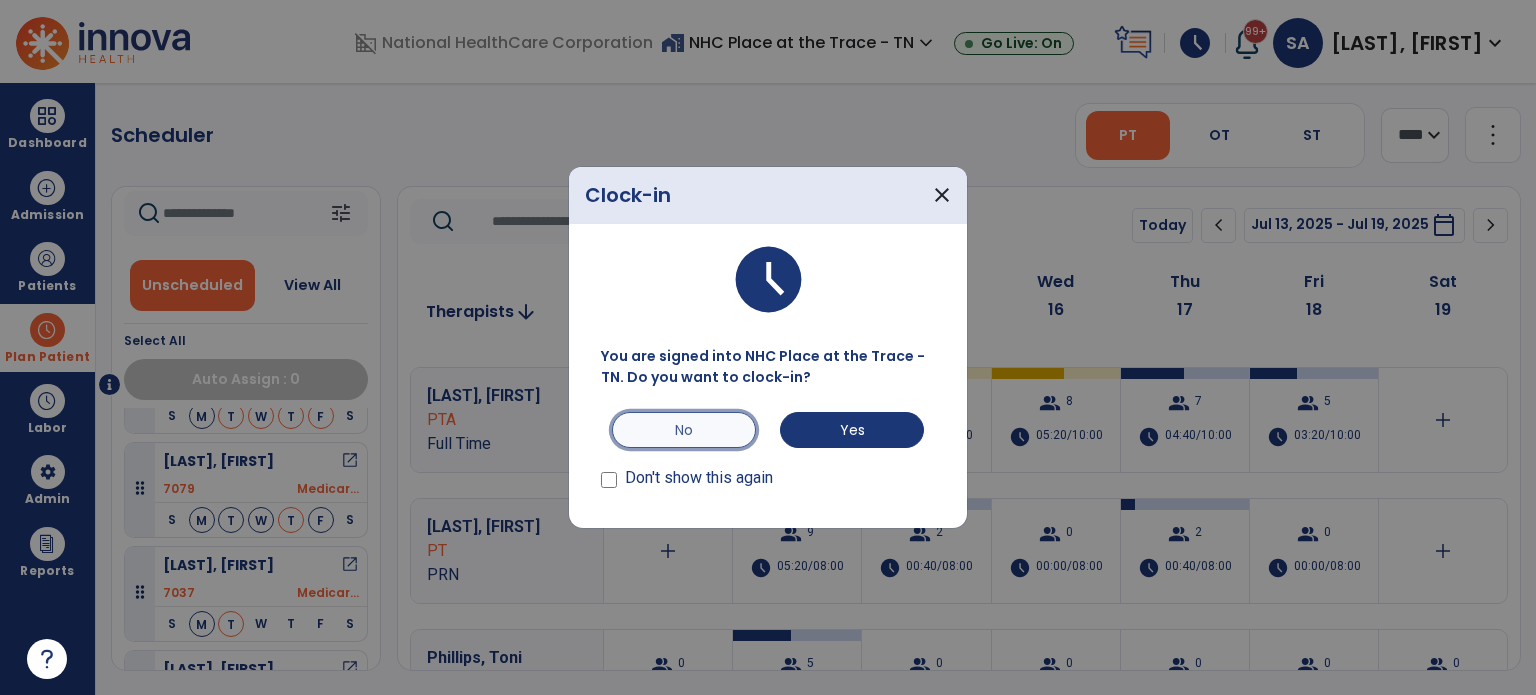 click on "No" at bounding box center (684, 430) 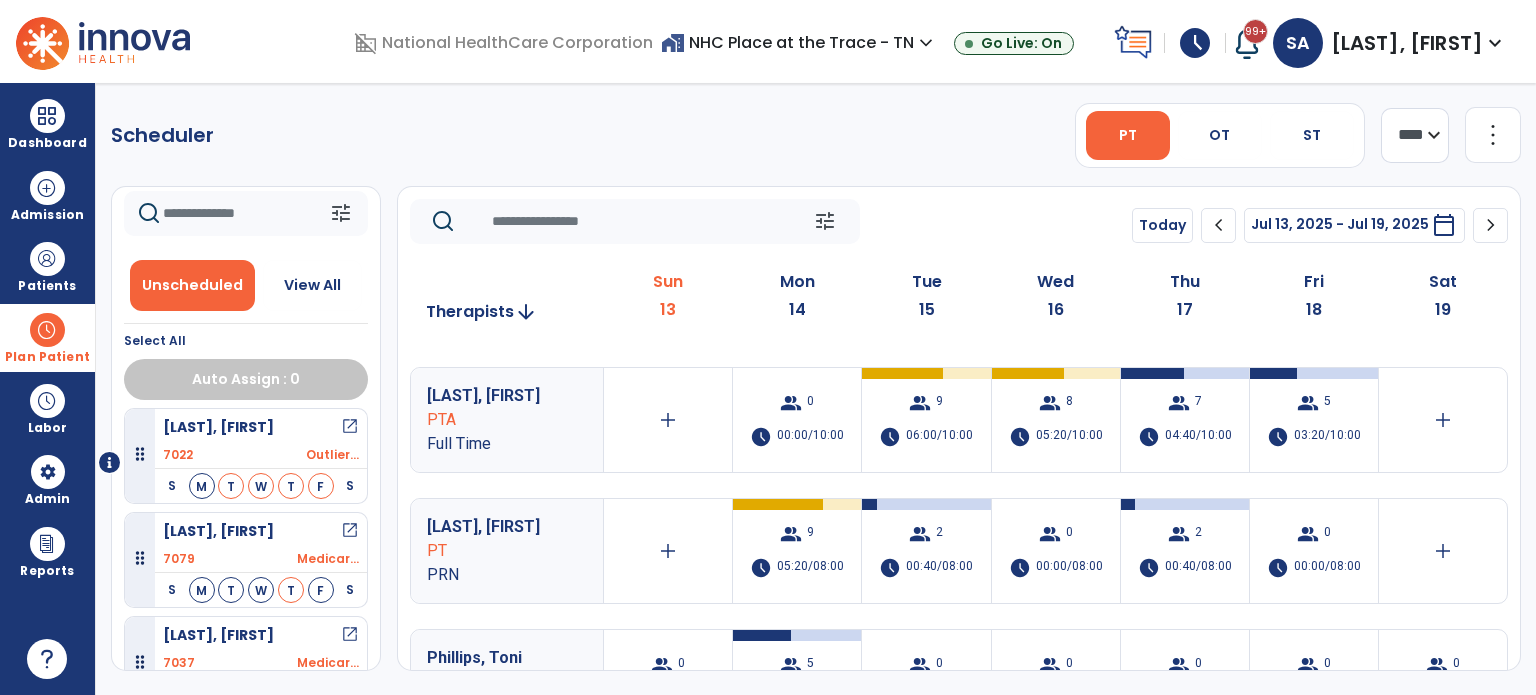 scroll, scrollTop: 0, scrollLeft: 0, axis: both 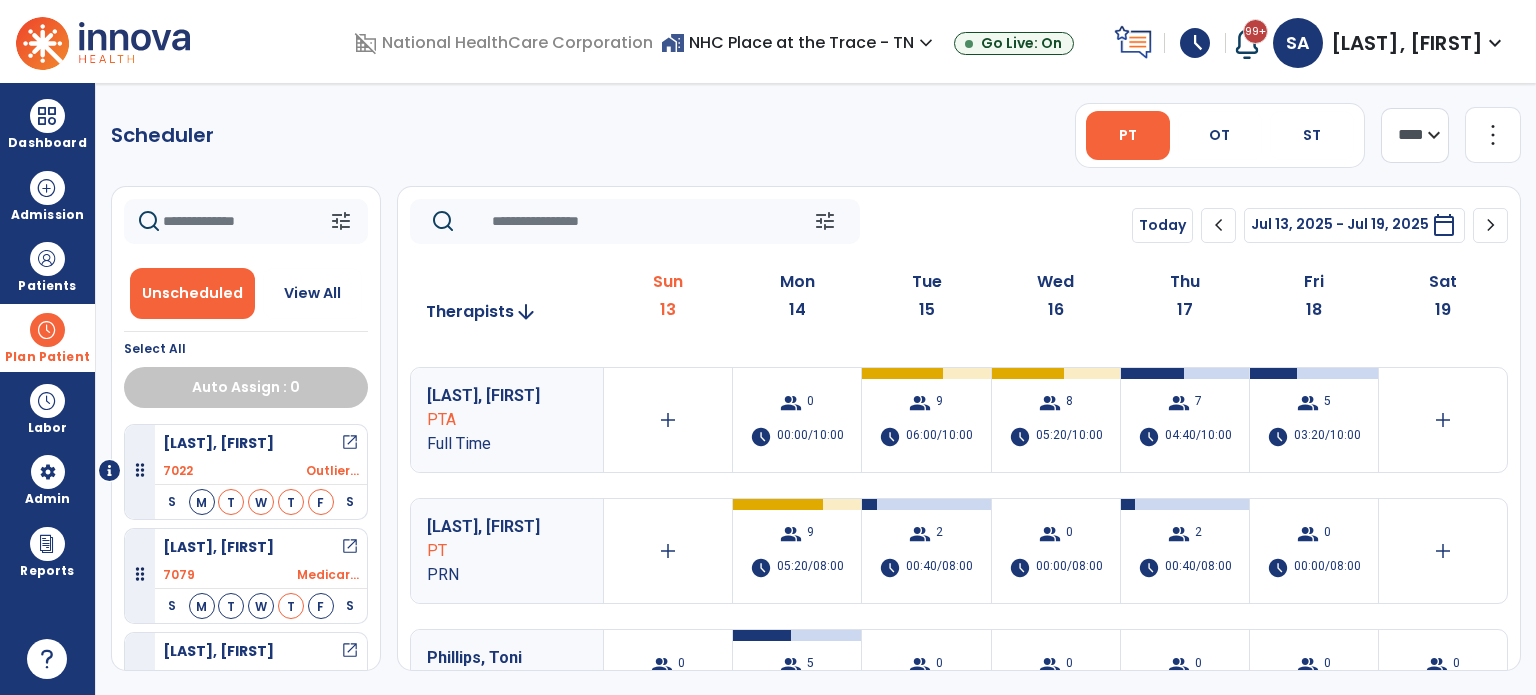 click on "Plan Patient" at bounding box center [47, 357] 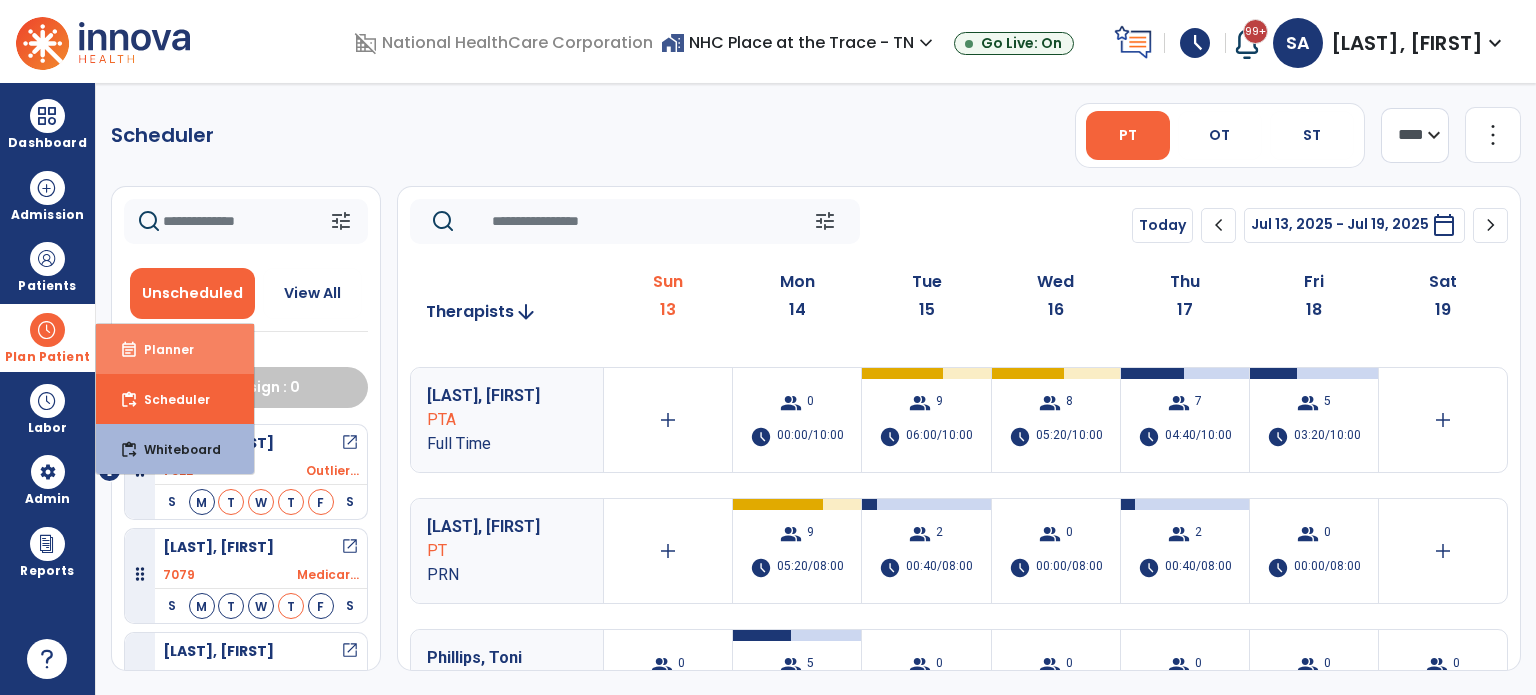 click on "event_note" at bounding box center (129, 350) 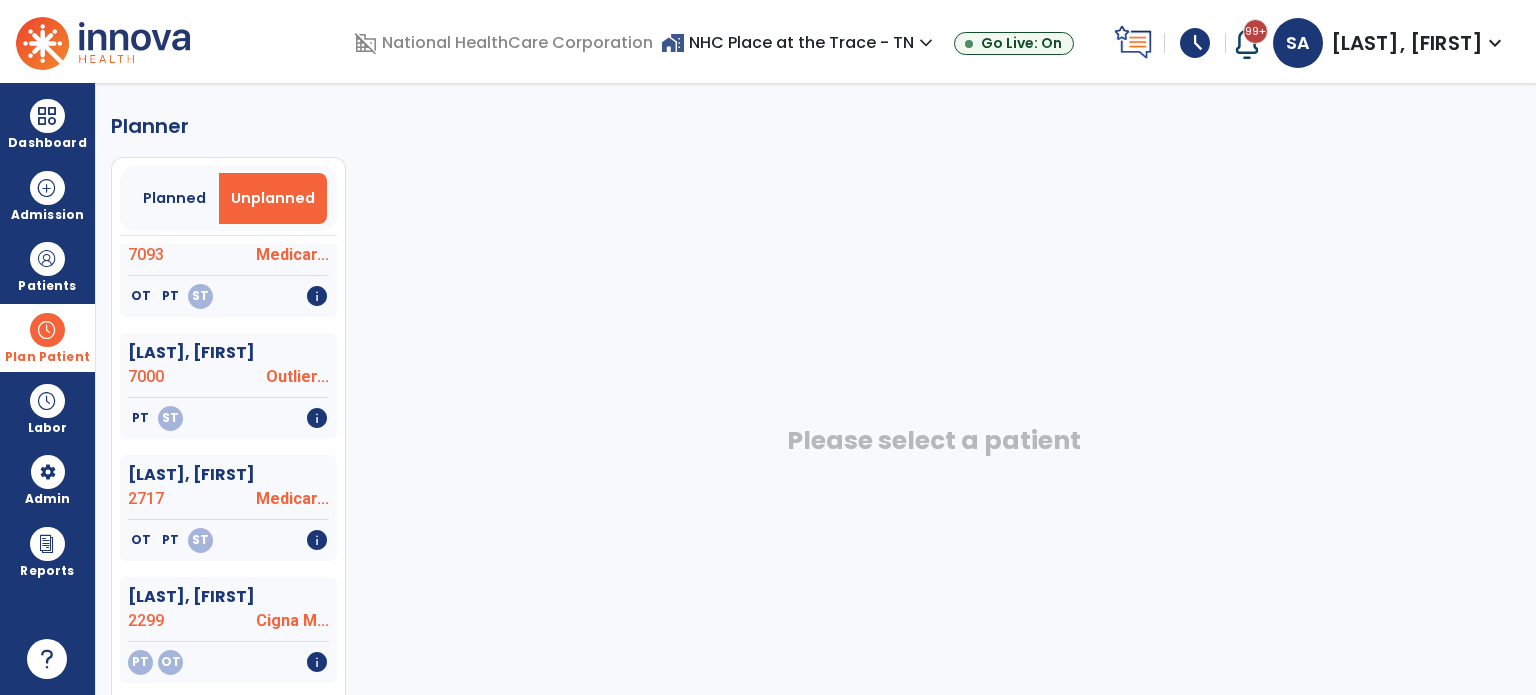 scroll, scrollTop: 554, scrollLeft: 0, axis: vertical 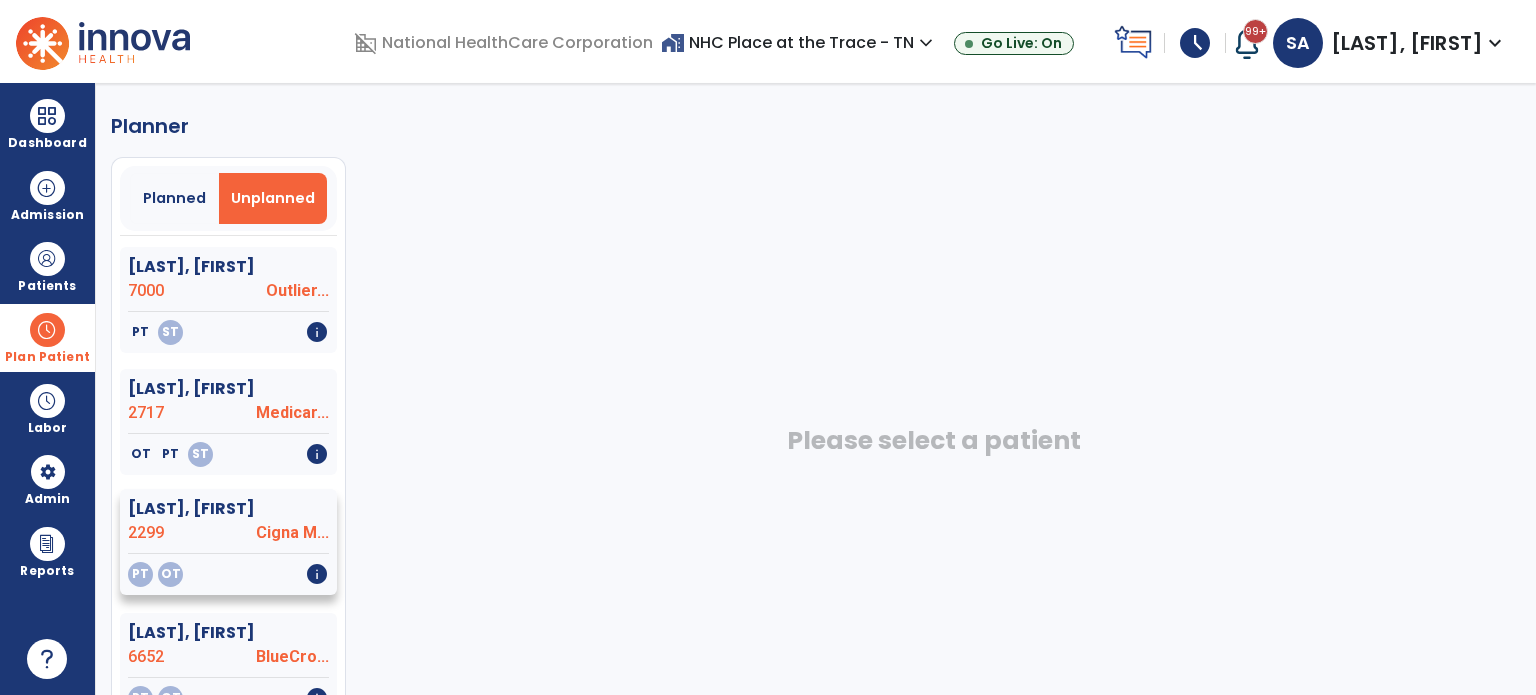 click on "Cigna M..." 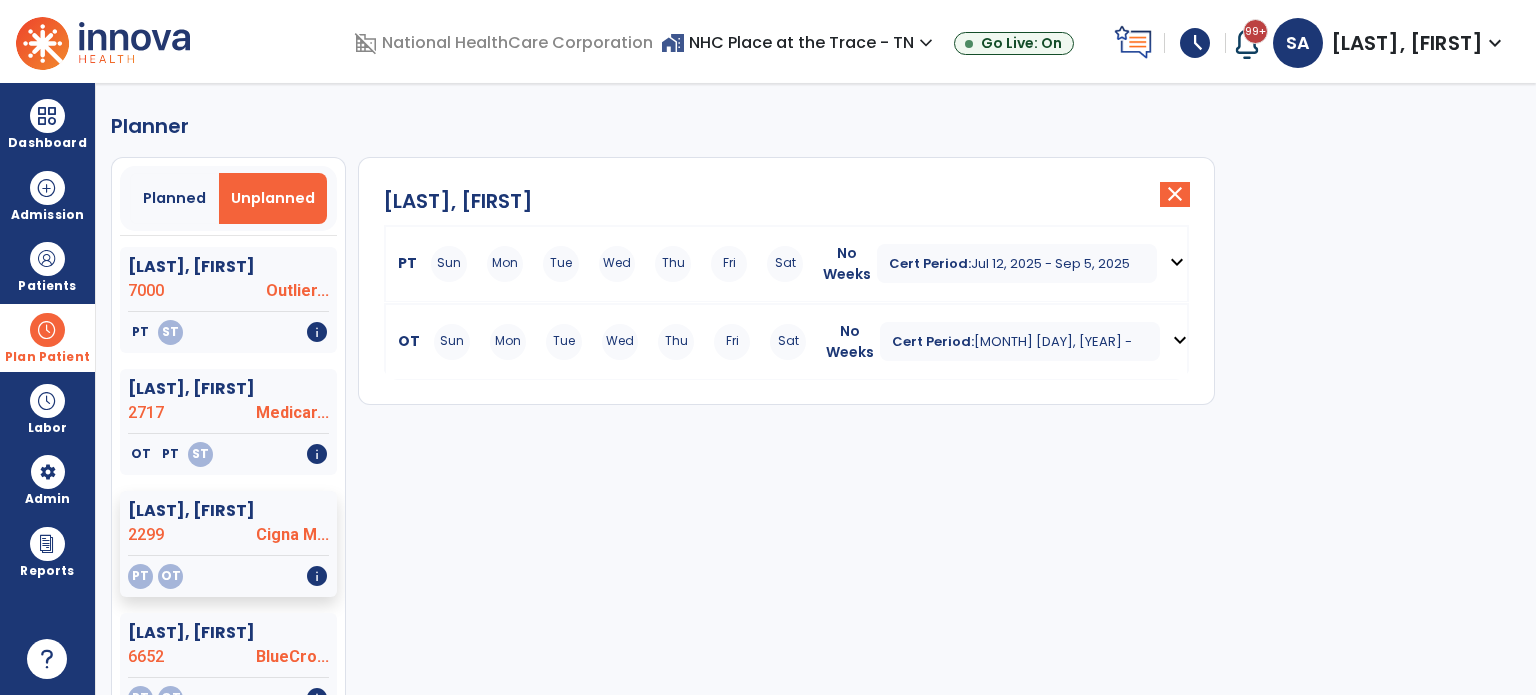 click on "Sun Mon Tue Wed Thu Fri Sat" at bounding box center (617, 264) 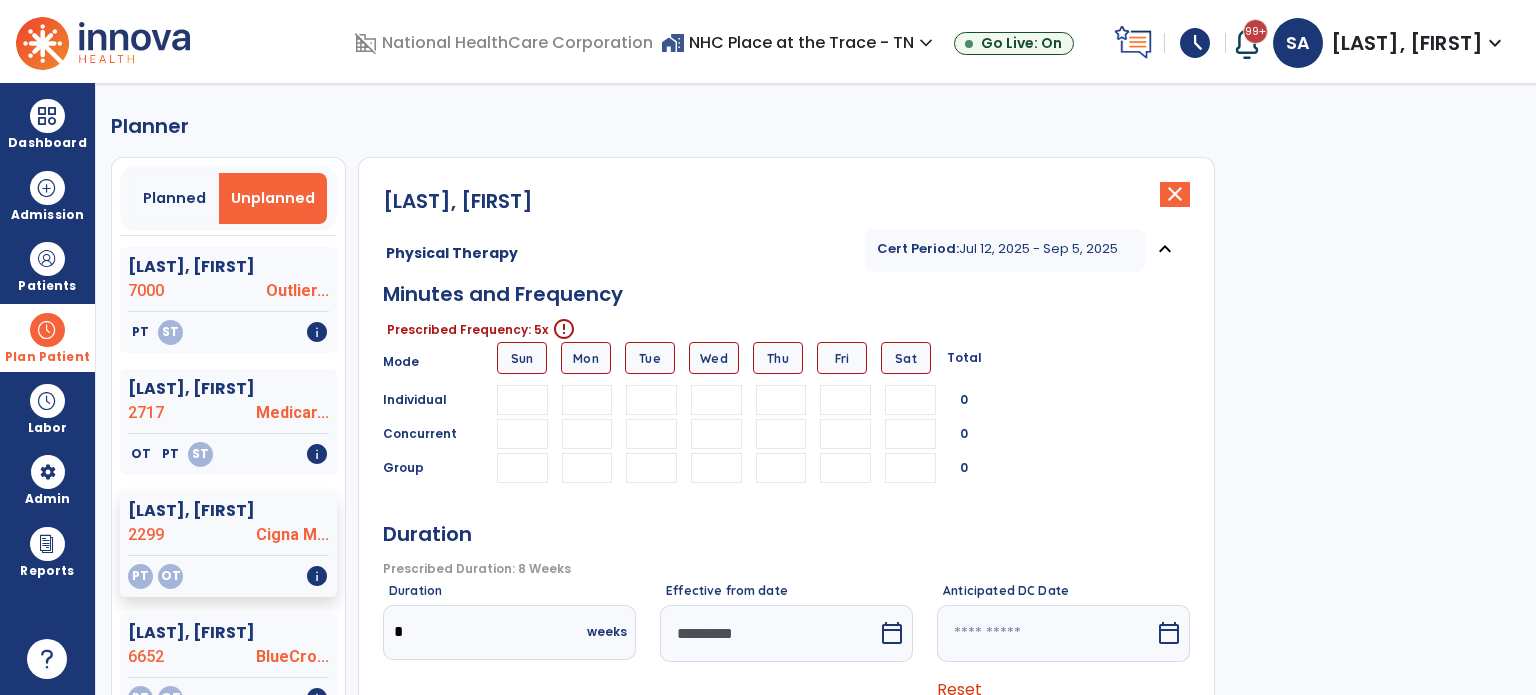 click at bounding box center (587, 400) 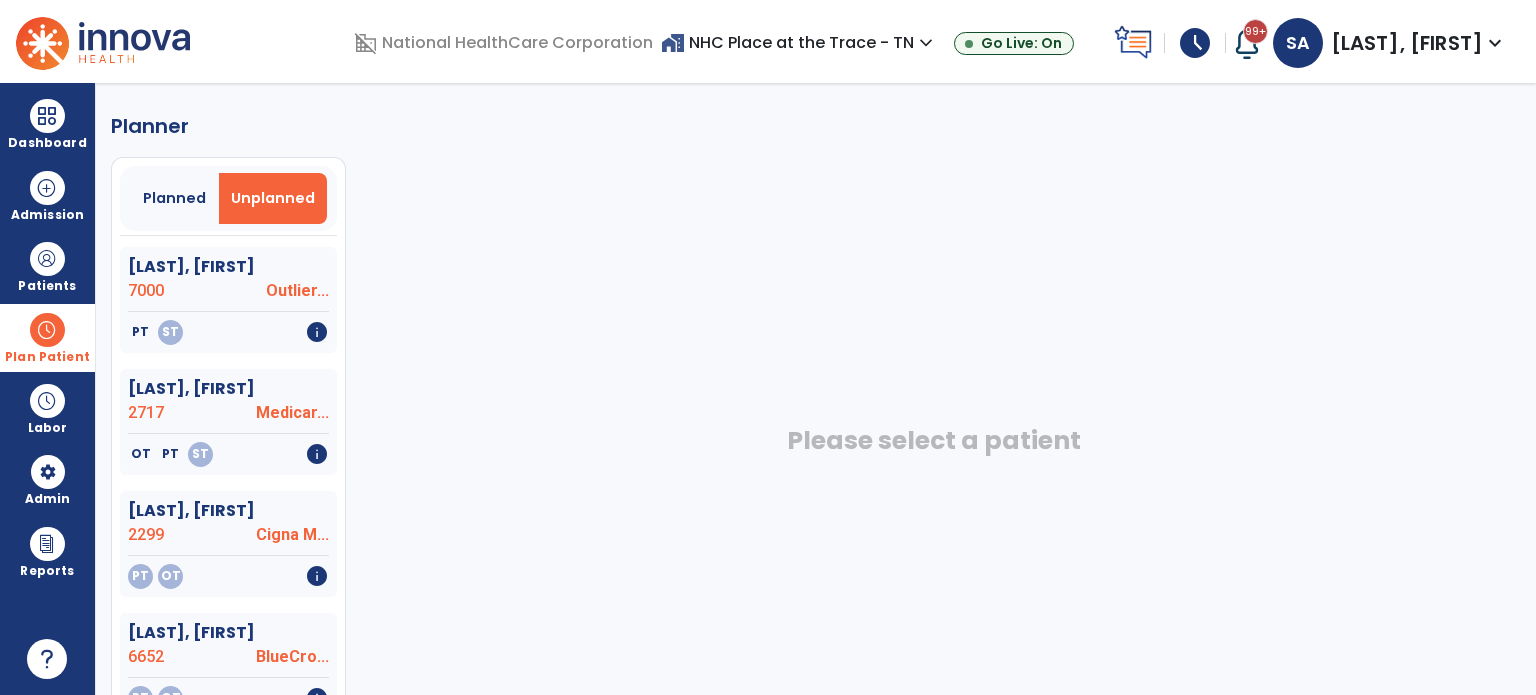 click on "Plan Patient" at bounding box center [47, 337] 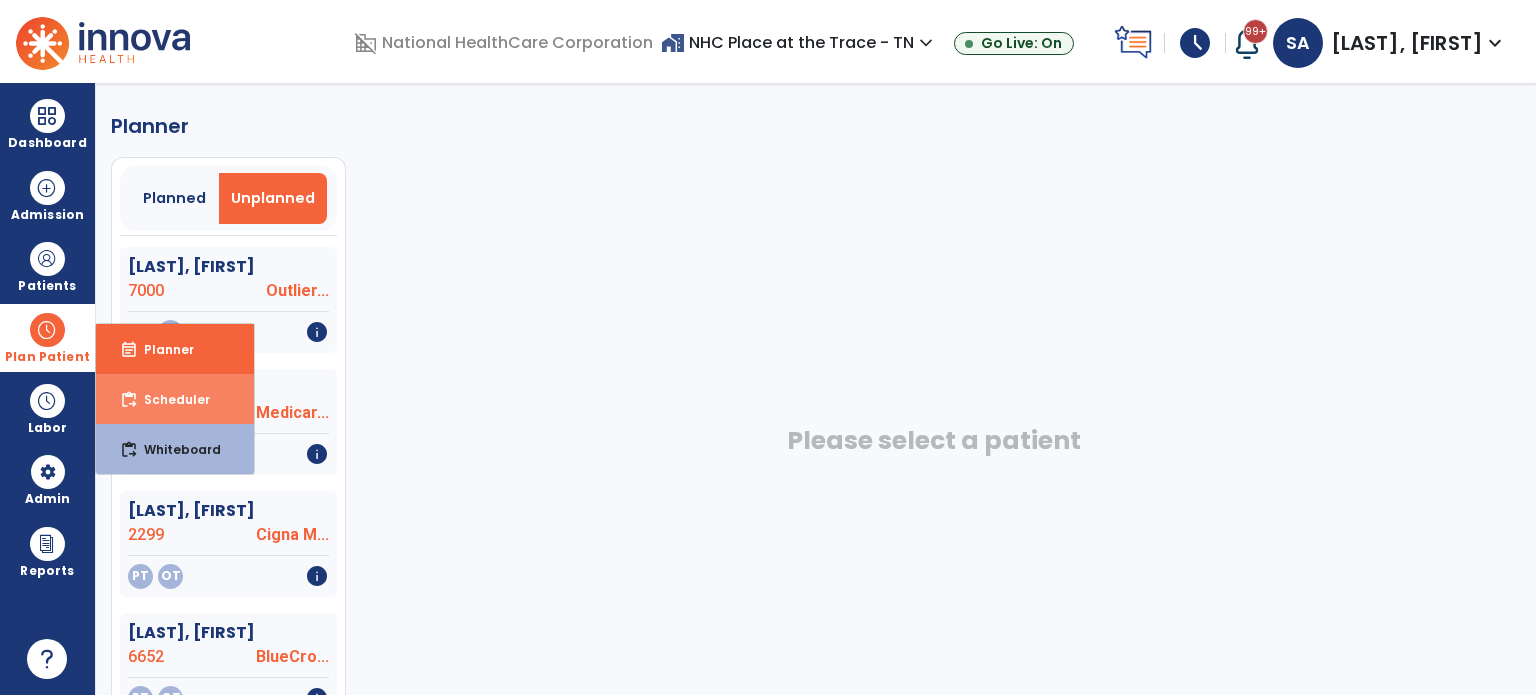 click on "Scheduler" at bounding box center (169, 399) 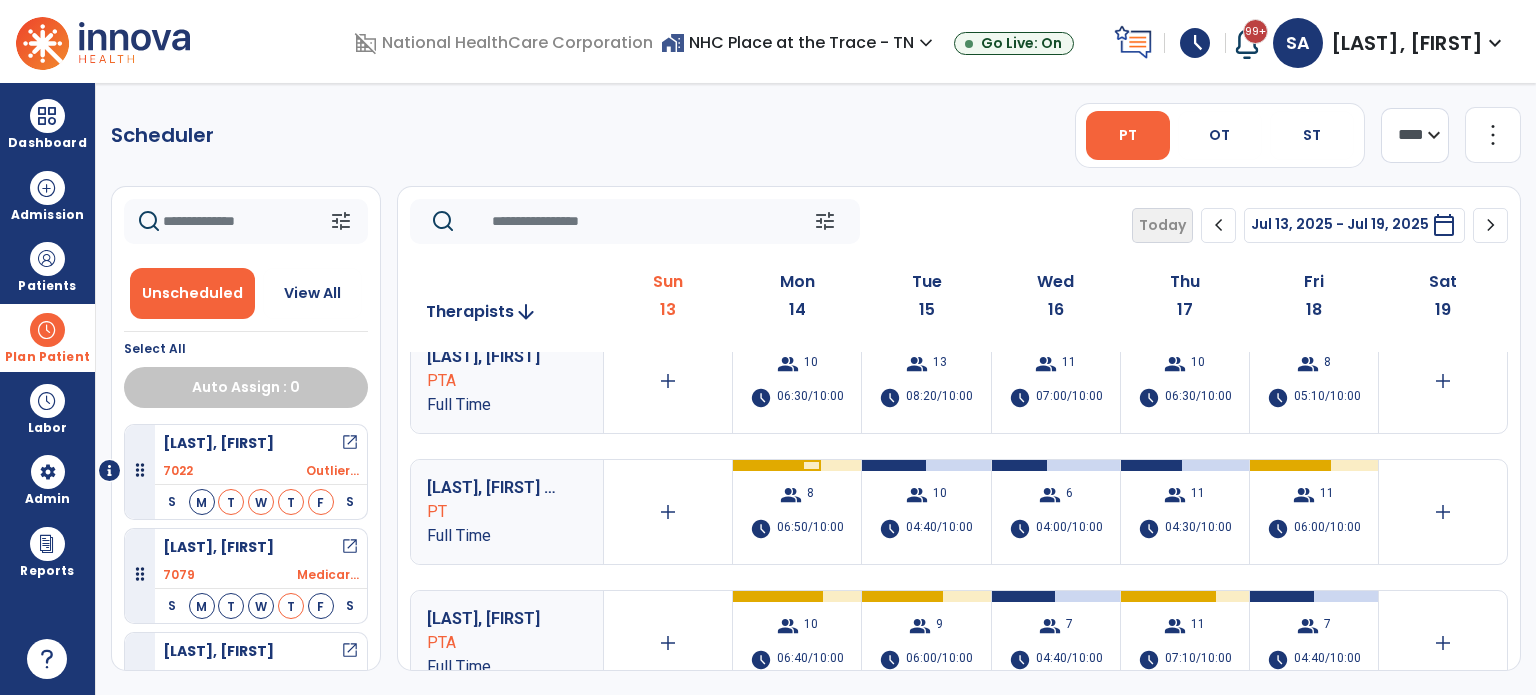 scroll, scrollTop: 156, scrollLeft: 0, axis: vertical 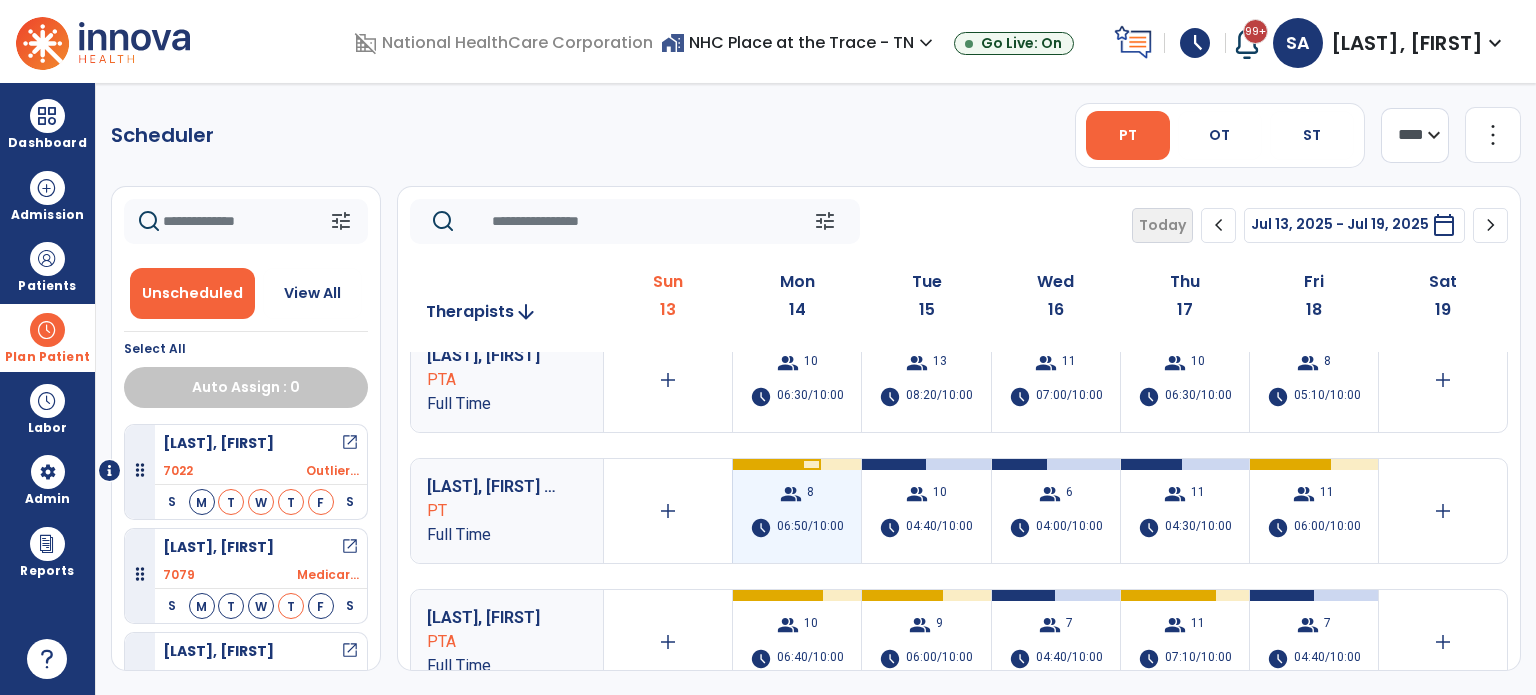 click on "group" at bounding box center [791, 494] 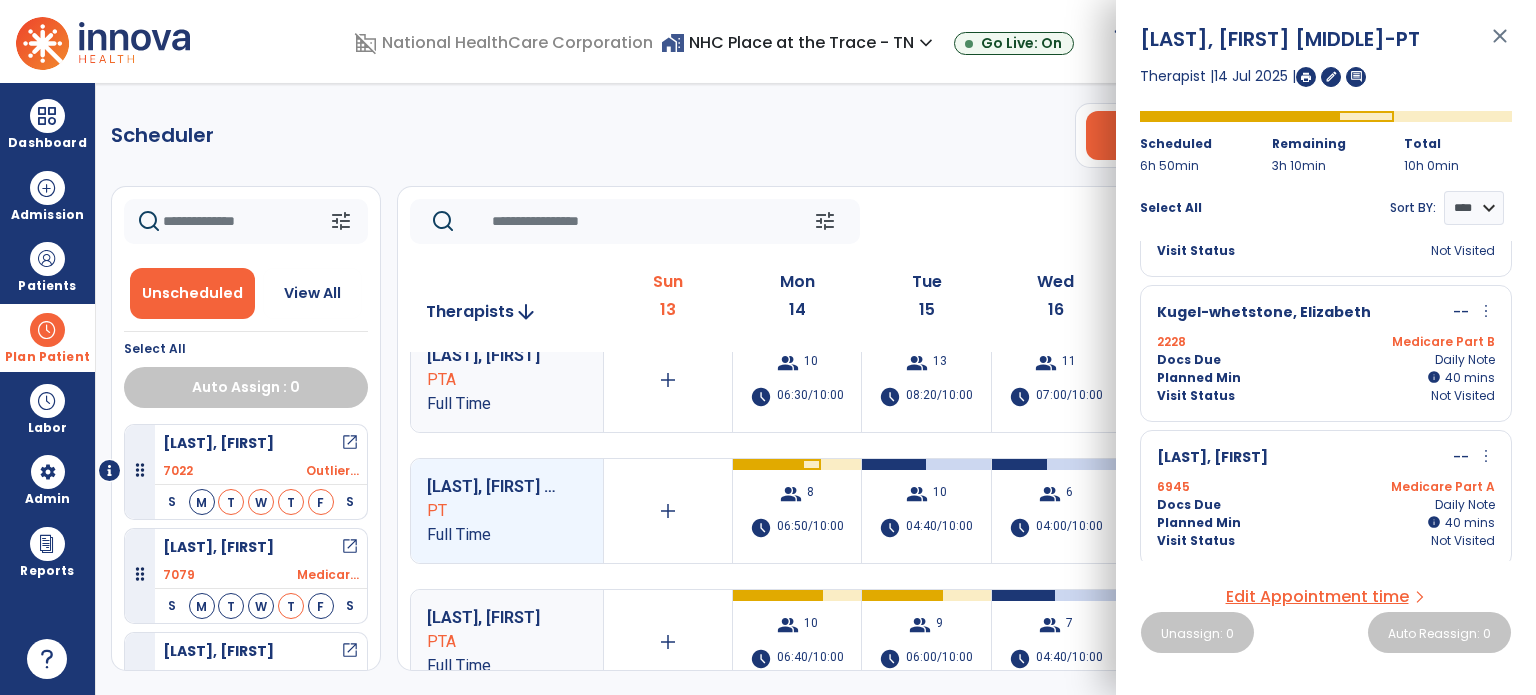 scroll, scrollTop: 928, scrollLeft: 0, axis: vertical 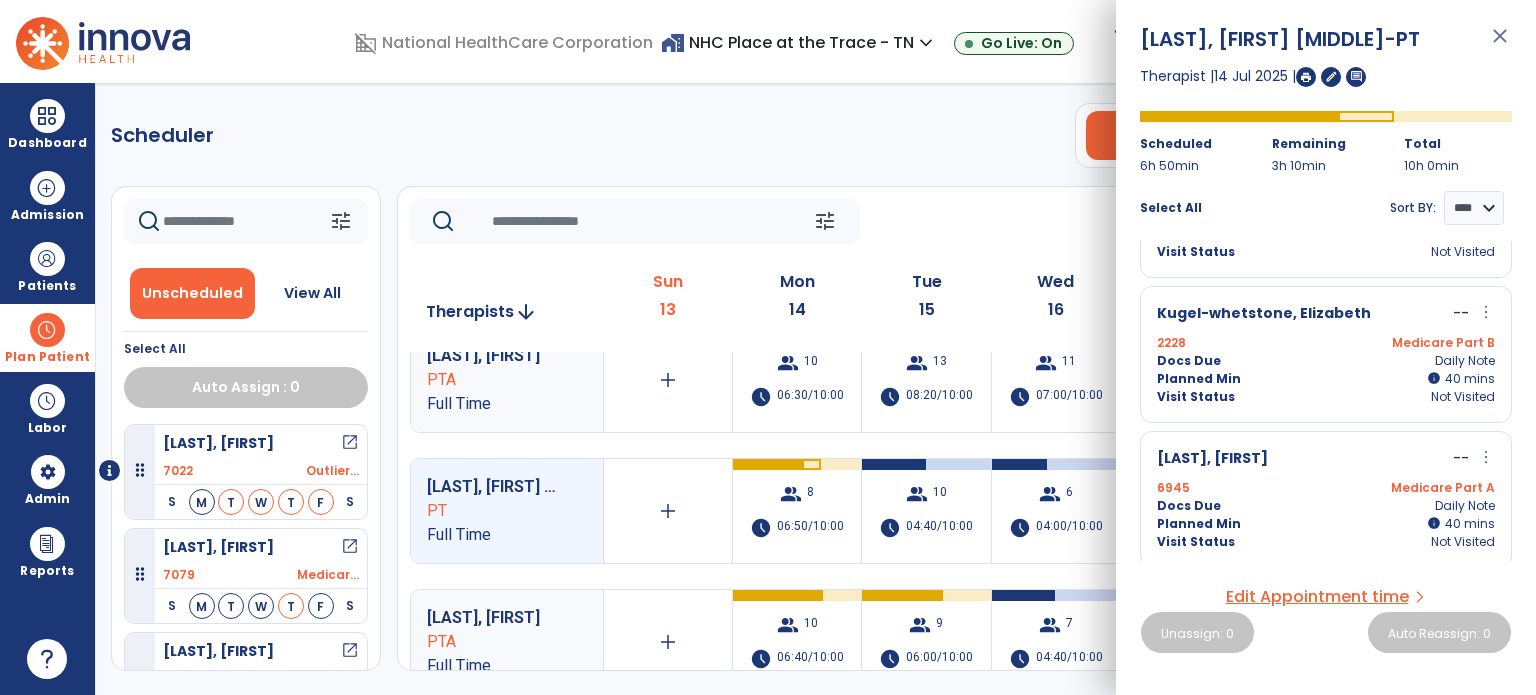 click on "close" at bounding box center [1500, 45] 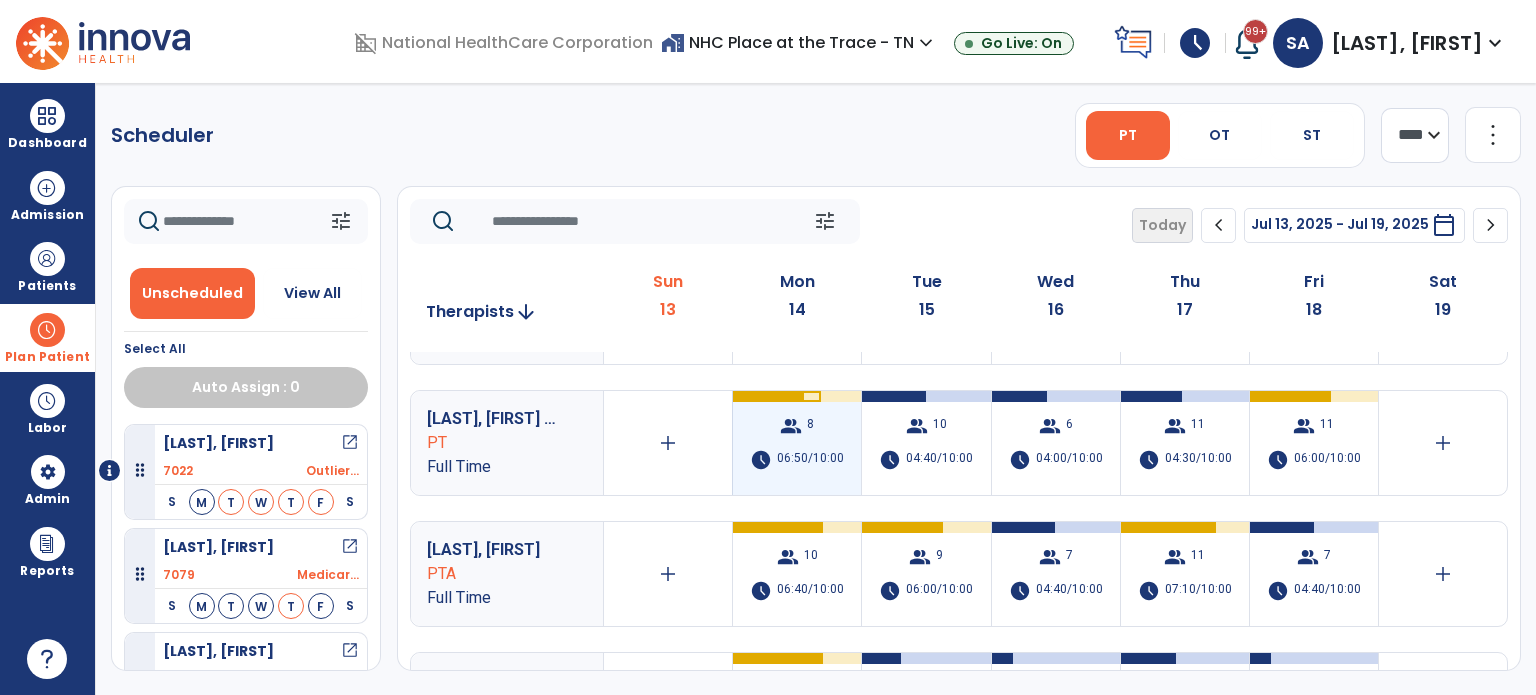 scroll, scrollTop: 350, scrollLeft: 0, axis: vertical 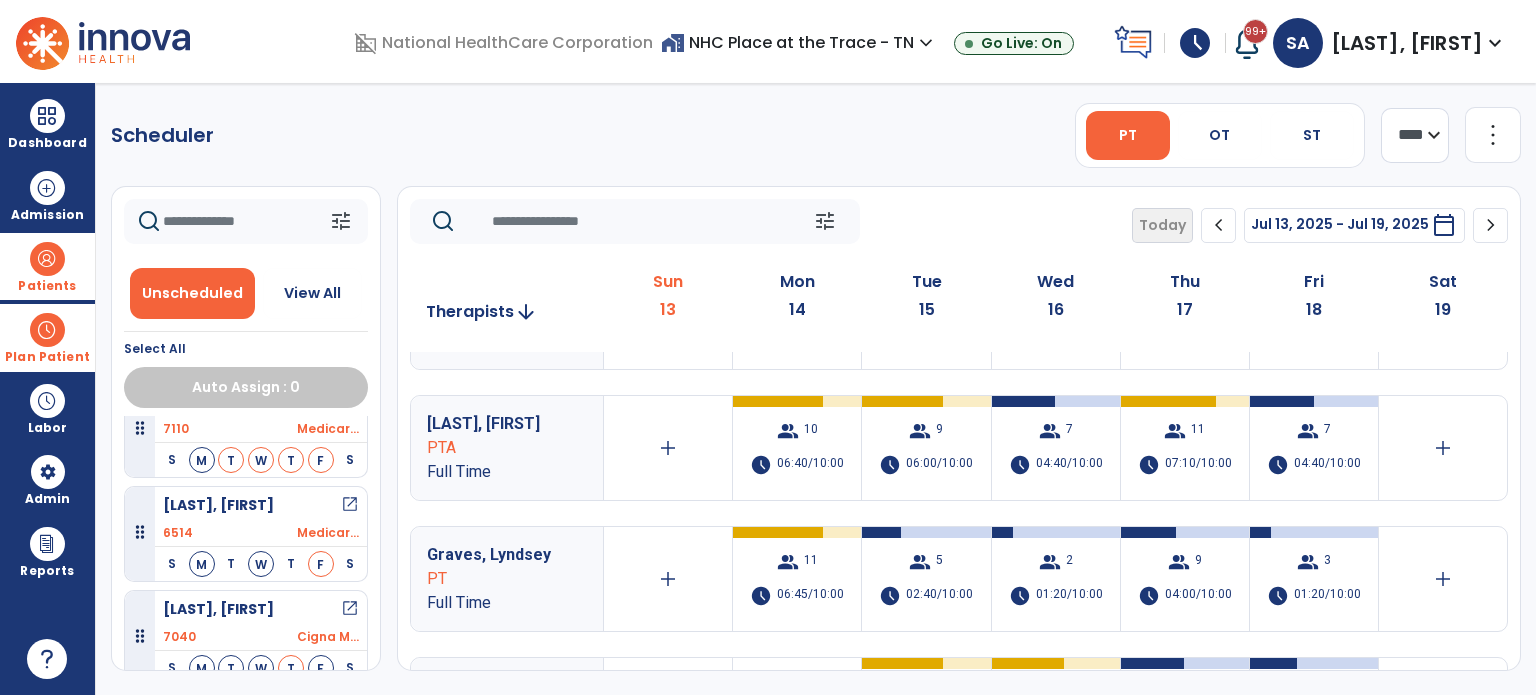 click on "Patients" at bounding box center [47, 286] 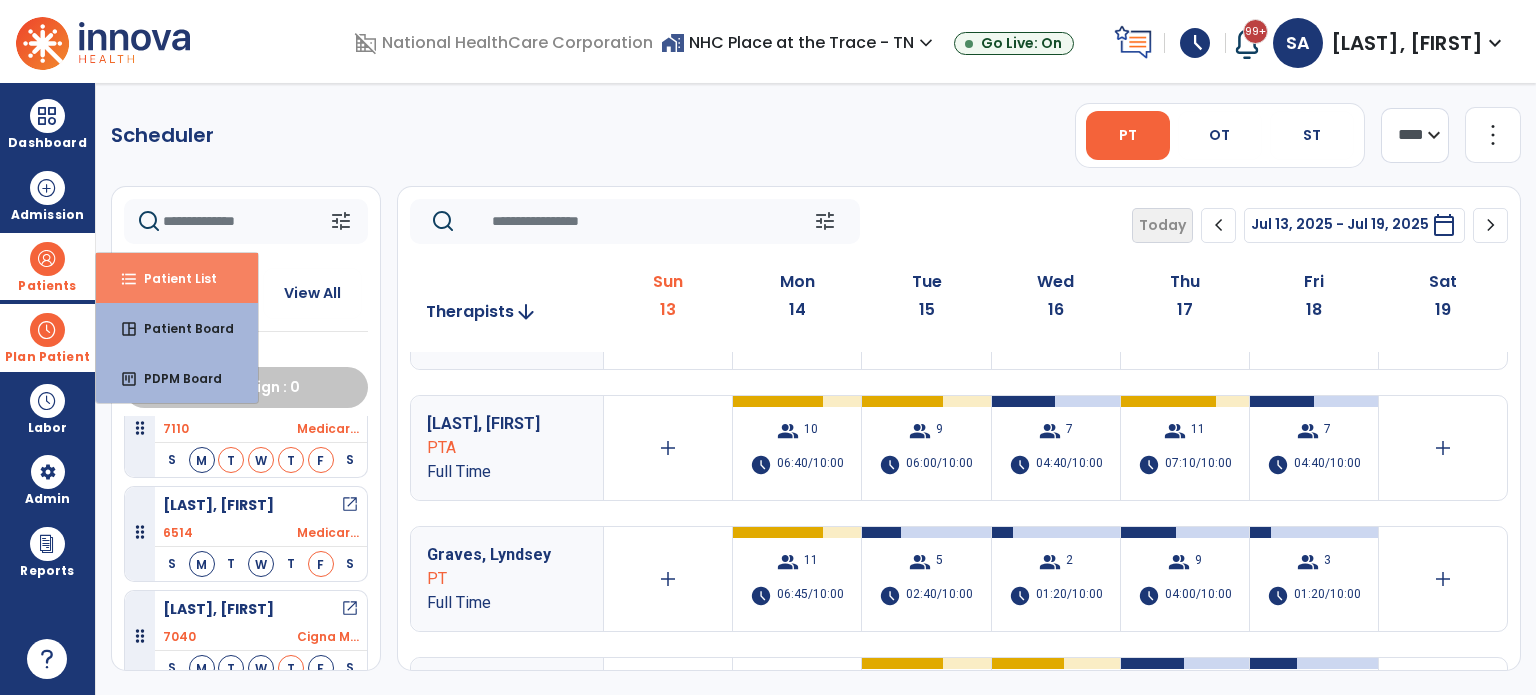 click on "format_list_bulleted" at bounding box center [129, 279] 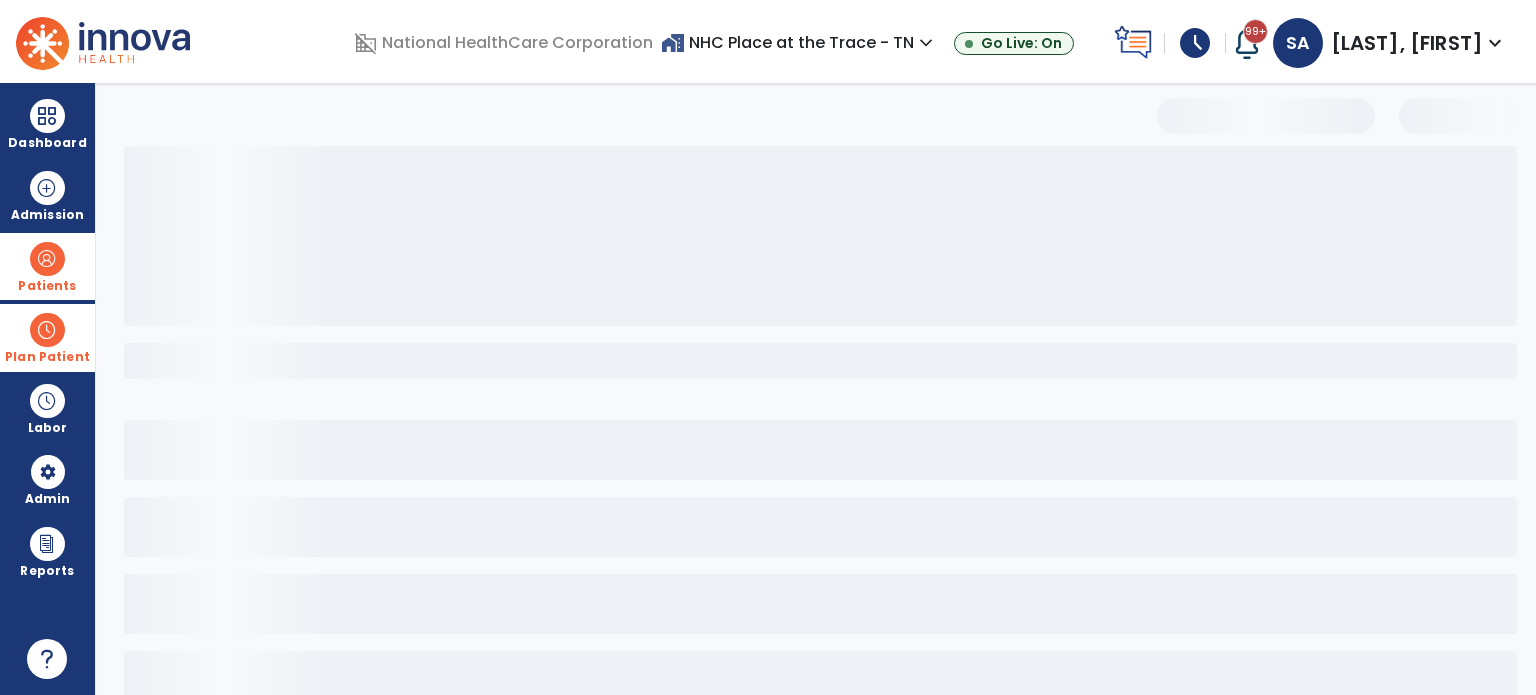 select on "***" 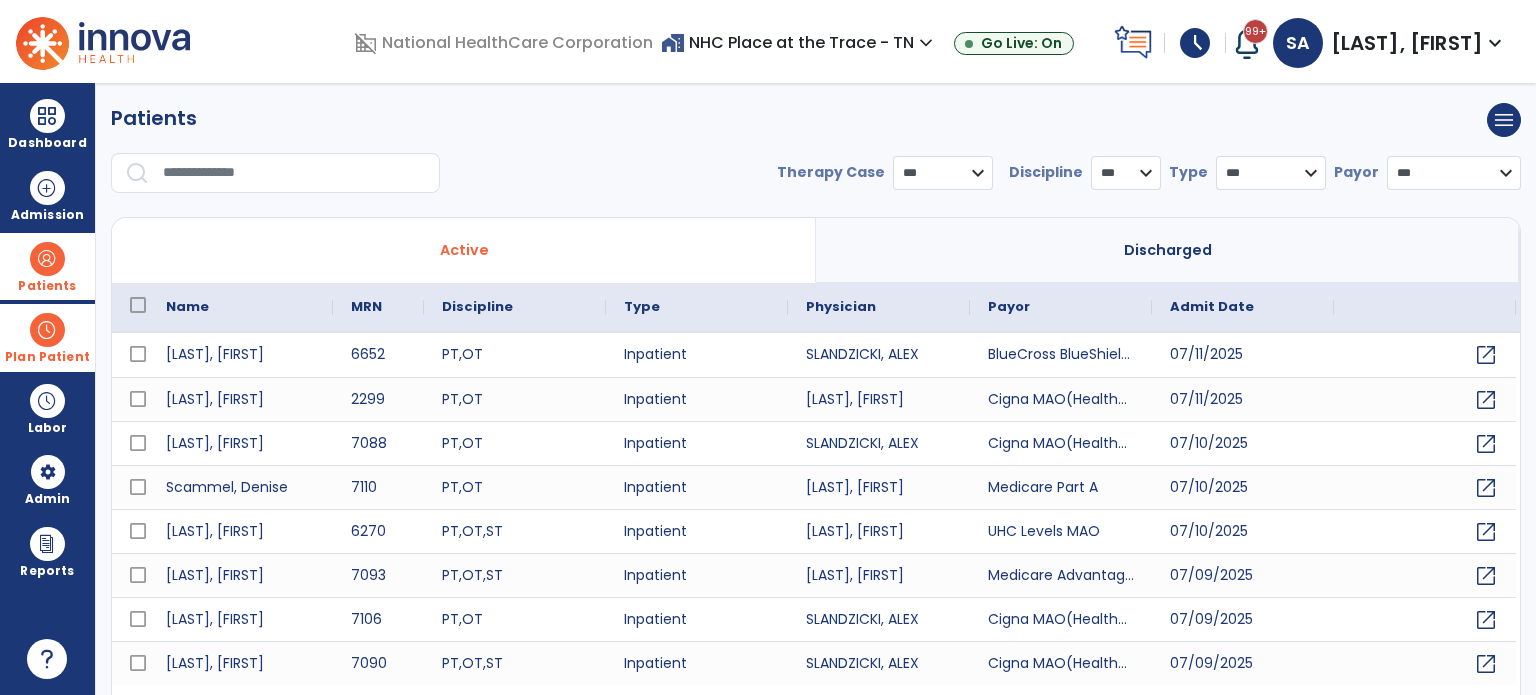 click at bounding box center (294, 173) 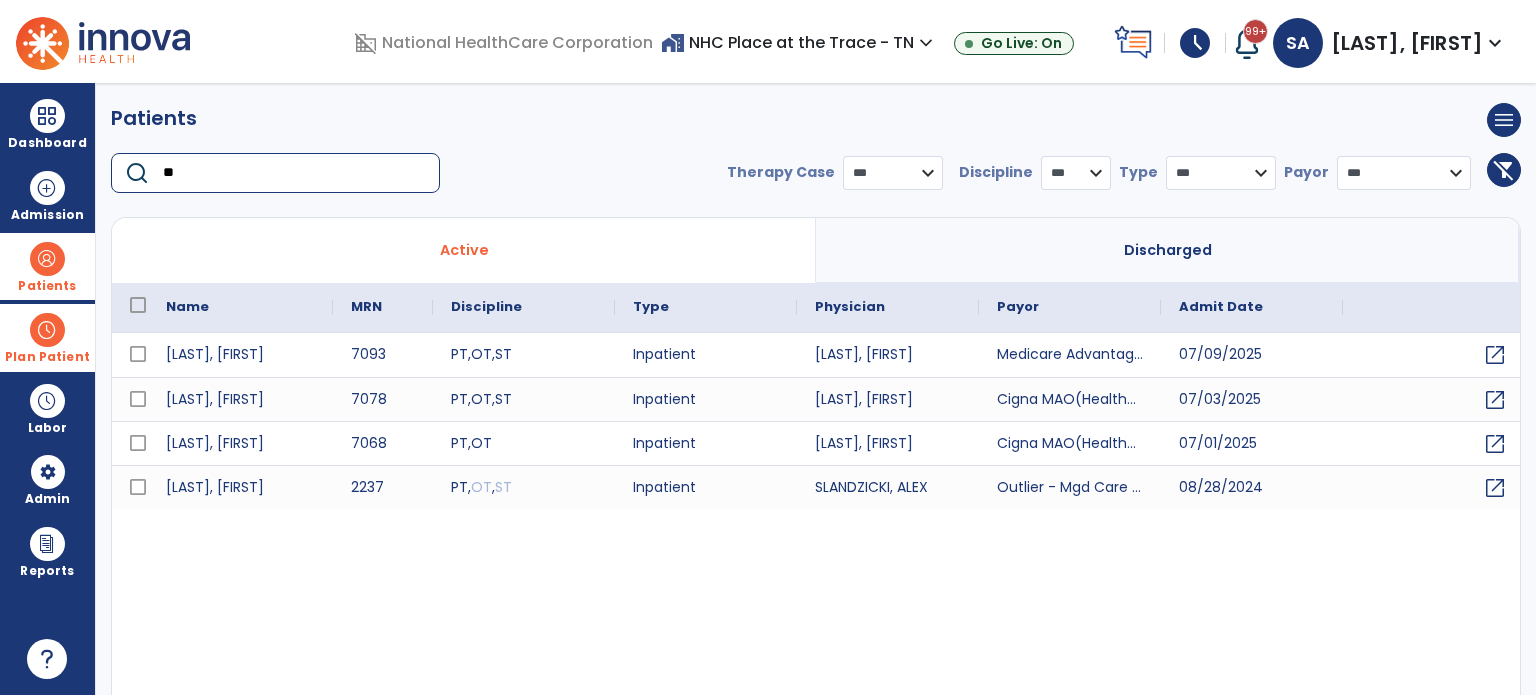 type on "**" 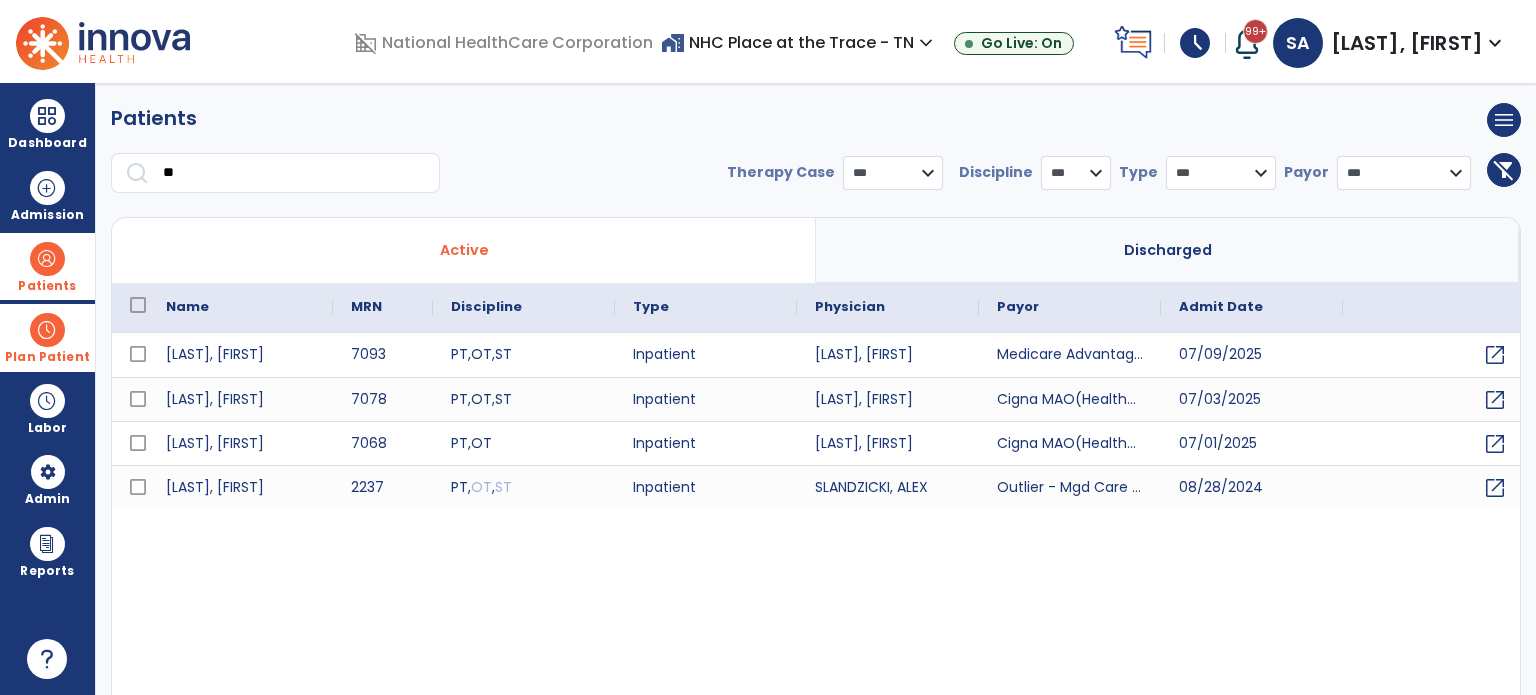 click on "Discharged" at bounding box center (1168, 250) 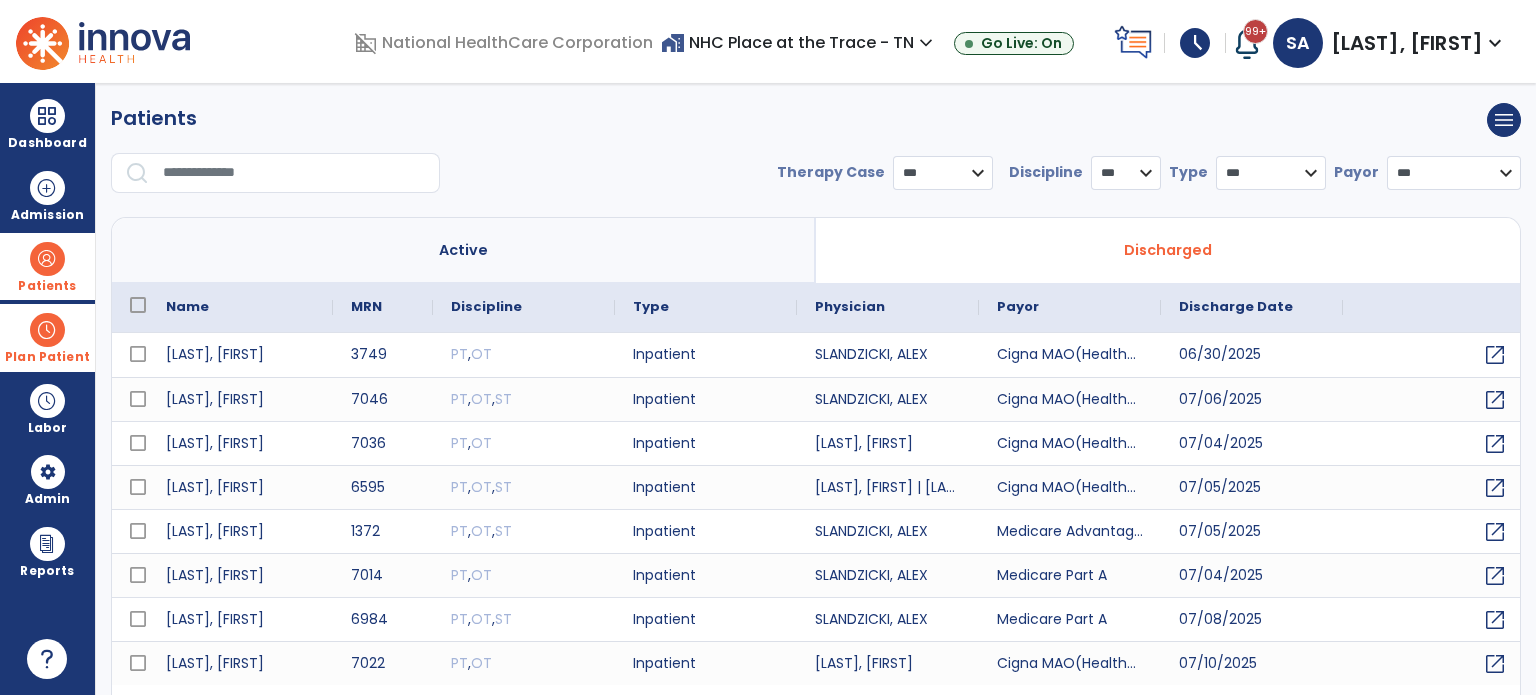click at bounding box center (294, 173) 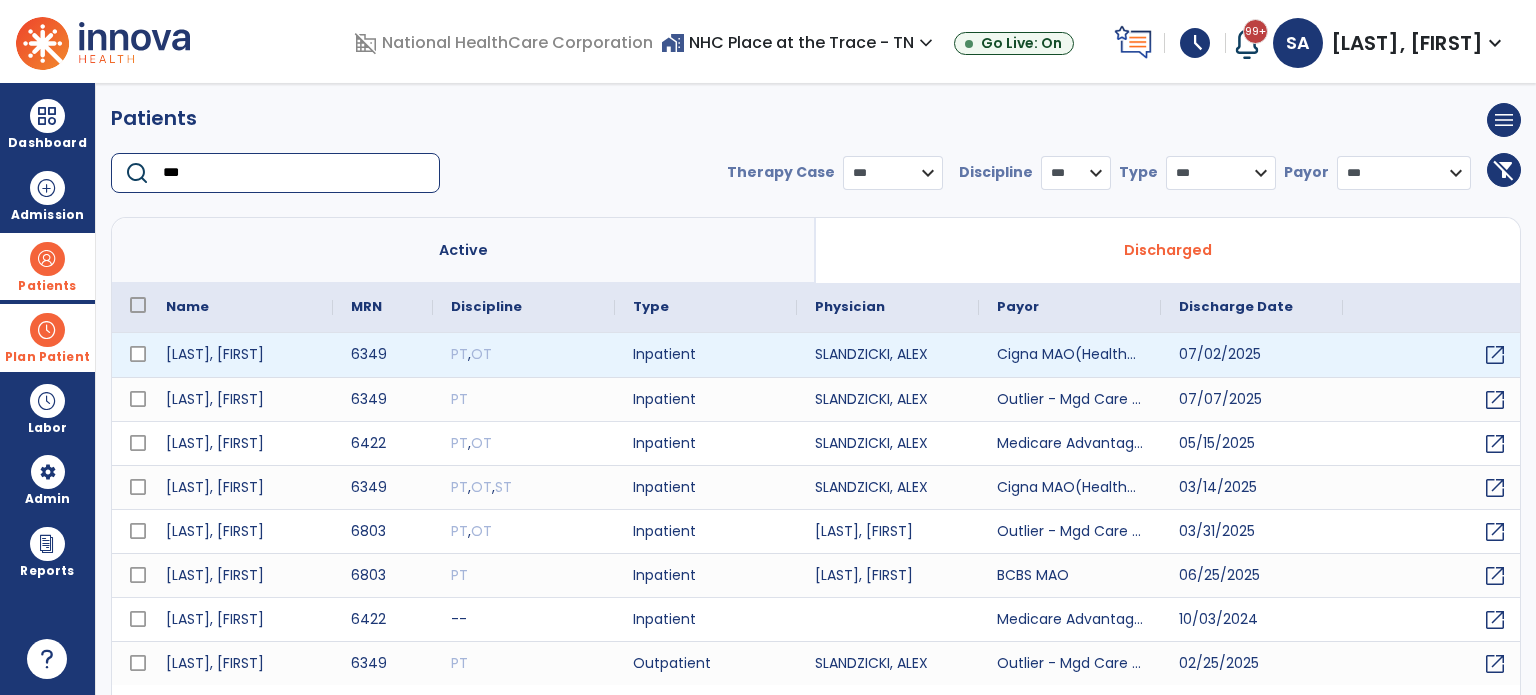 type on "***" 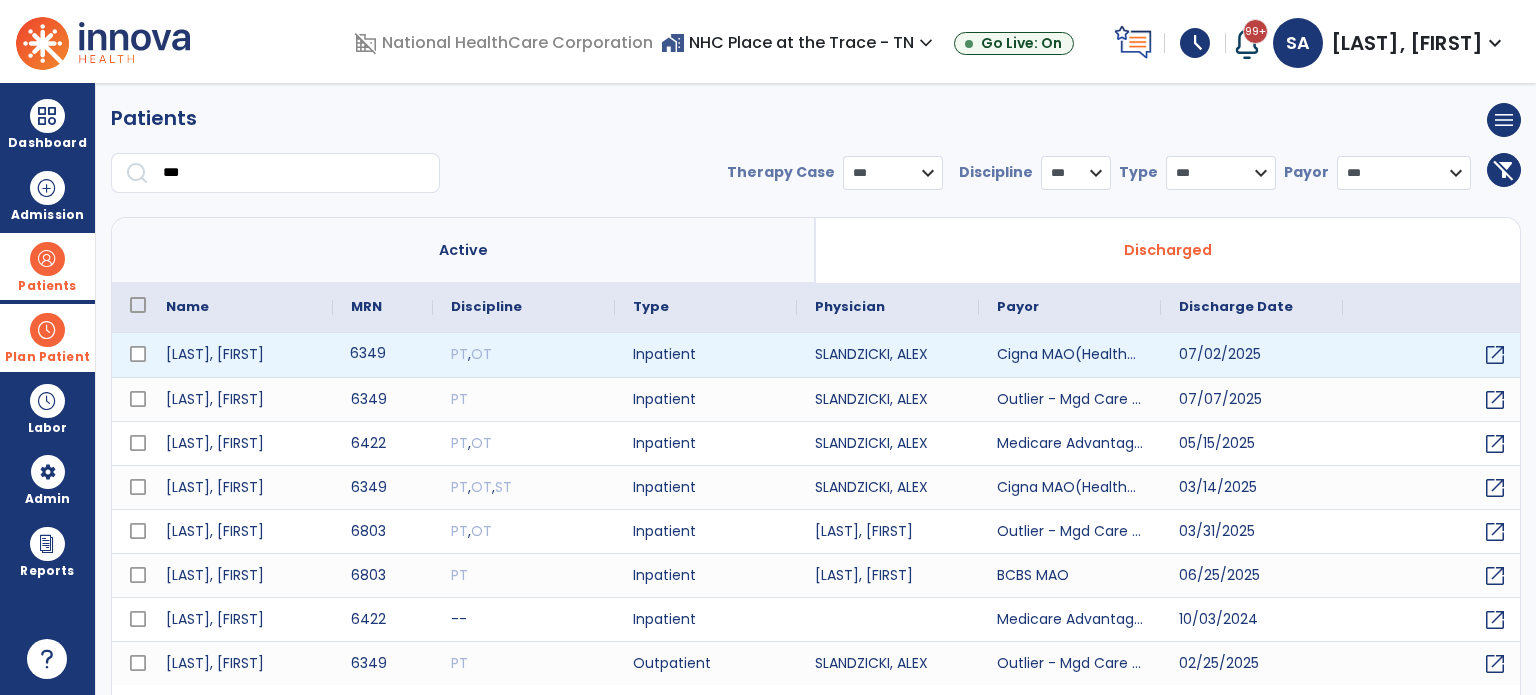 click on "6349" at bounding box center (383, 355) 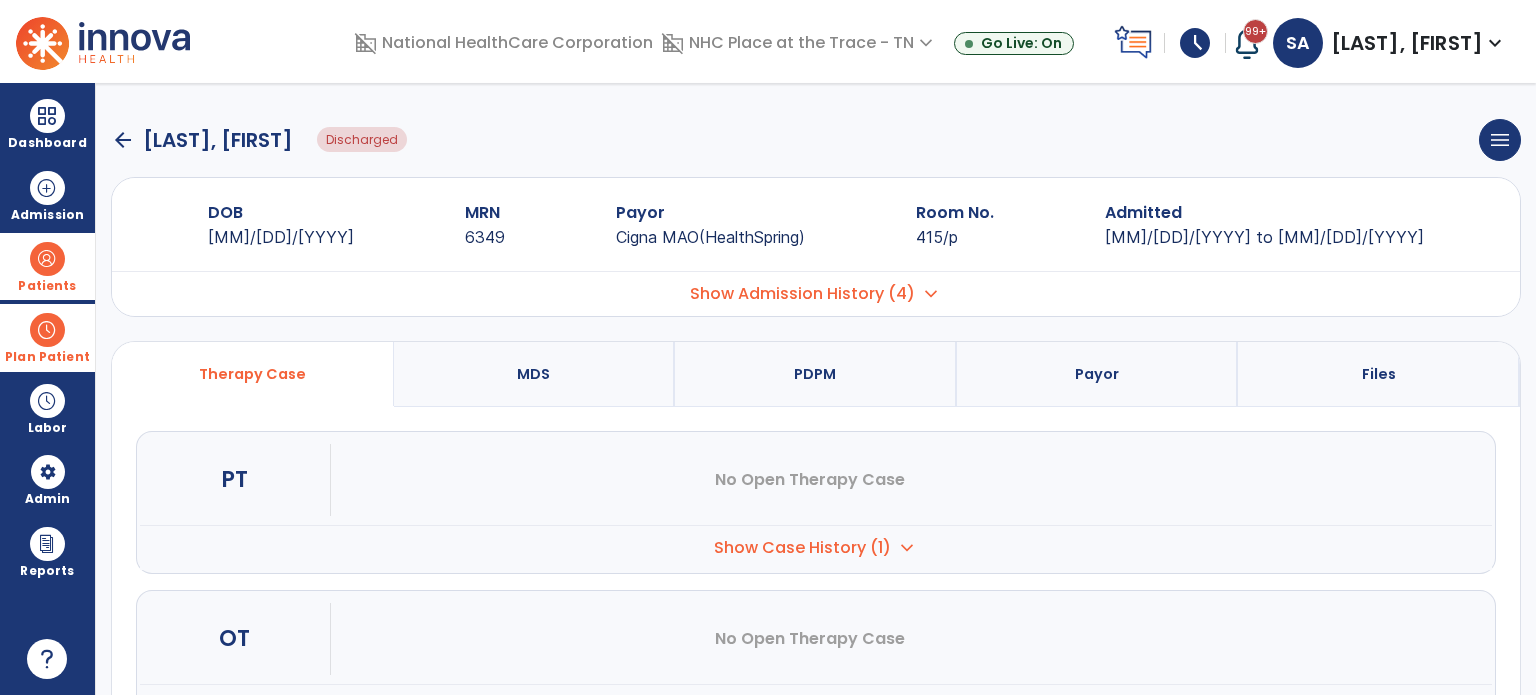 click on "Plan Patient" at bounding box center (47, 286) 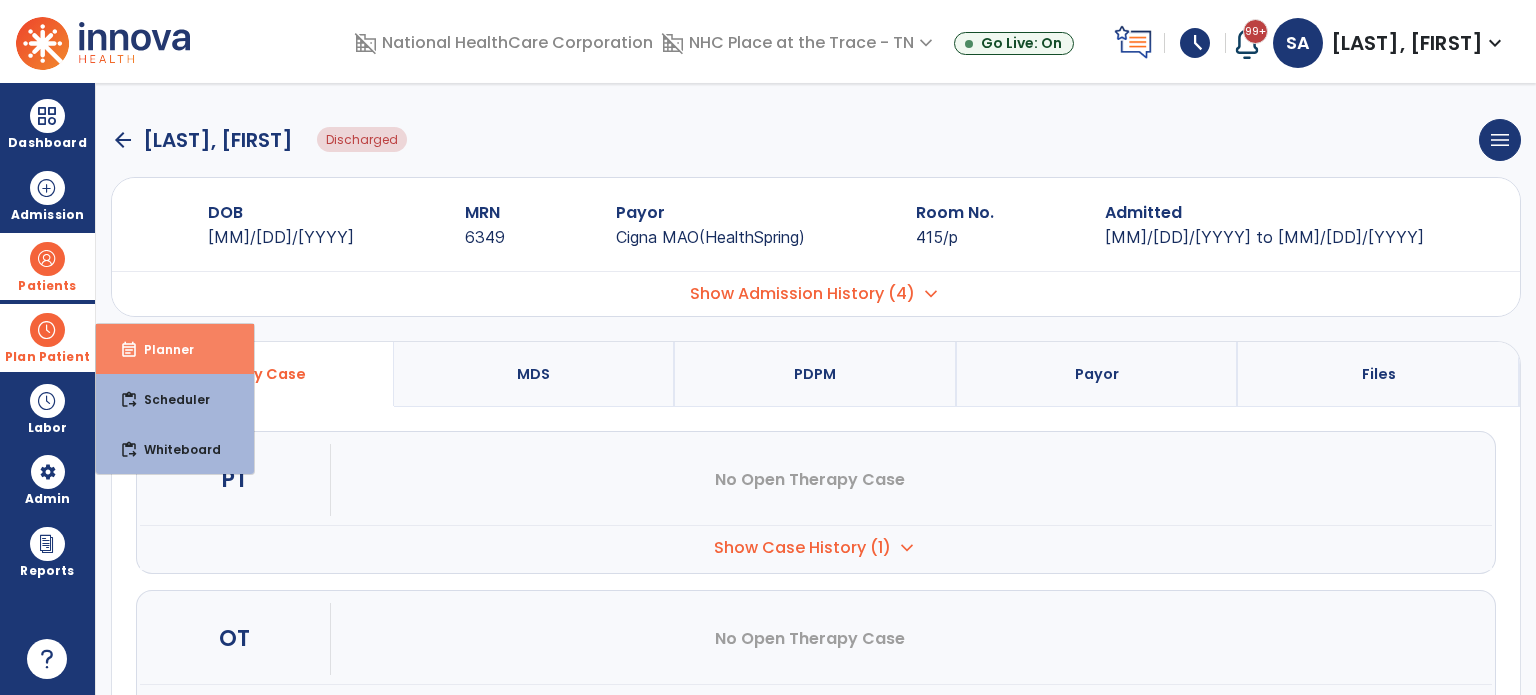 click on "event_note  Planner" at bounding box center (175, 349) 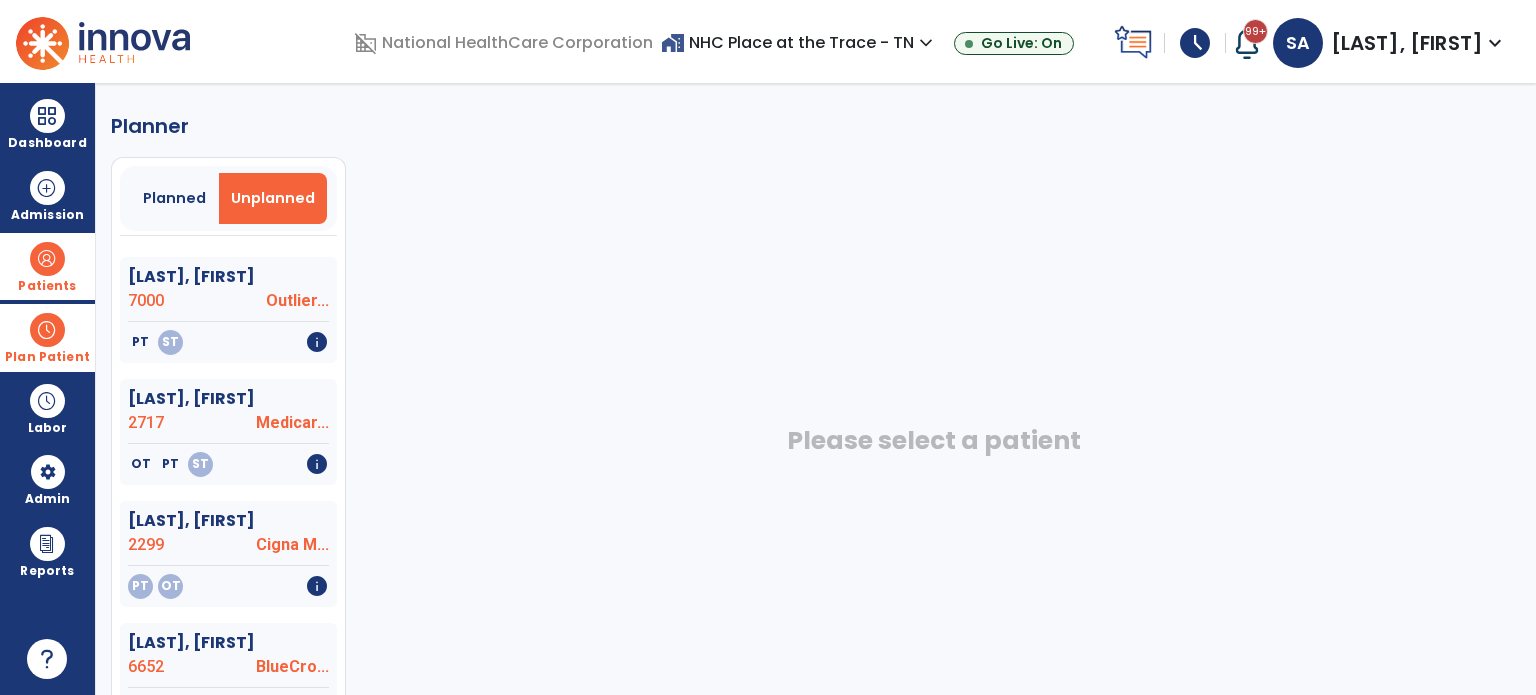 scroll, scrollTop: 554, scrollLeft: 0, axis: vertical 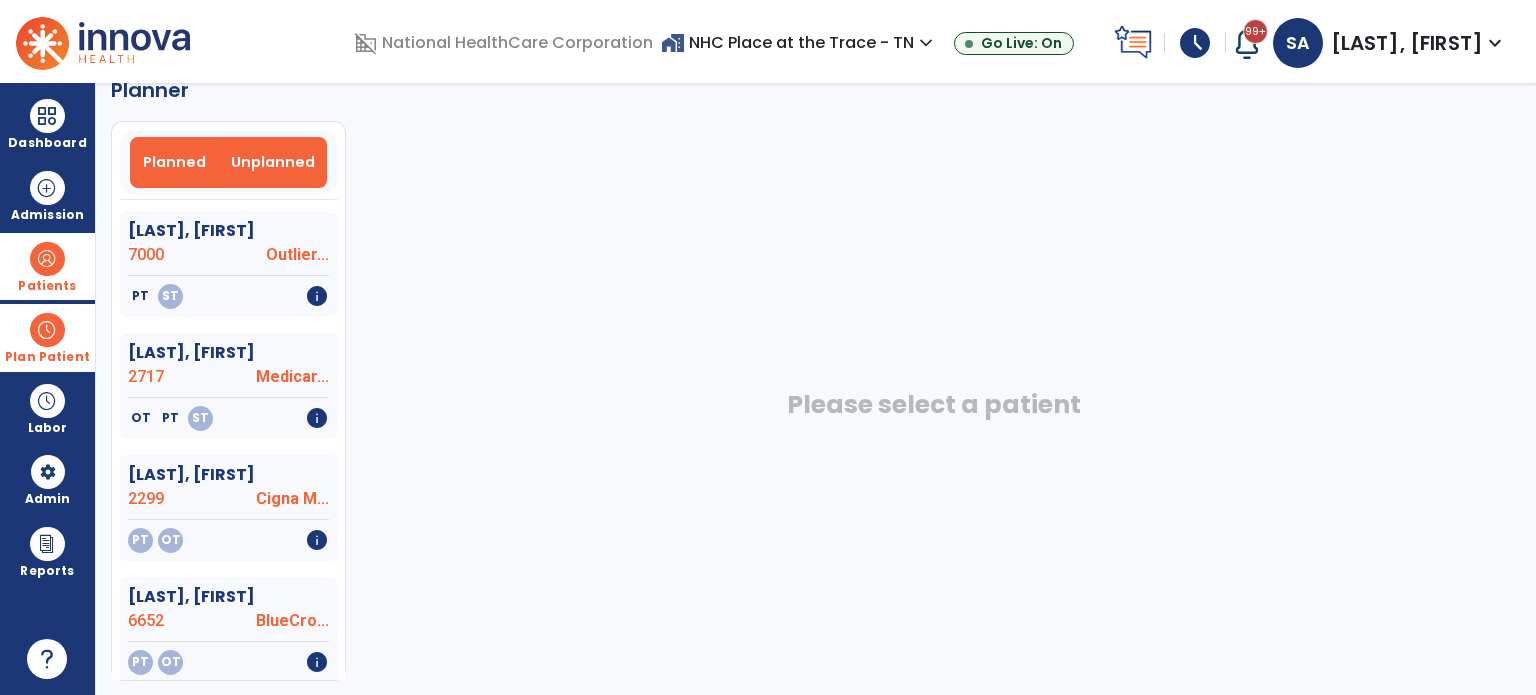 click on "Planned" at bounding box center [175, 162] 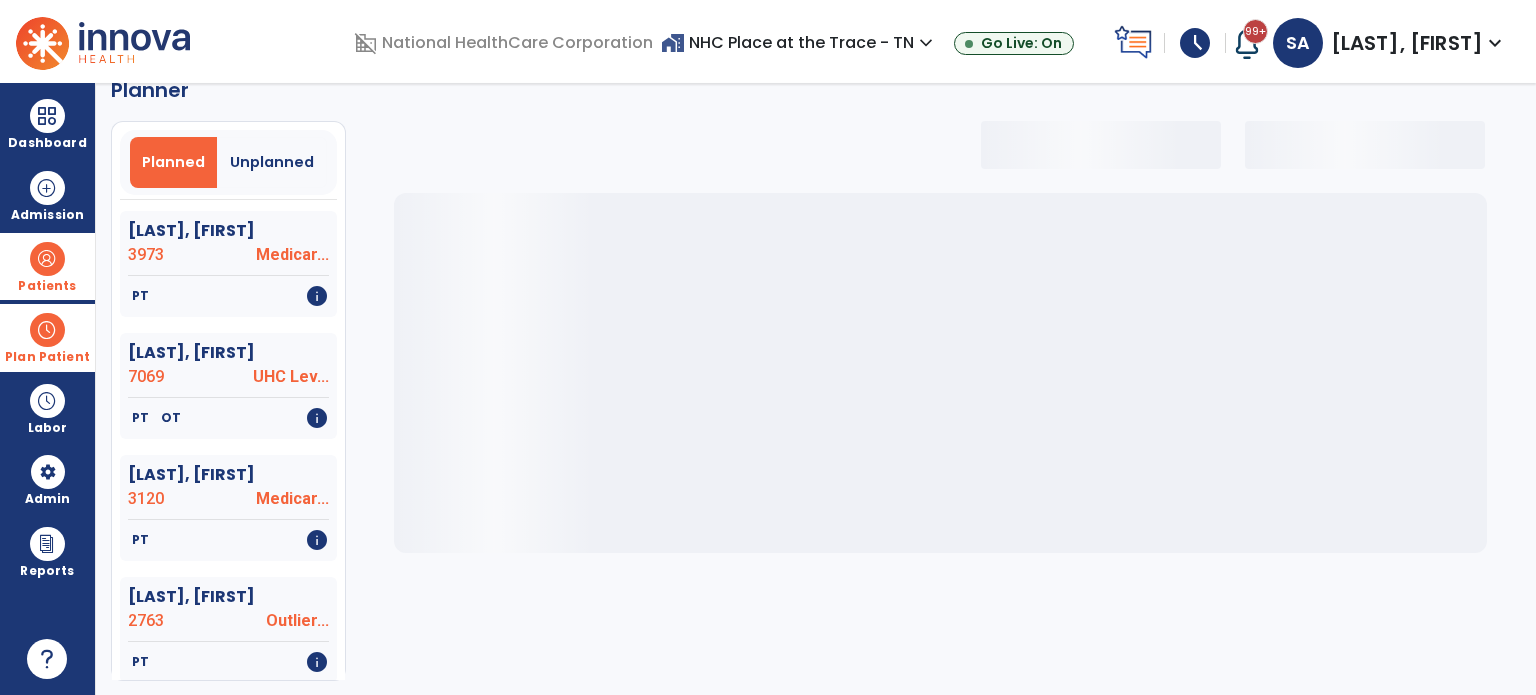 select on "***" 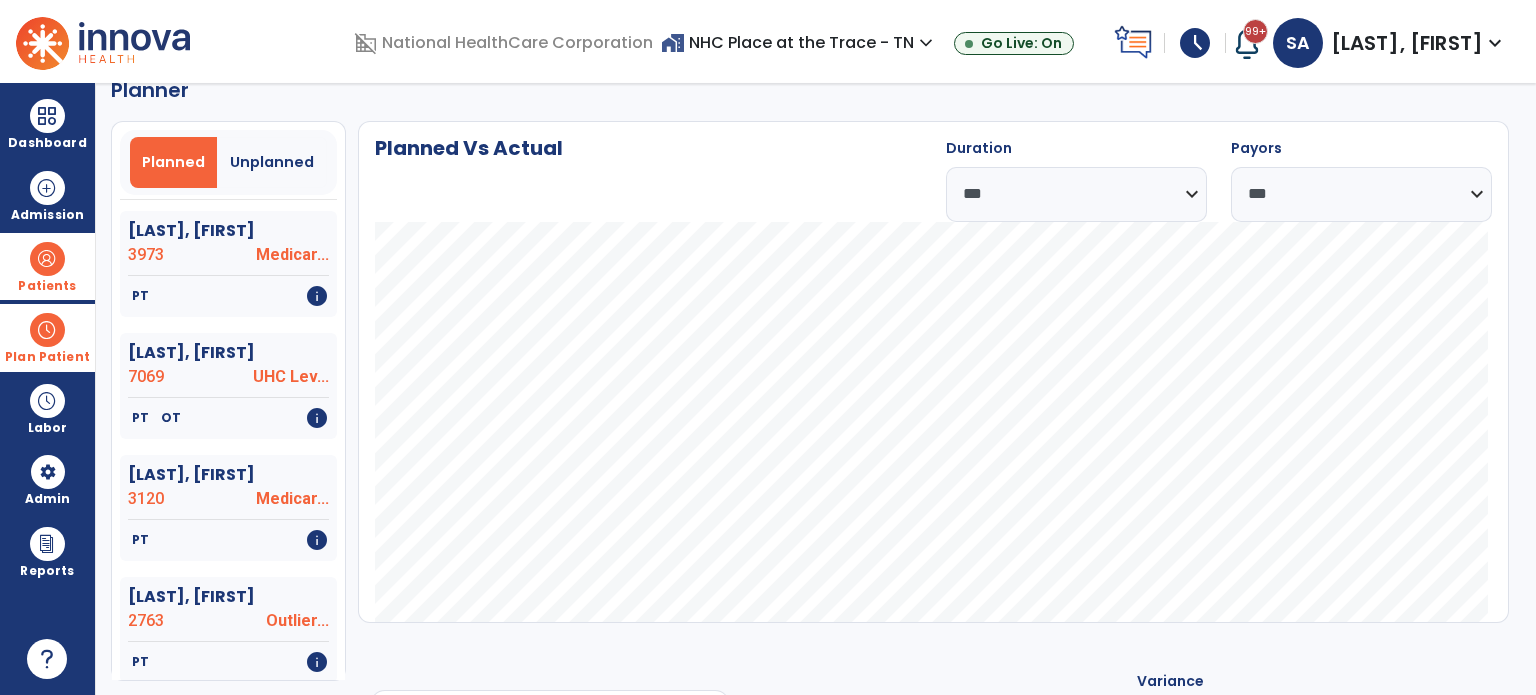 click at bounding box center (47, 259) 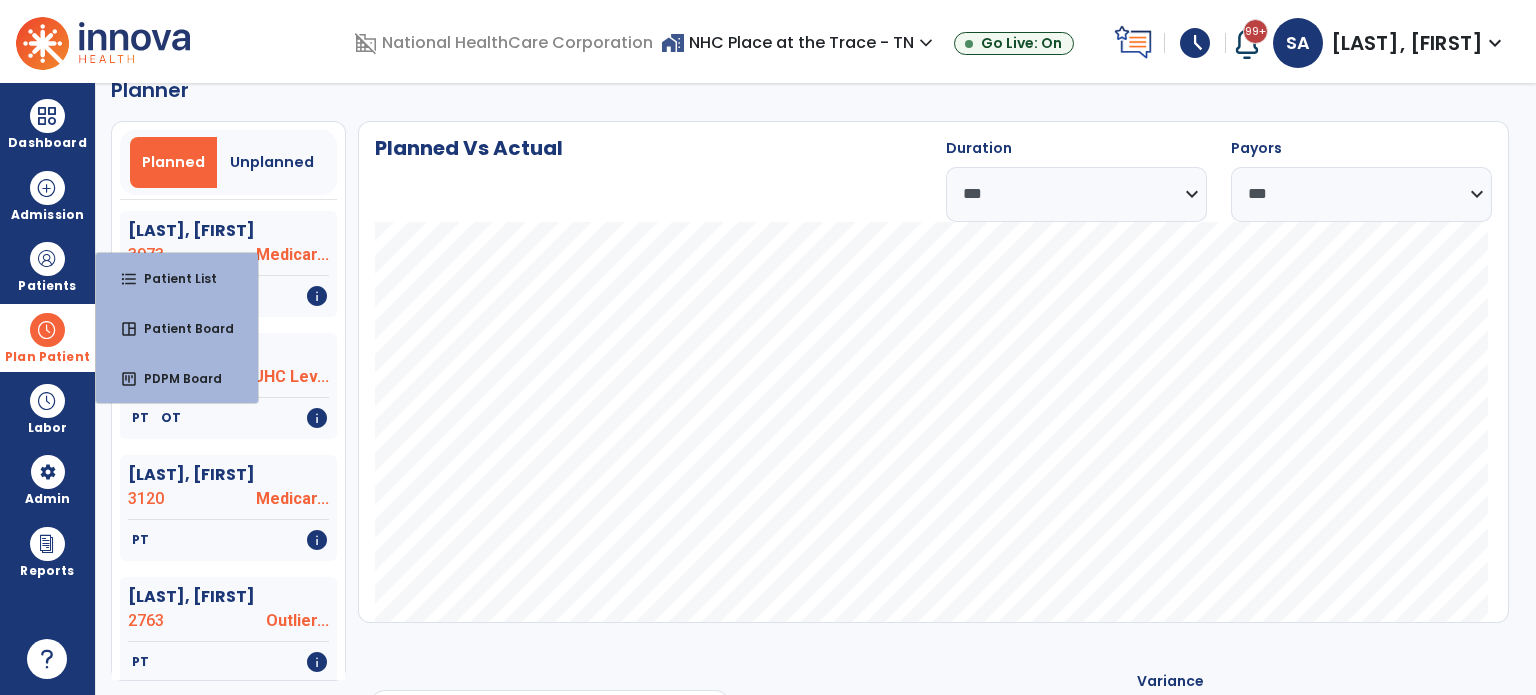 click at bounding box center [47, 330] 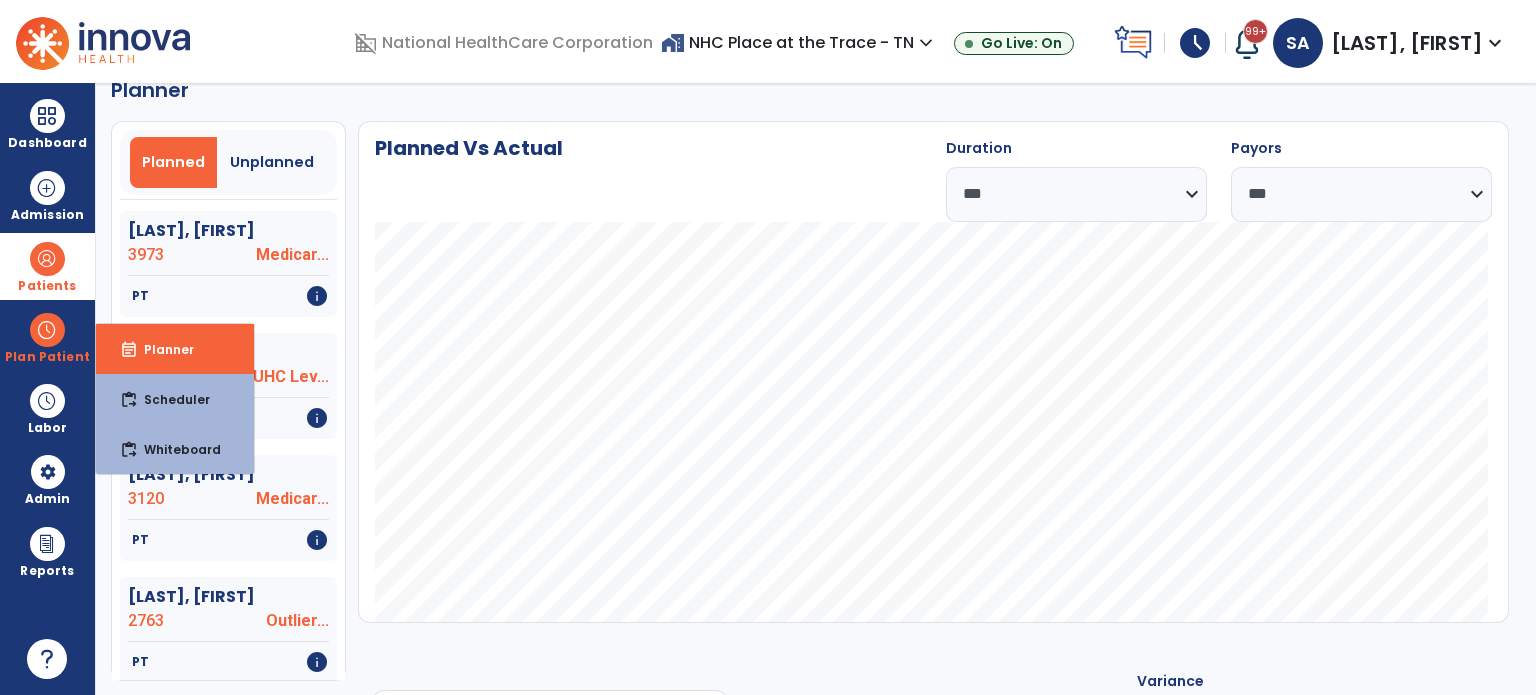 click on "Patients" at bounding box center [47, 266] 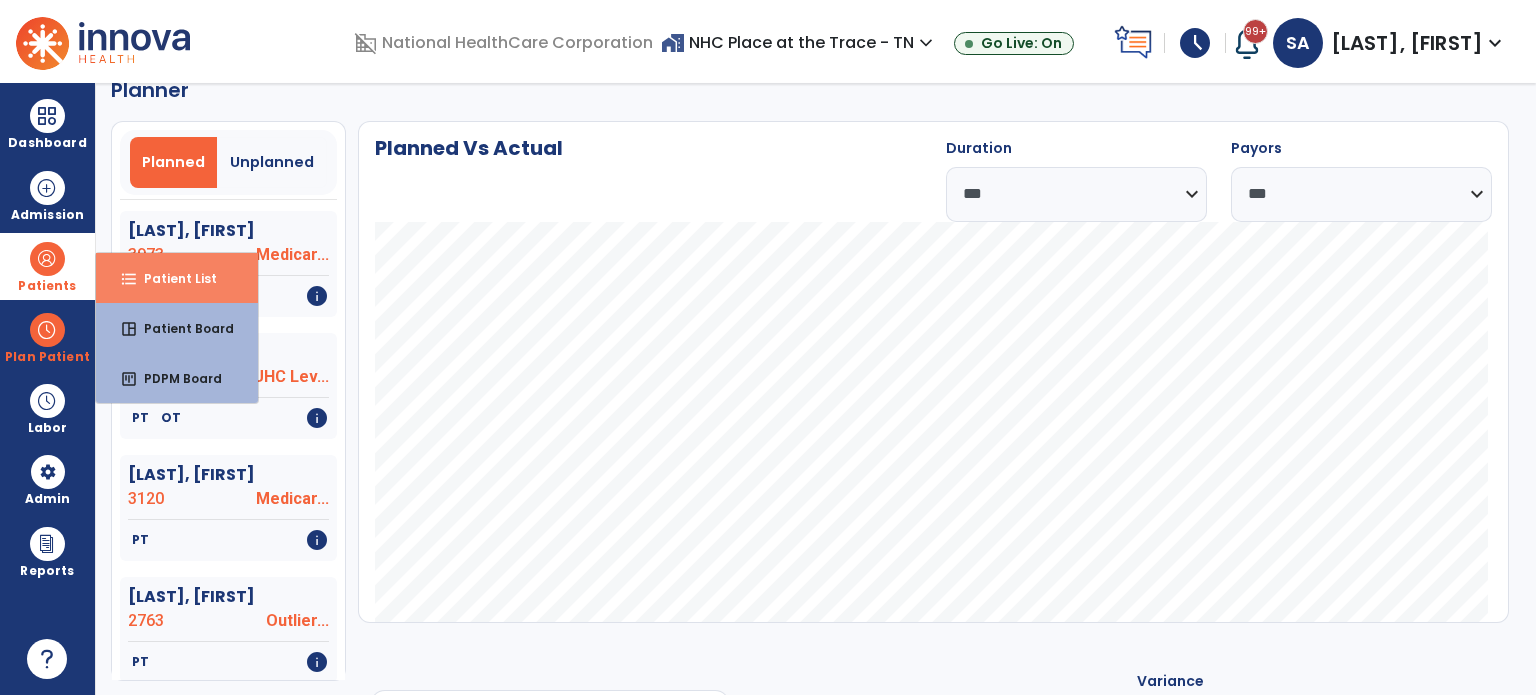 click on "format_list_bulleted" at bounding box center (129, 279) 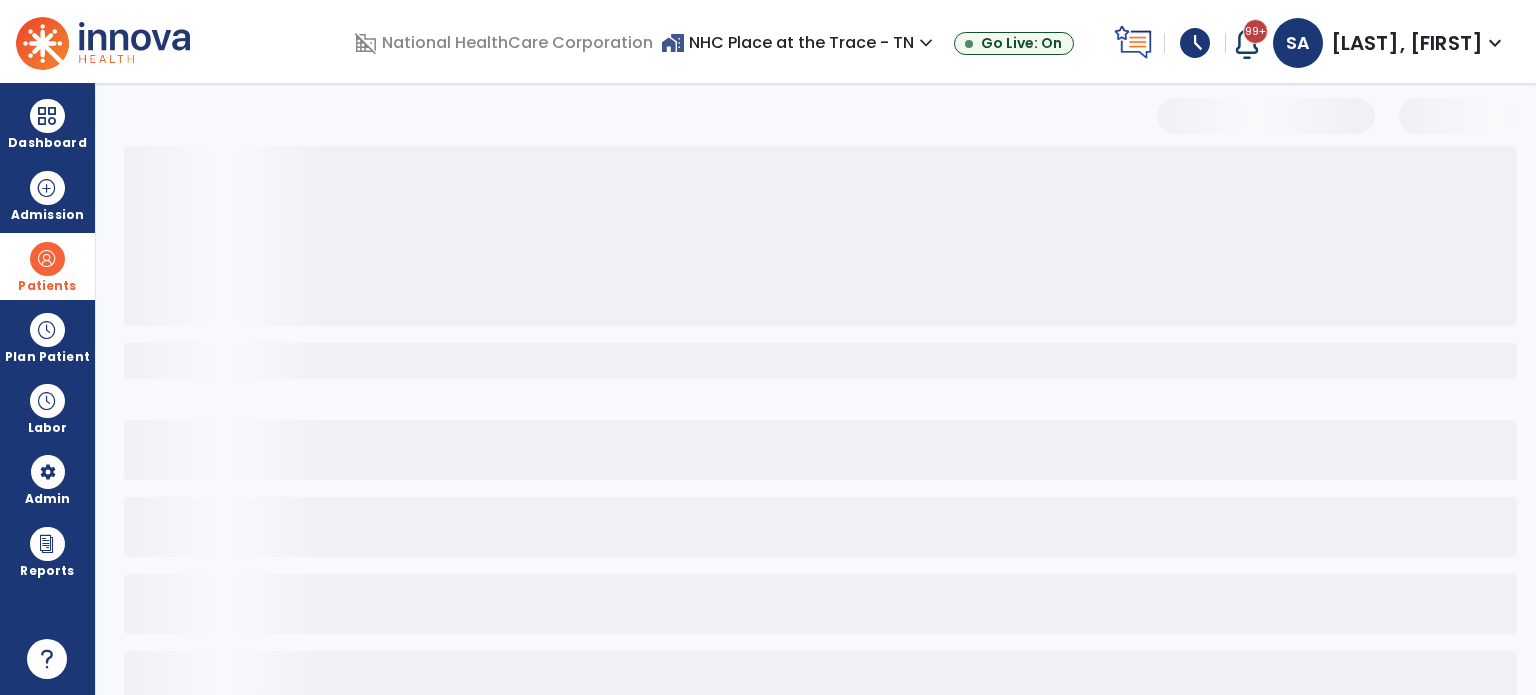 scroll, scrollTop: 0, scrollLeft: 0, axis: both 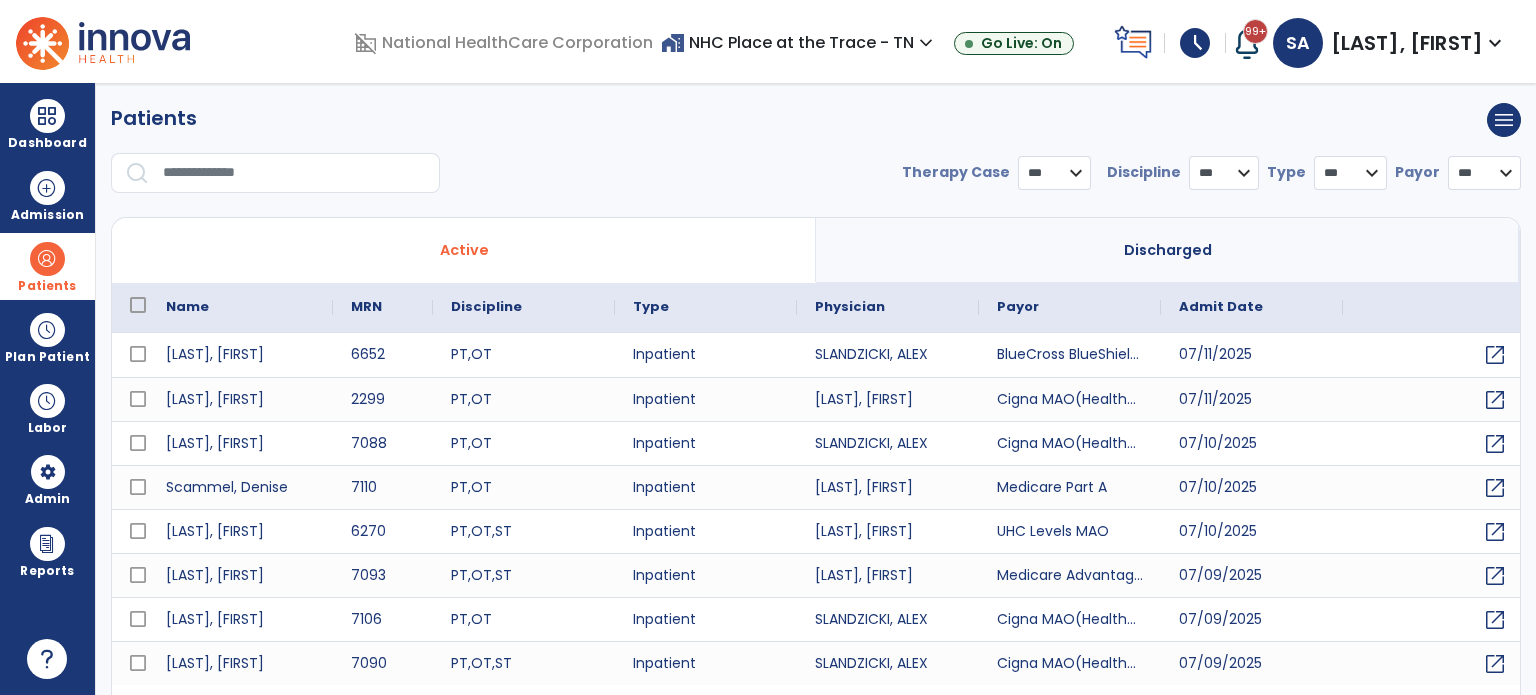 select on "***" 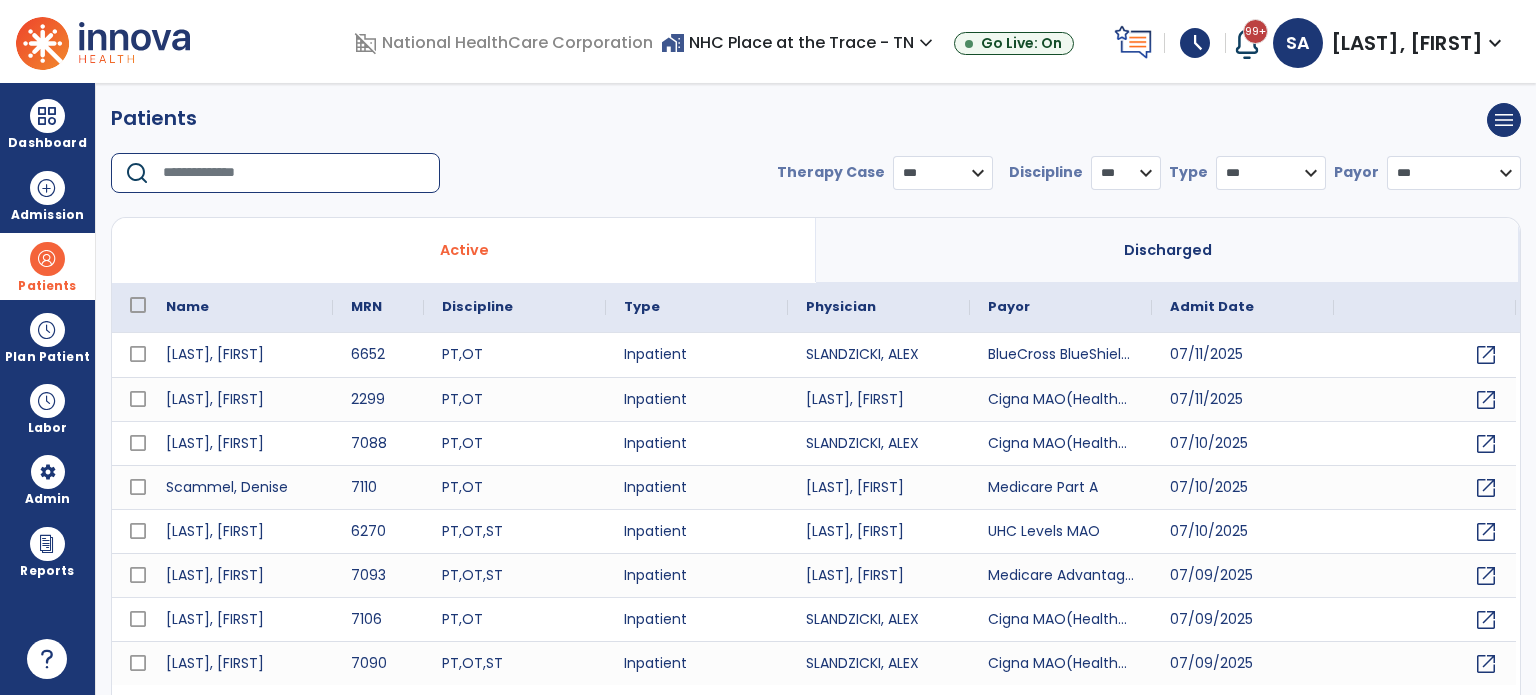 click at bounding box center [294, 173] 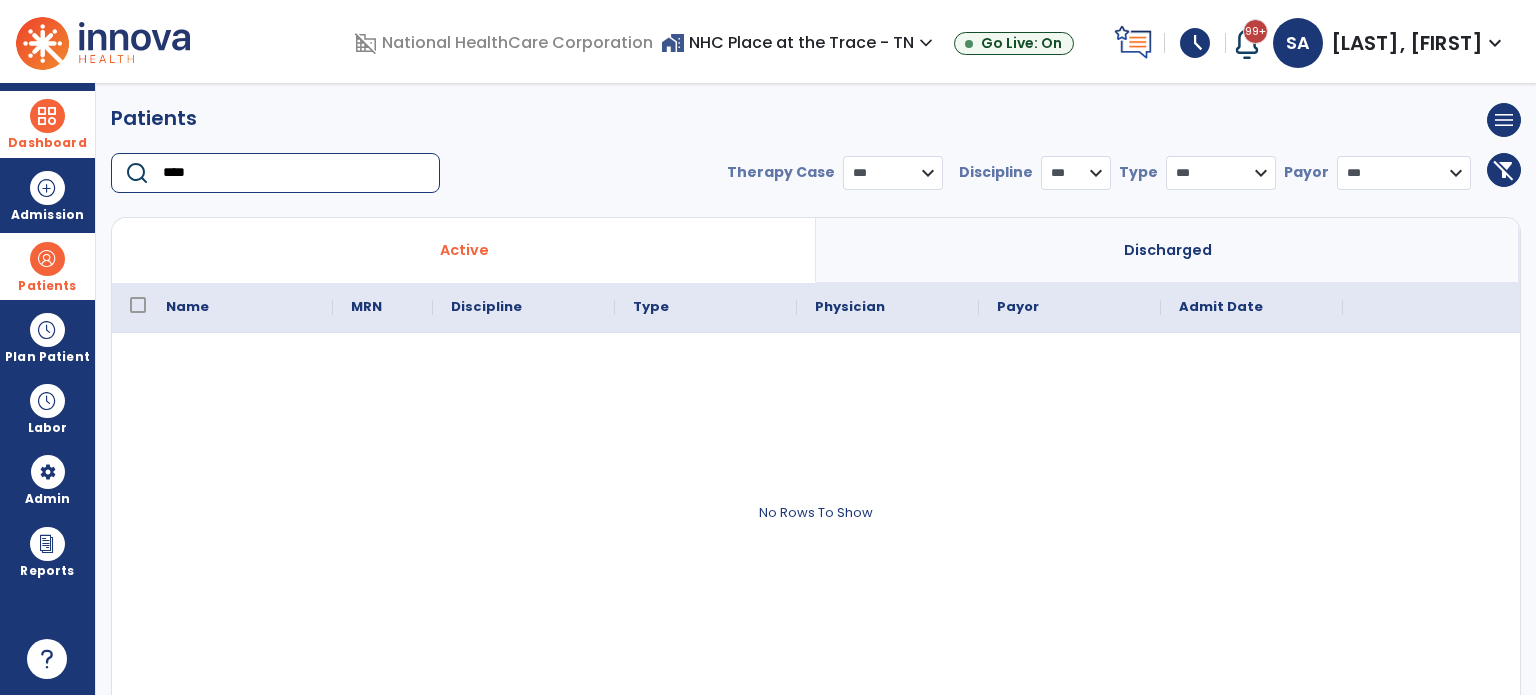 type on "****" 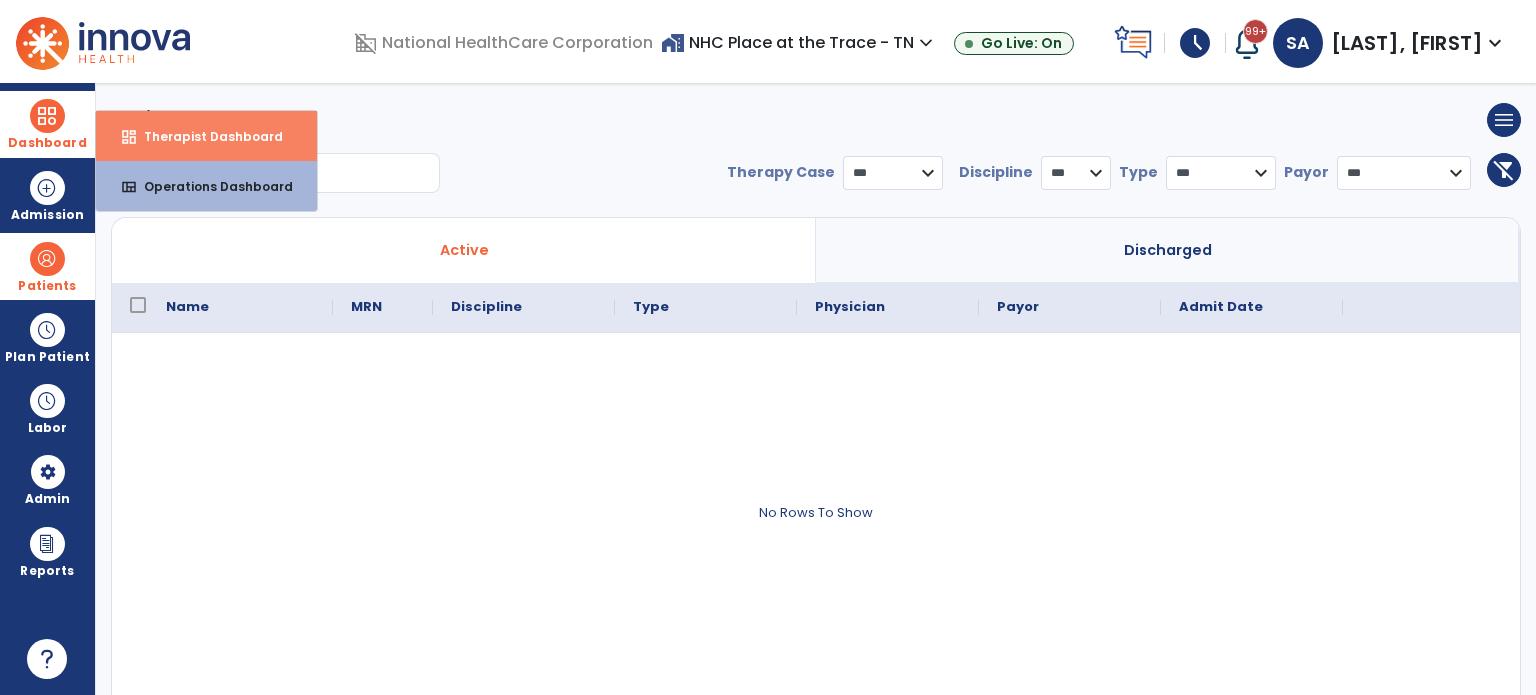 click on "dashboard" at bounding box center [129, 137] 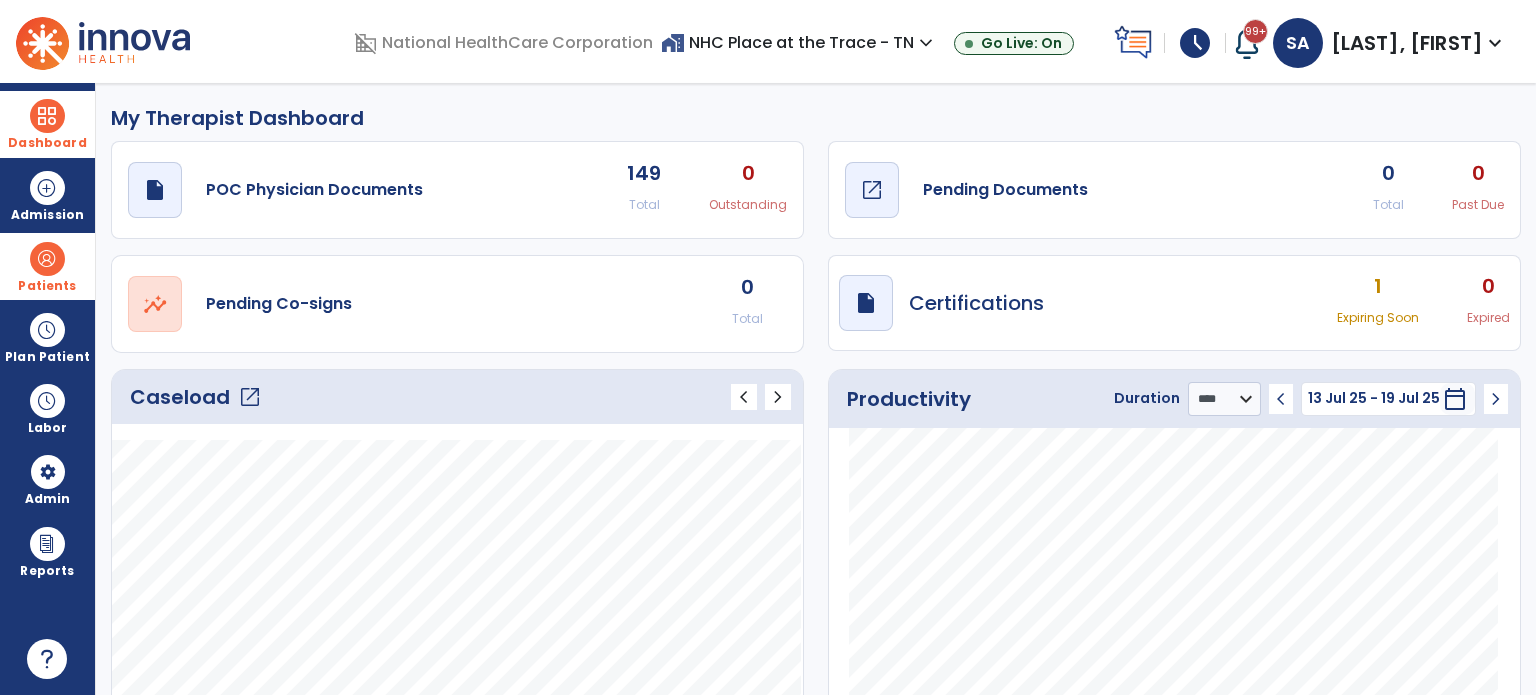 click on "Pending Documents" 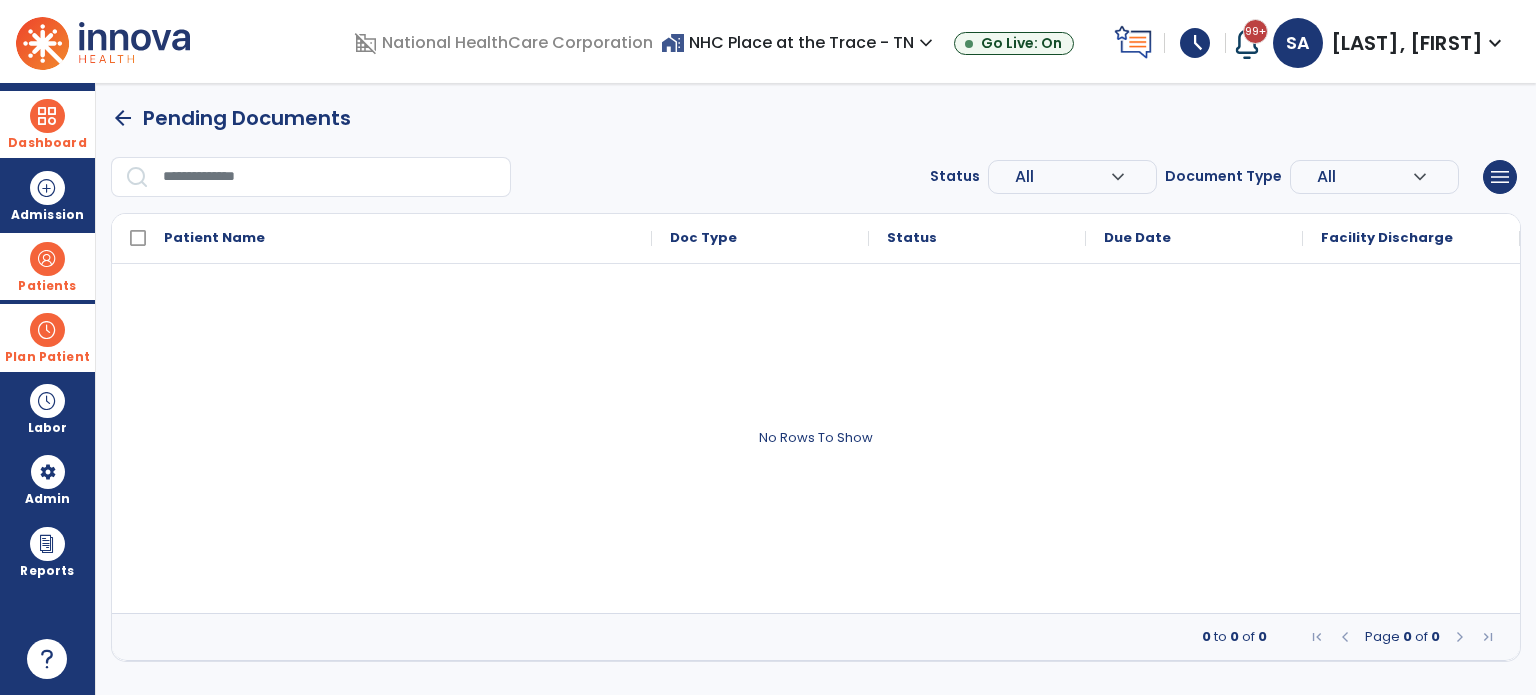 click at bounding box center [47, 330] 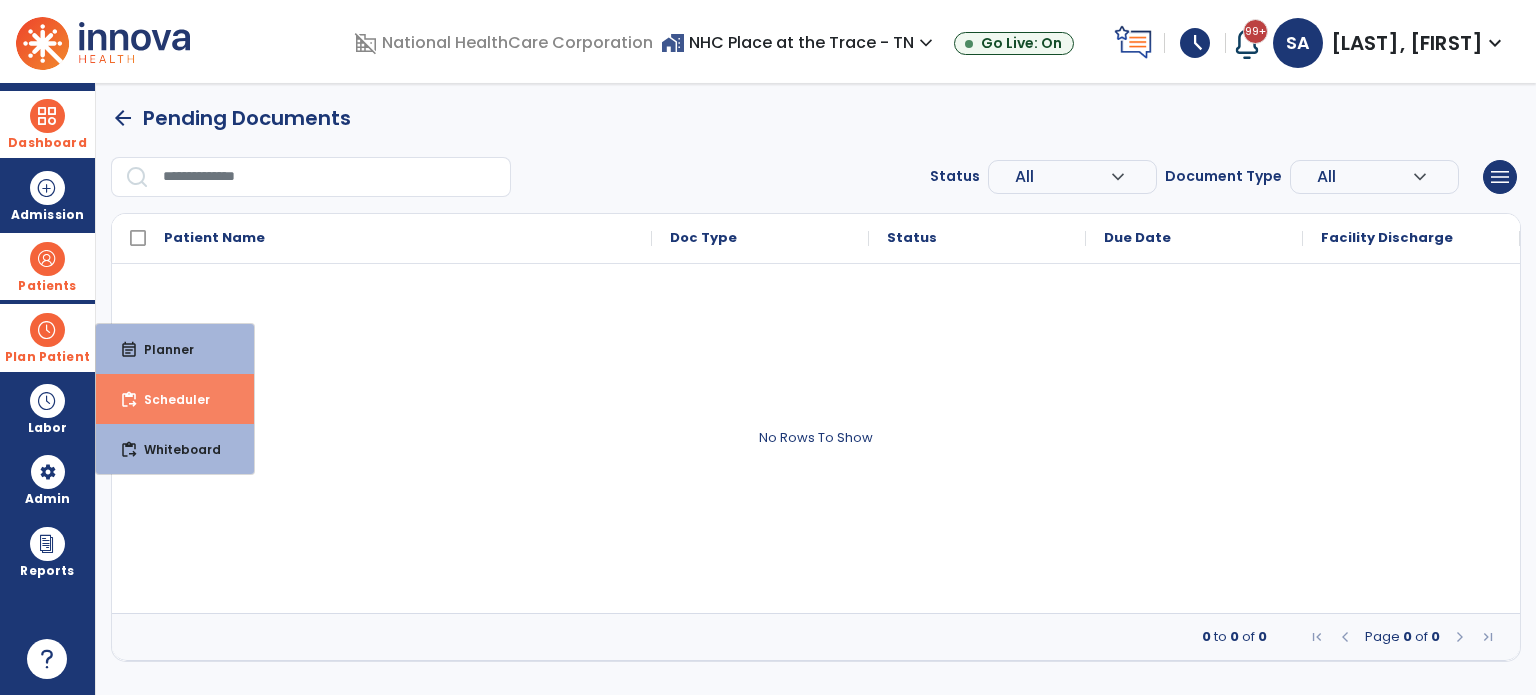 click on "content_paste_go" at bounding box center [129, 400] 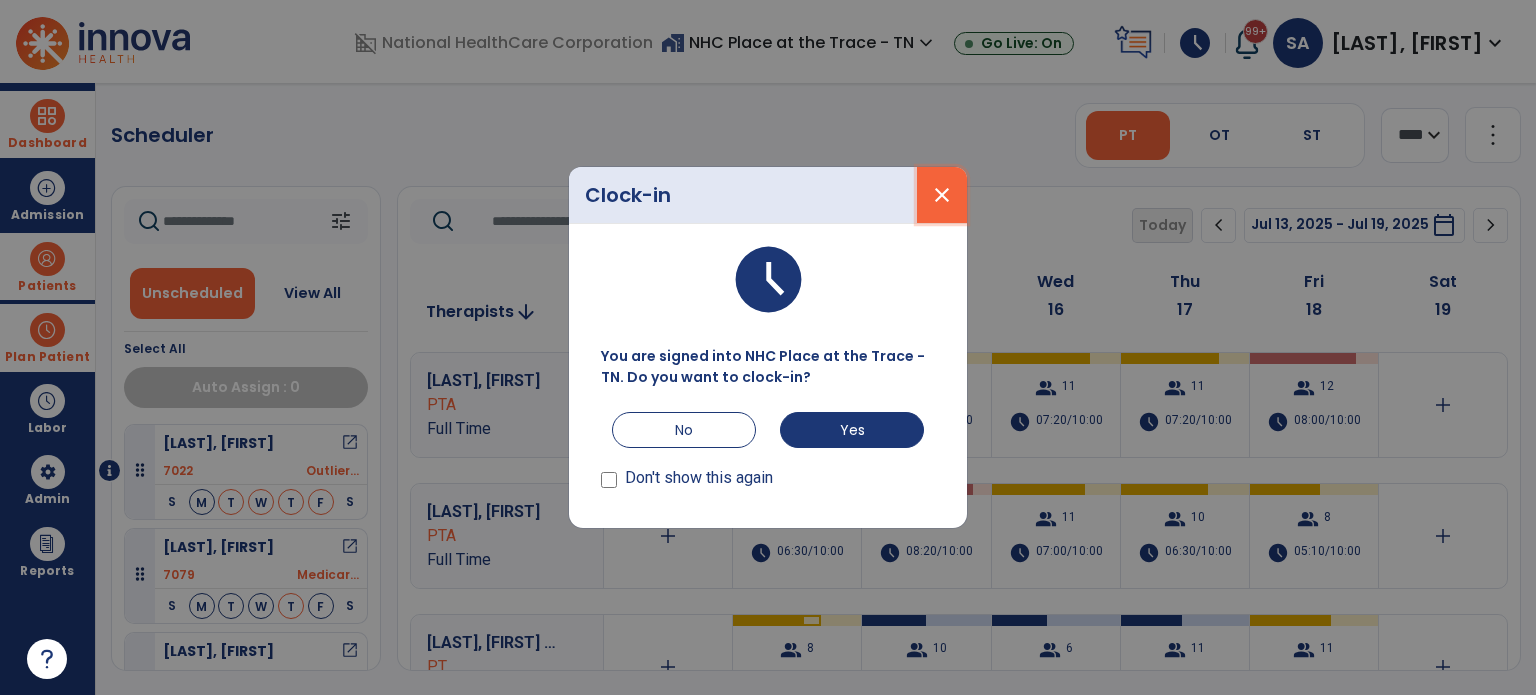 click on "close" at bounding box center [942, 195] 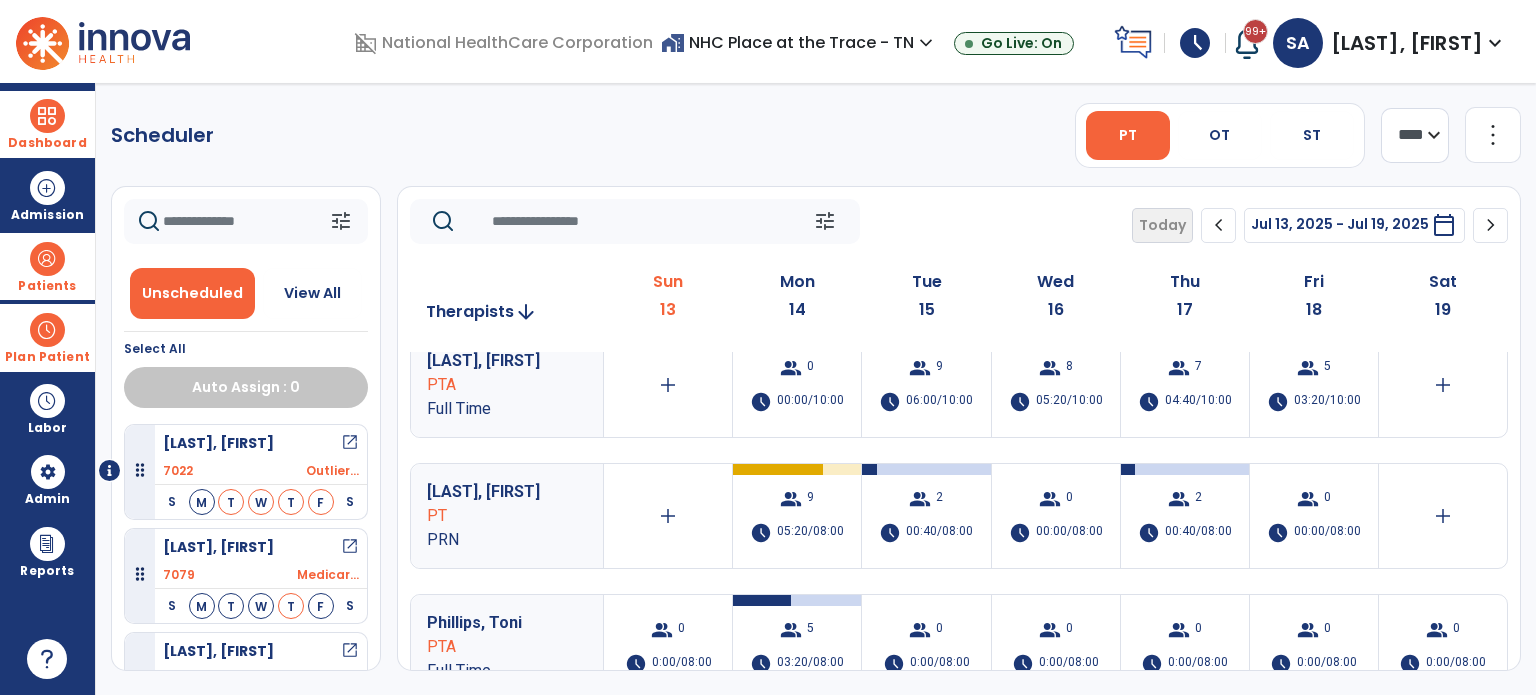 scroll, scrollTop: 680, scrollLeft: 0, axis: vertical 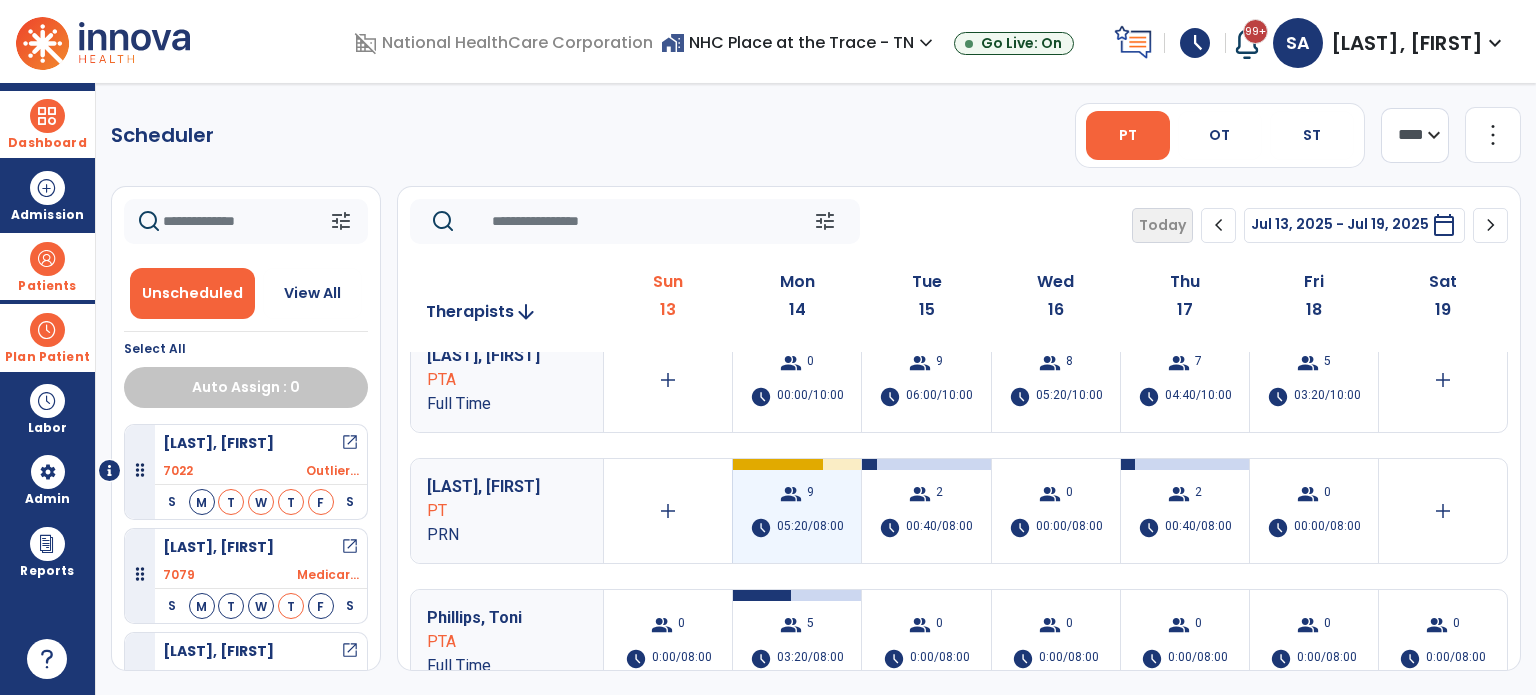 click on "group" at bounding box center (791, 494) 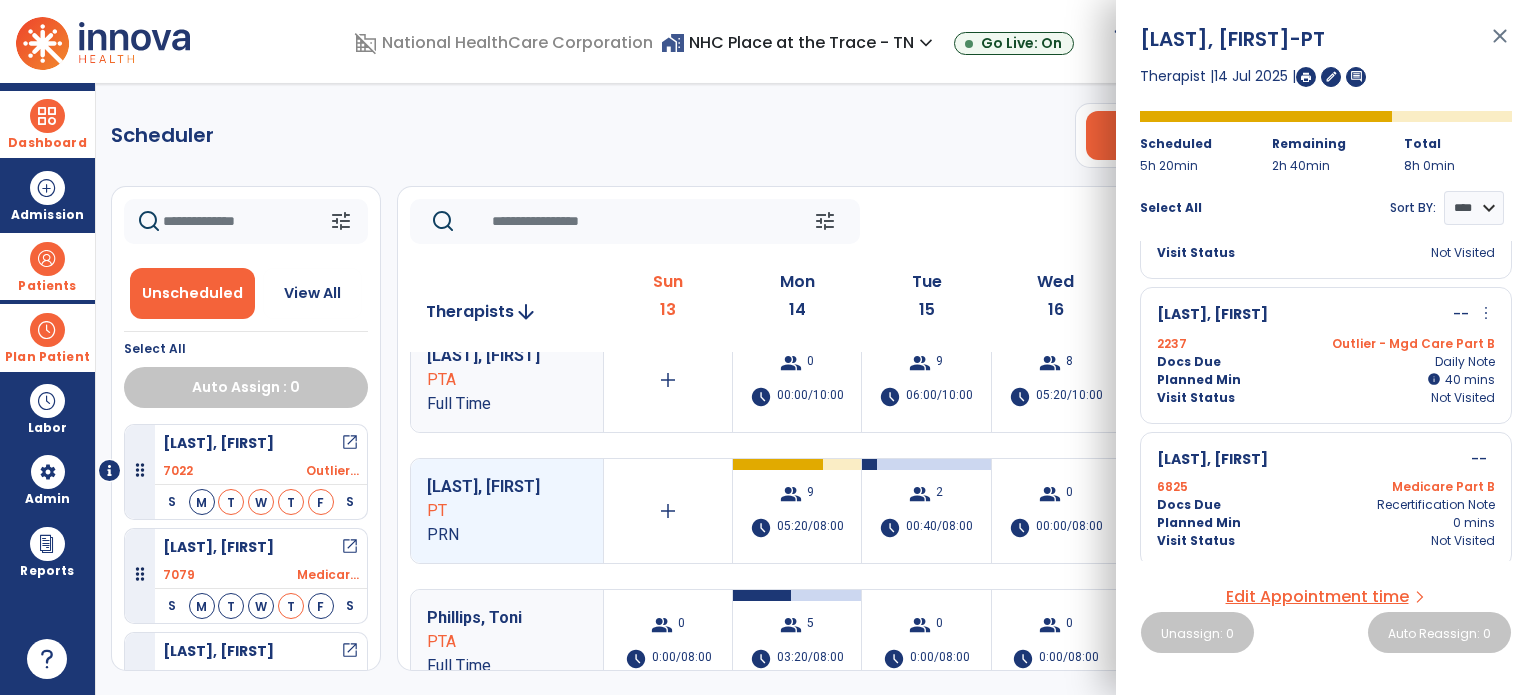 scroll, scrollTop: 976, scrollLeft: 0, axis: vertical 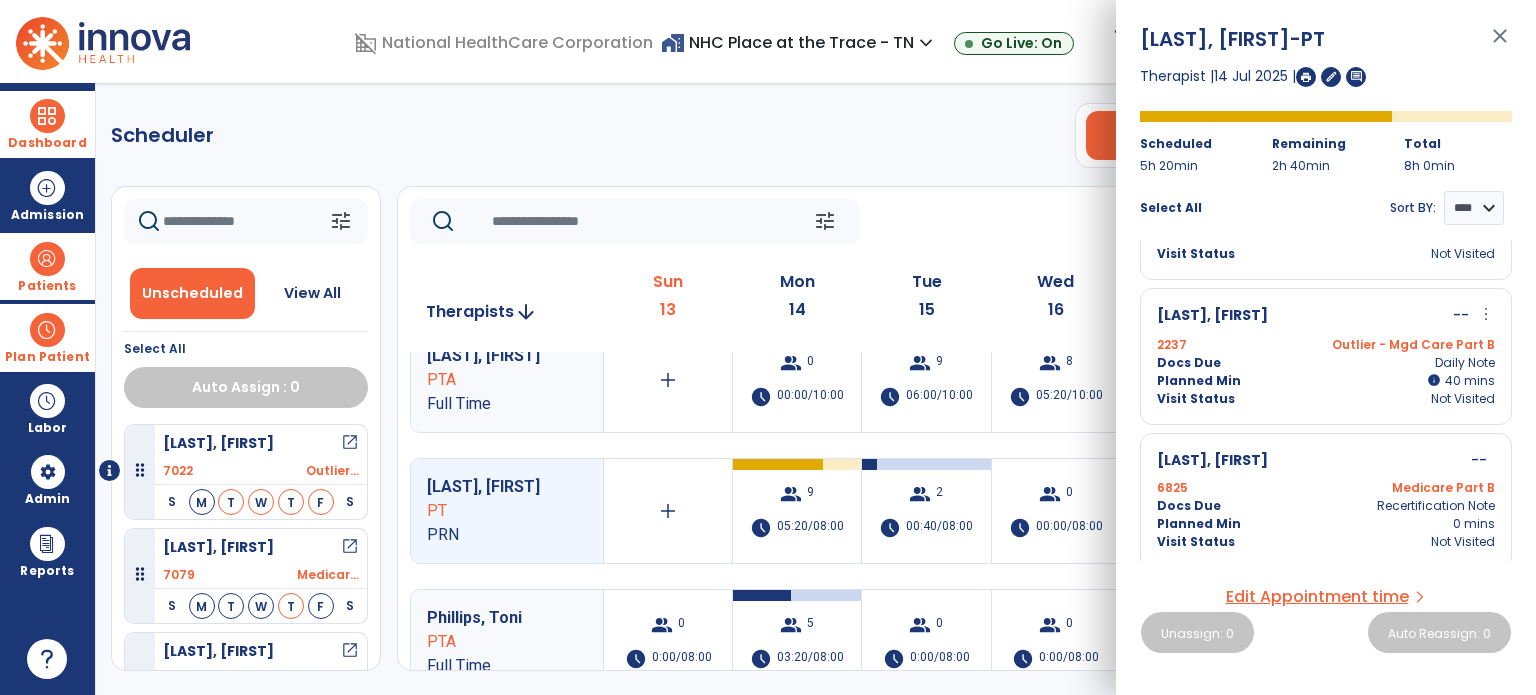 click on "close" at bounding box center (1500, 45) 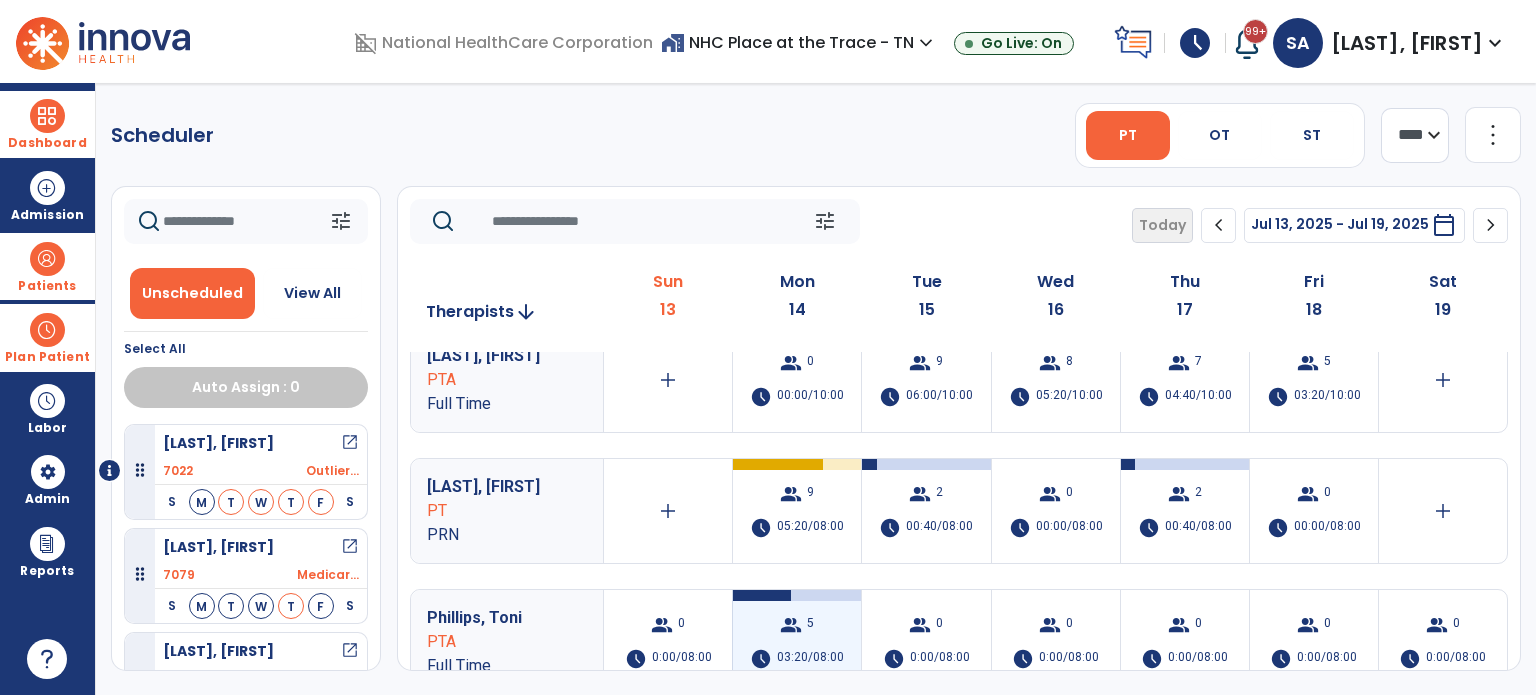 click on "group  5  schedule  03:20/08:00" at bounding box center [797, 642] 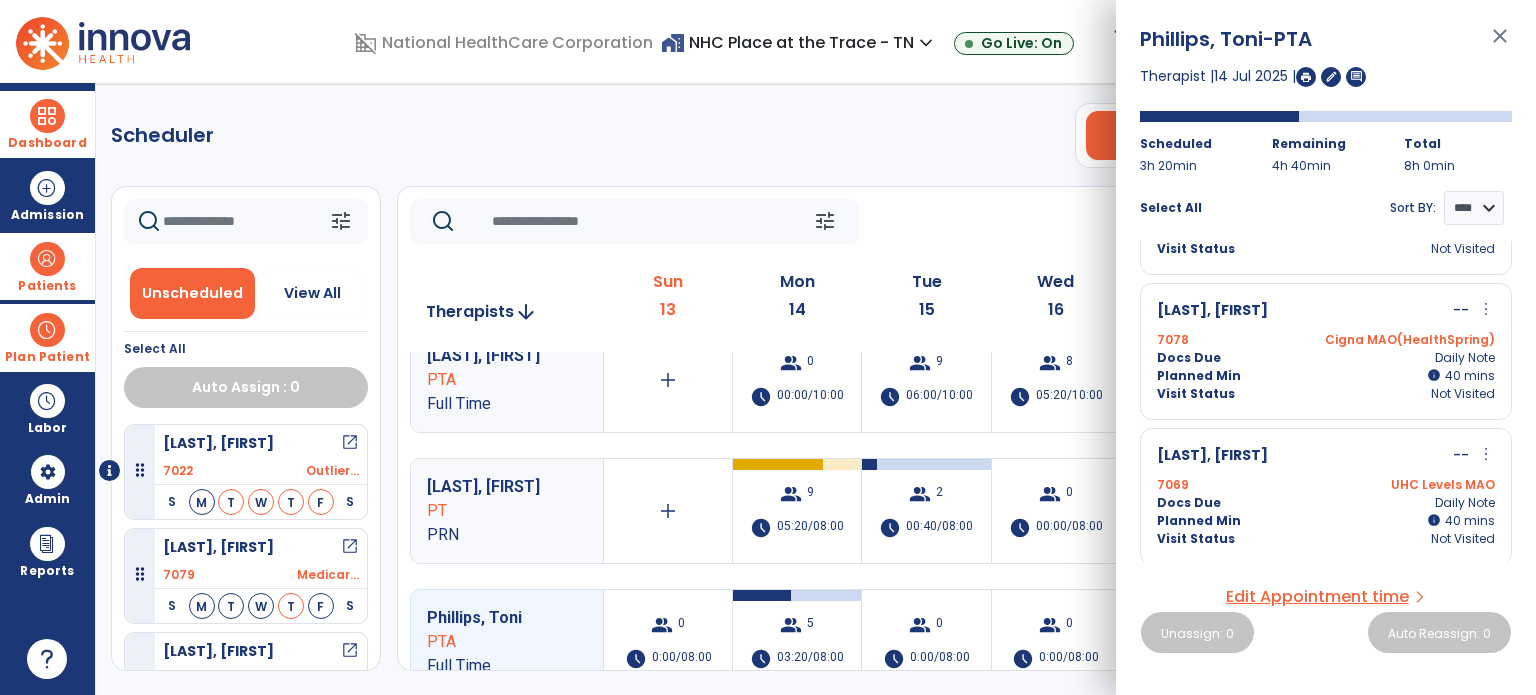 scroll, scrollTop: 0, scrollLeft: 0, axis: both 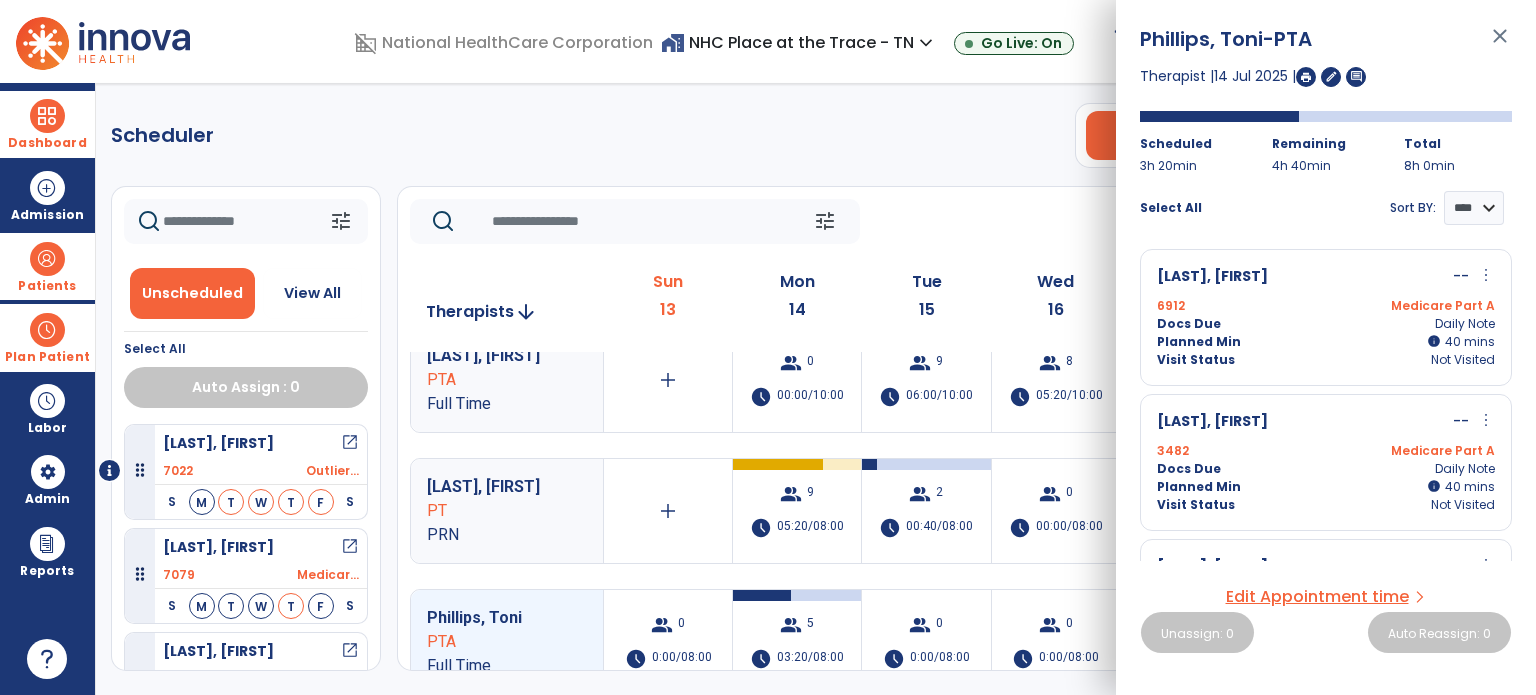 click on "close" at bounding box center (1500, 45) 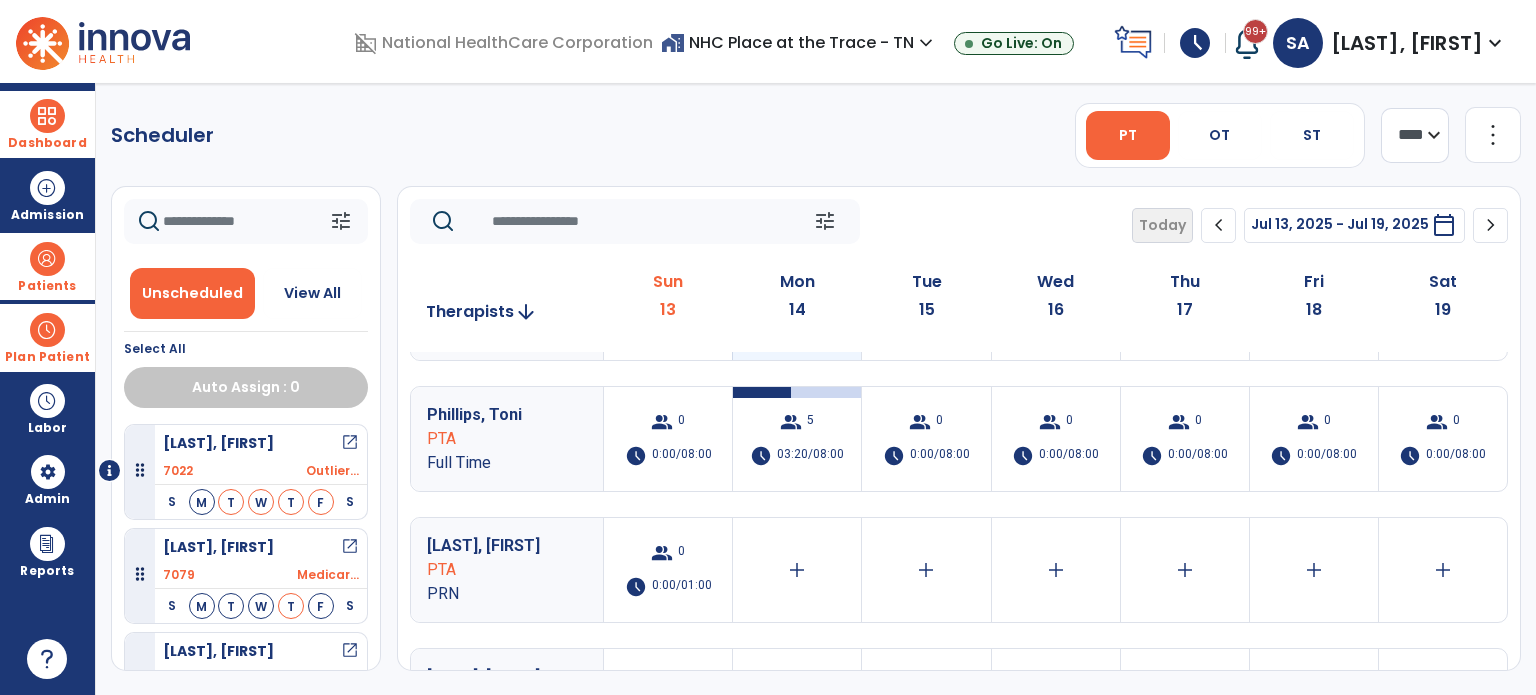 scroll, scrollTop: 992, scrollLeft: 0, axis: vertical 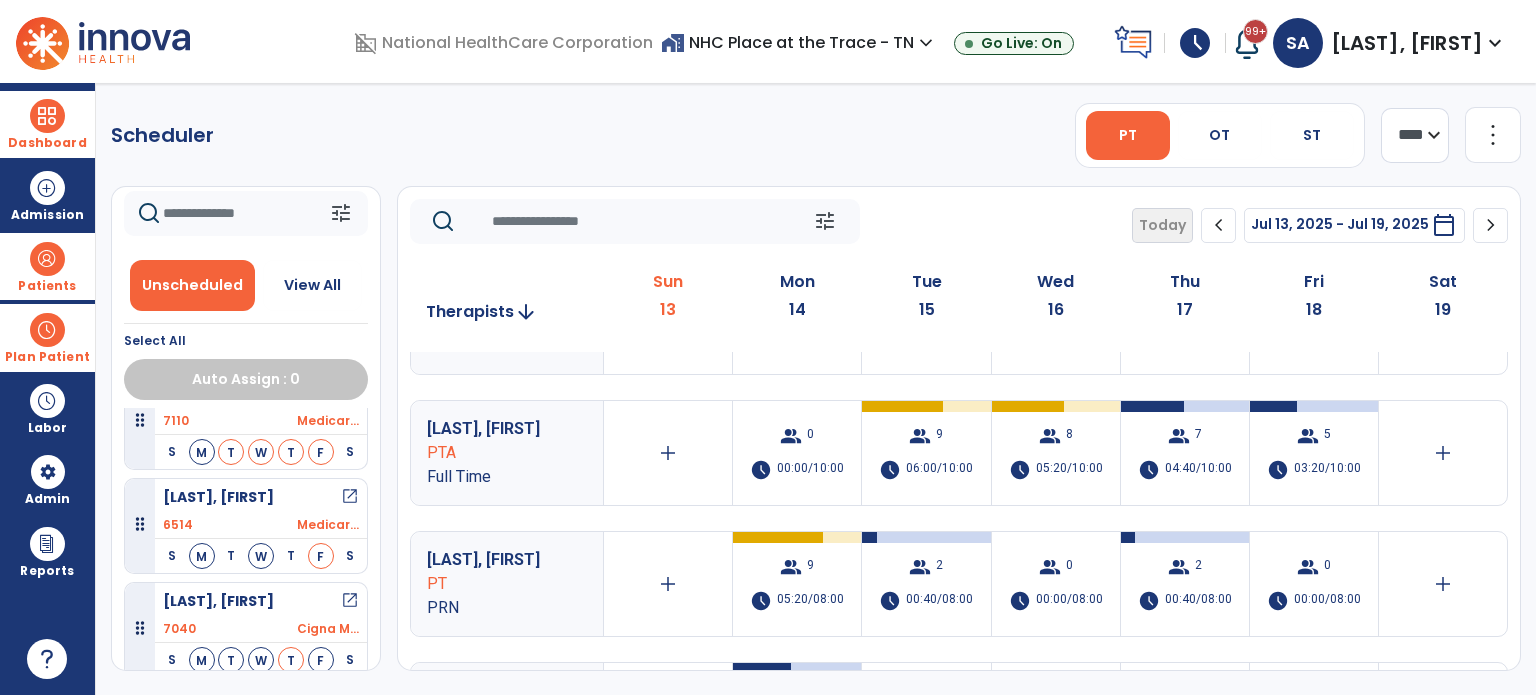 click on "Plan Patient" at bounding box center [47, 357] 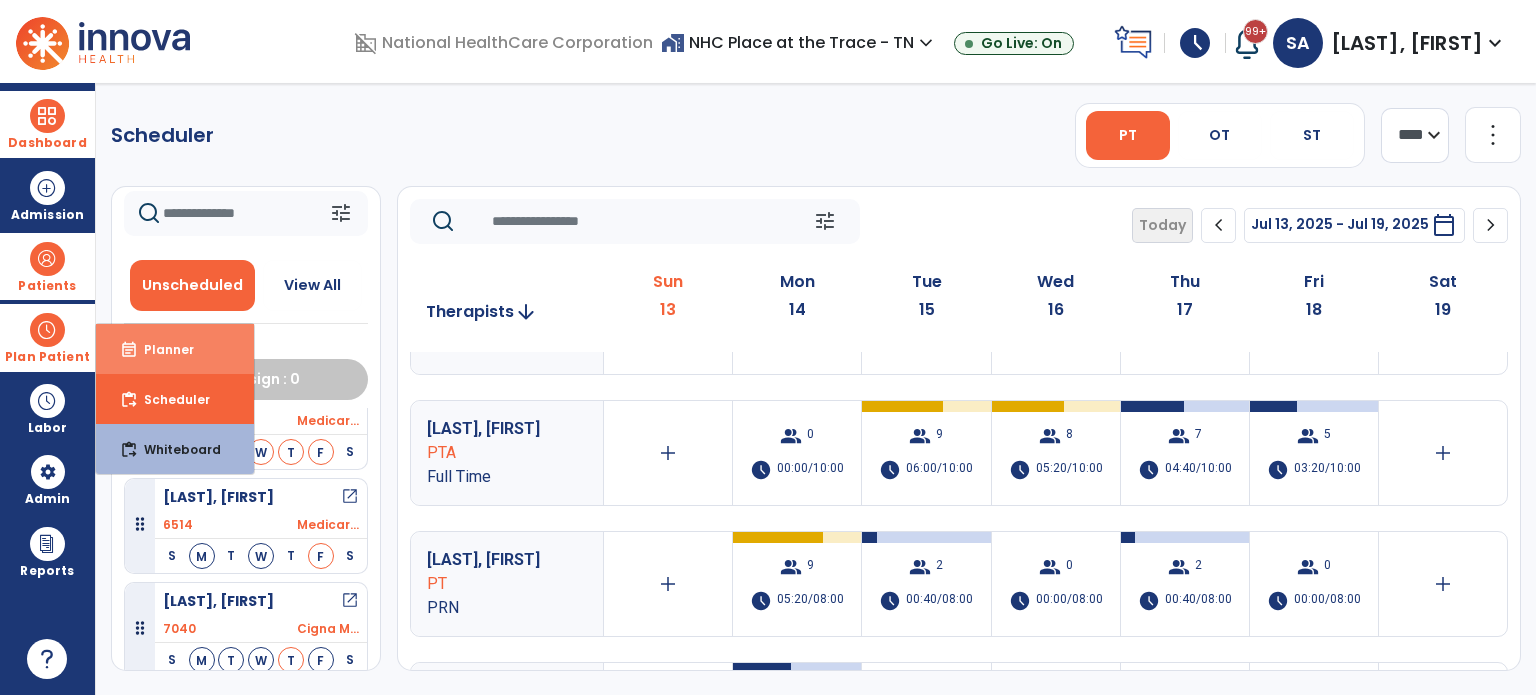 click on "Planner" at bounding box center (161, 349) 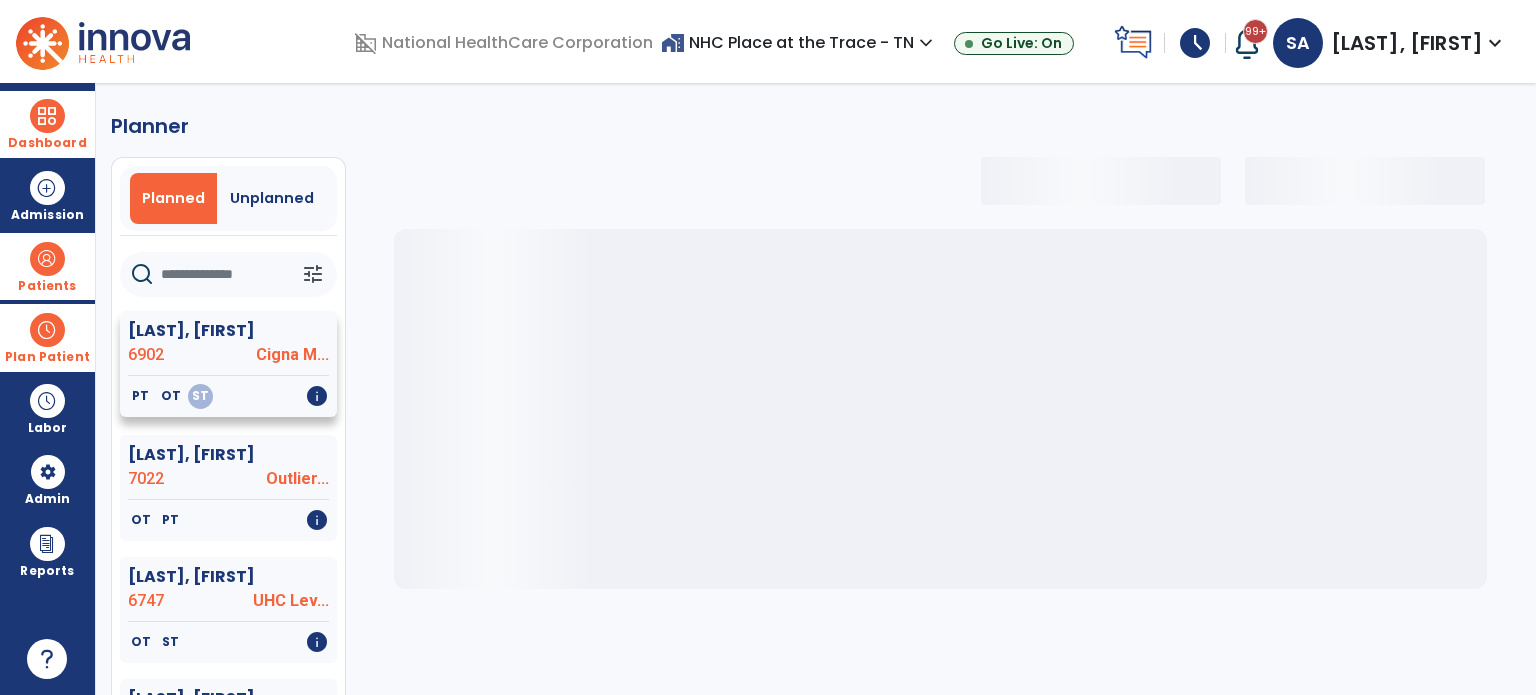 select on "***" 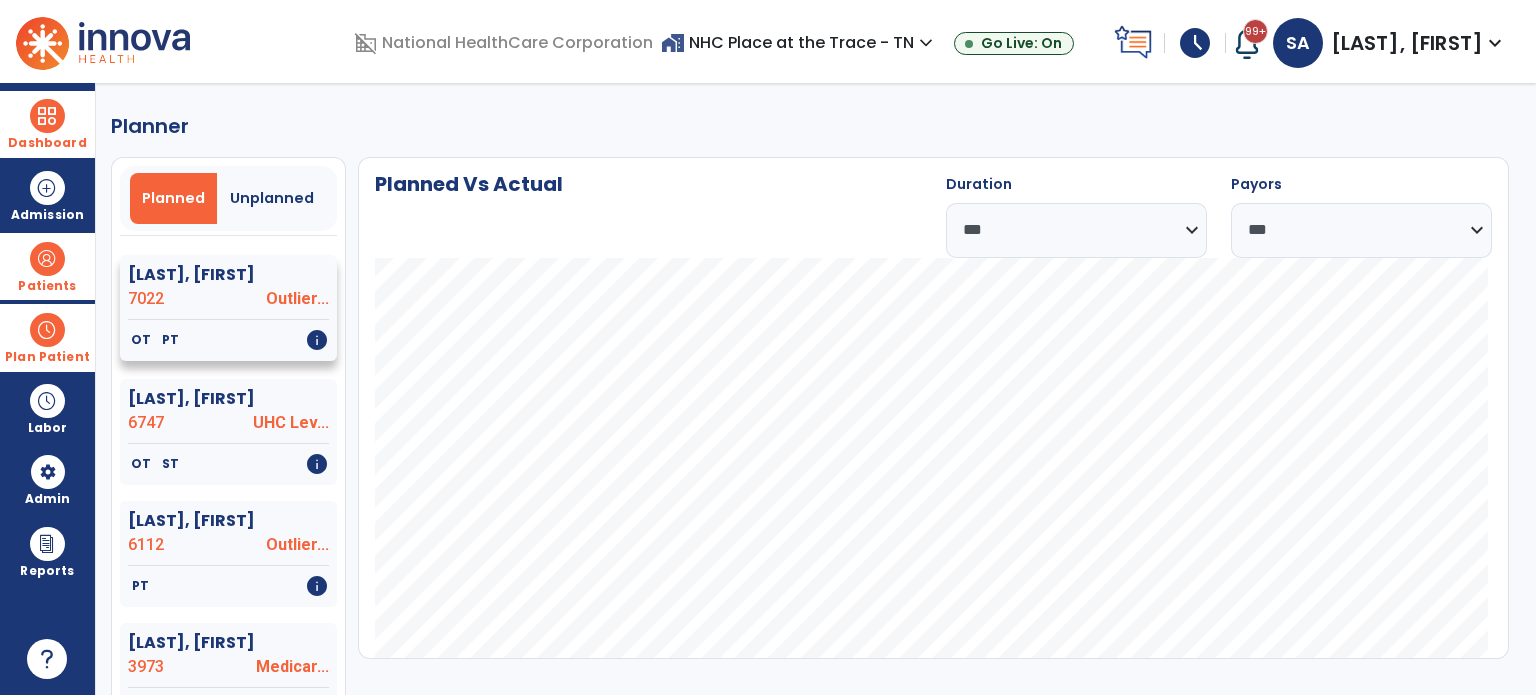 scroll, scrollTop: 200, scrollLeft: 0, axis: vertical 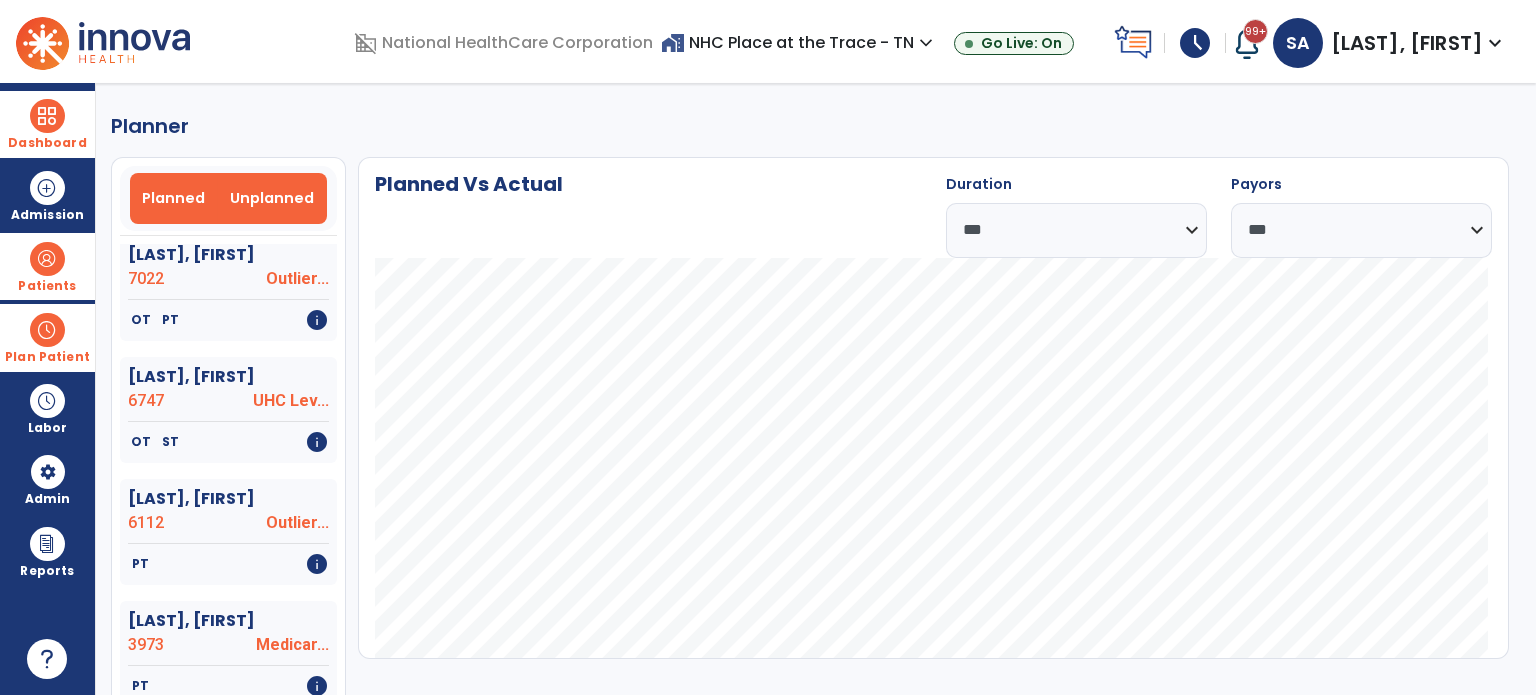 click on "Unplanned" at bounding box center (272, 198) 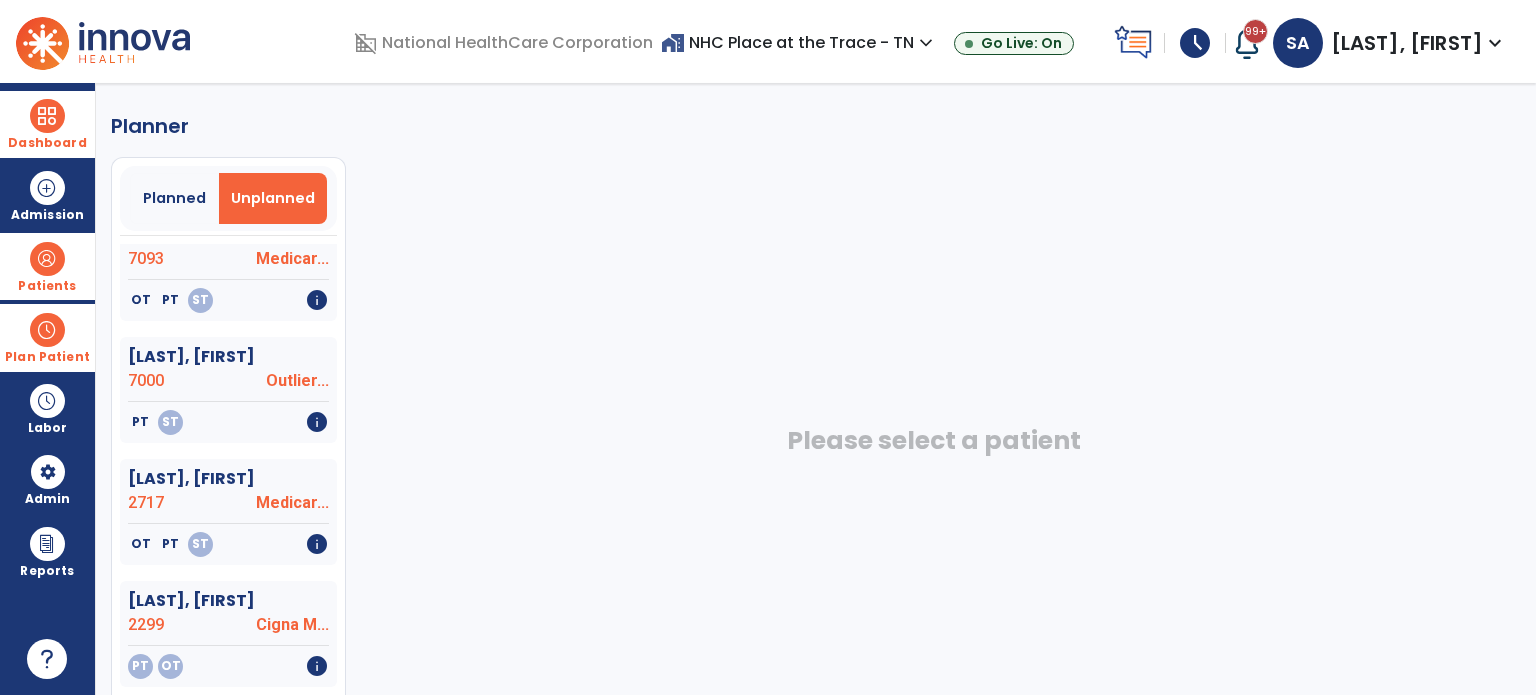 scroll, scrollTop: 554, scrollLeft: 0, axis: vertical 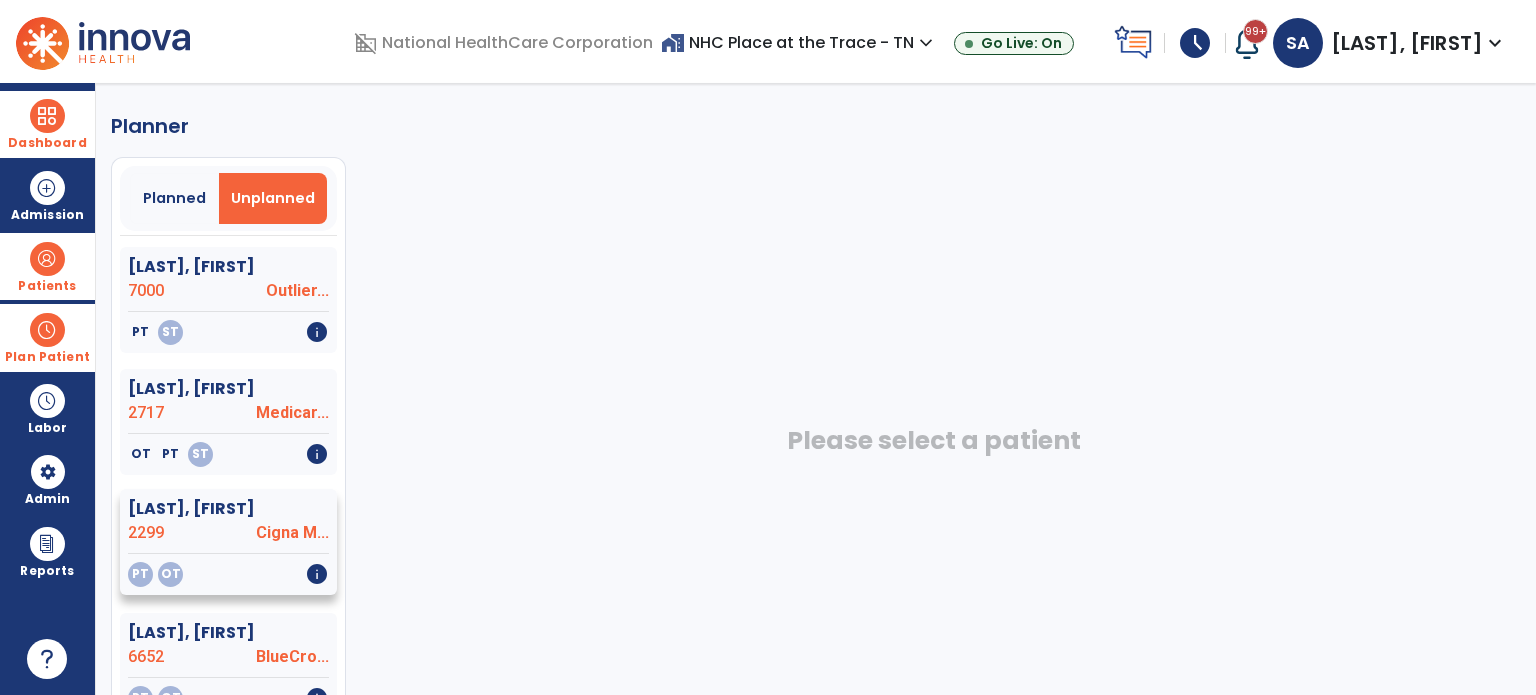 click on "Cigna M..." 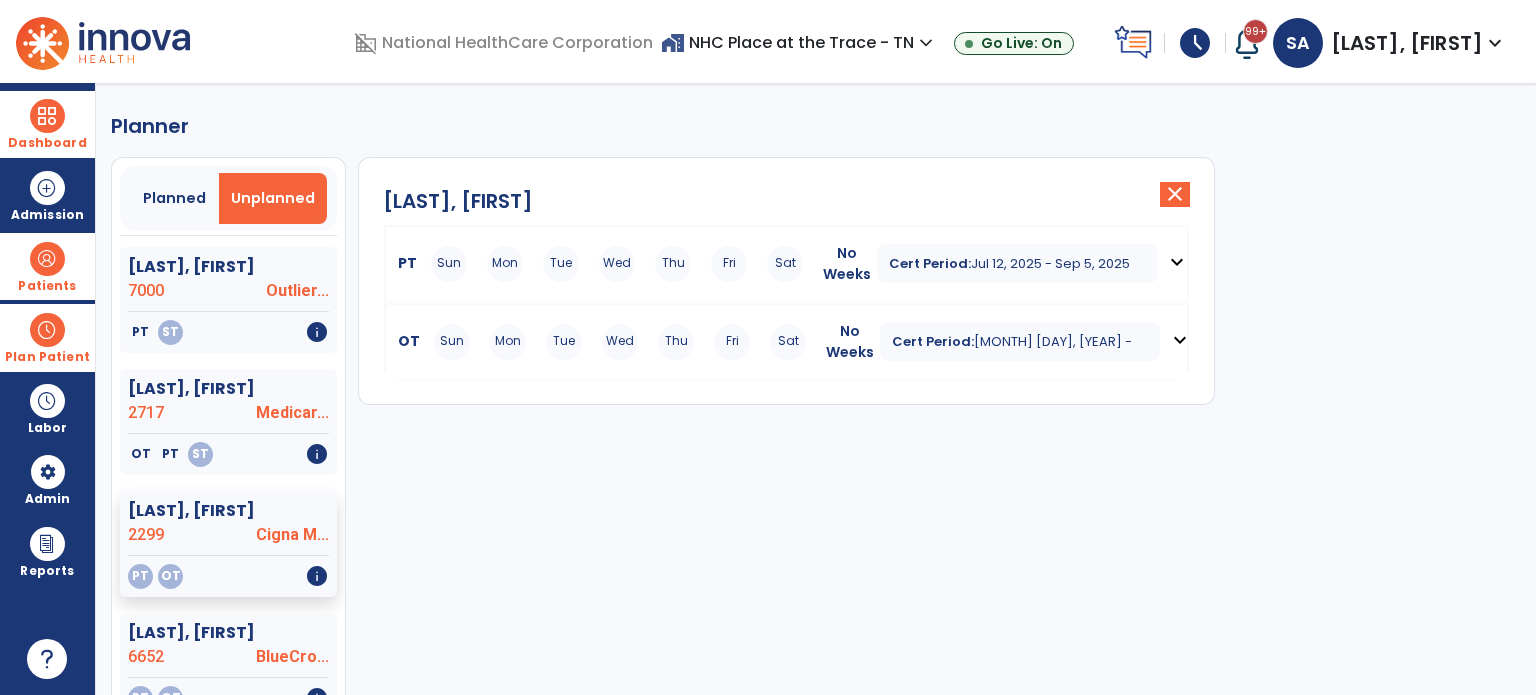 click on "close" 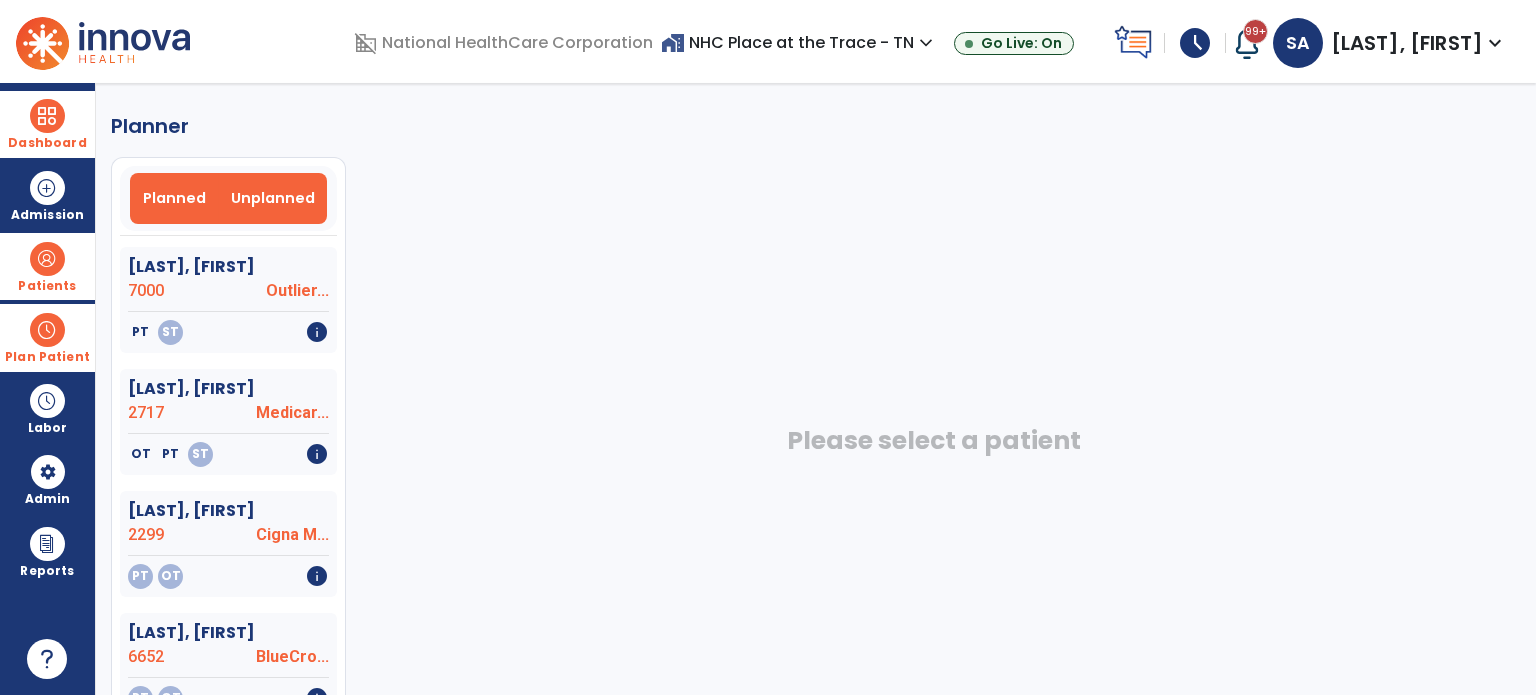 click on "Planned" at bounding box center (174, 198) 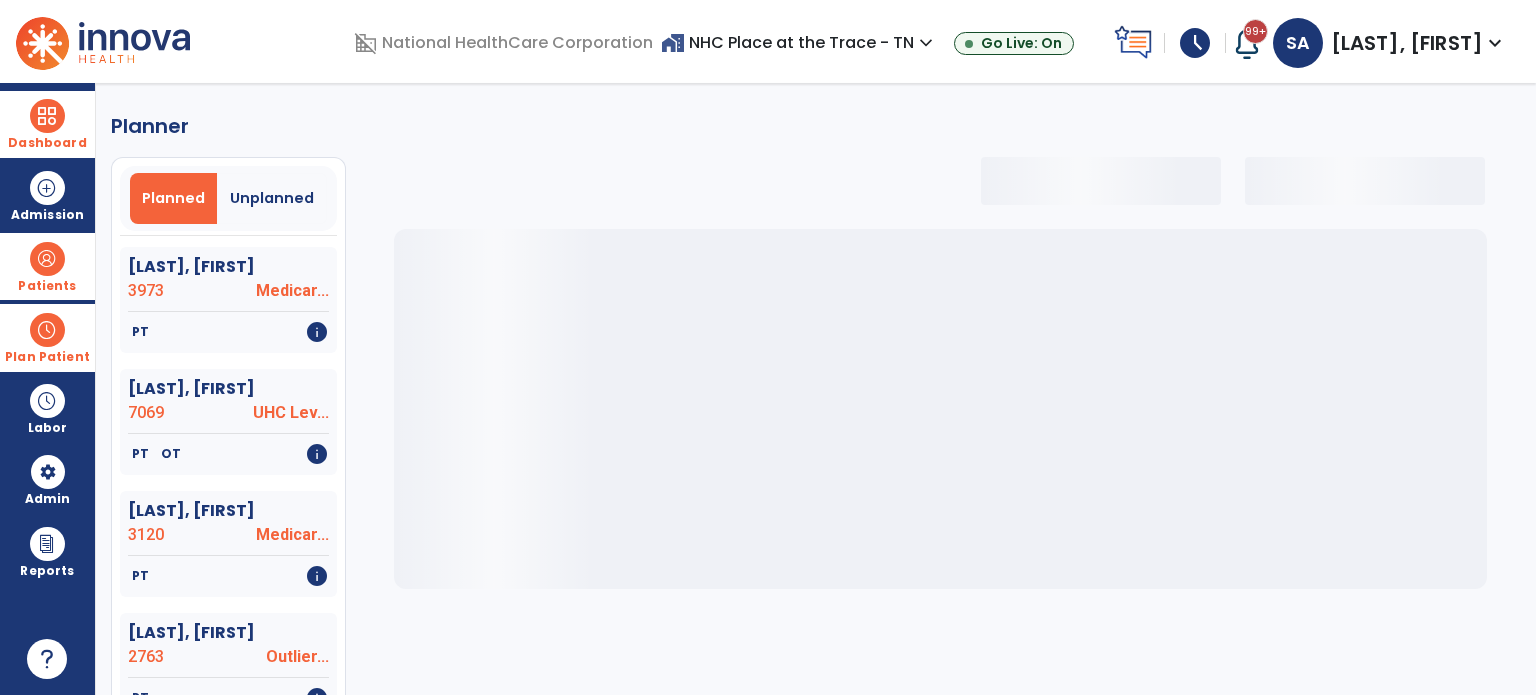 select on "***" 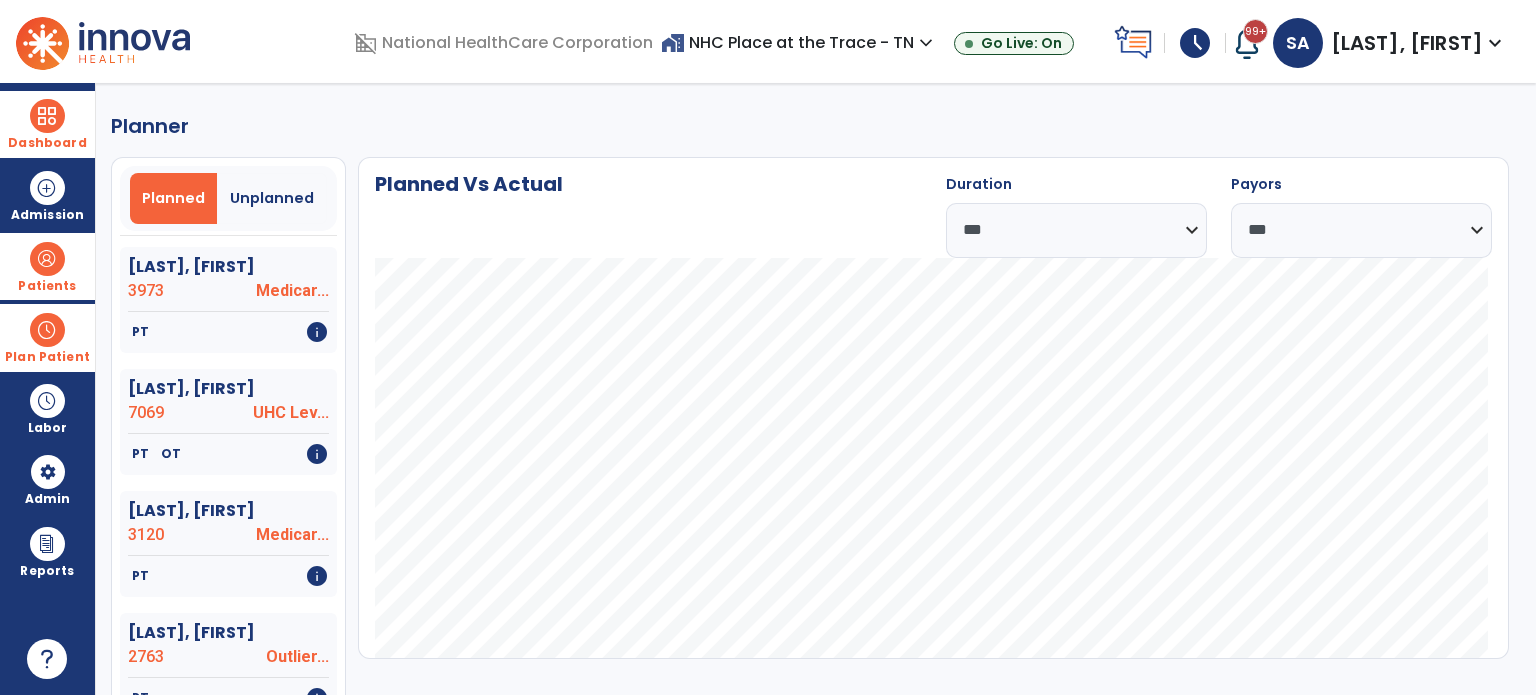 click at bounding box center [47, 330] 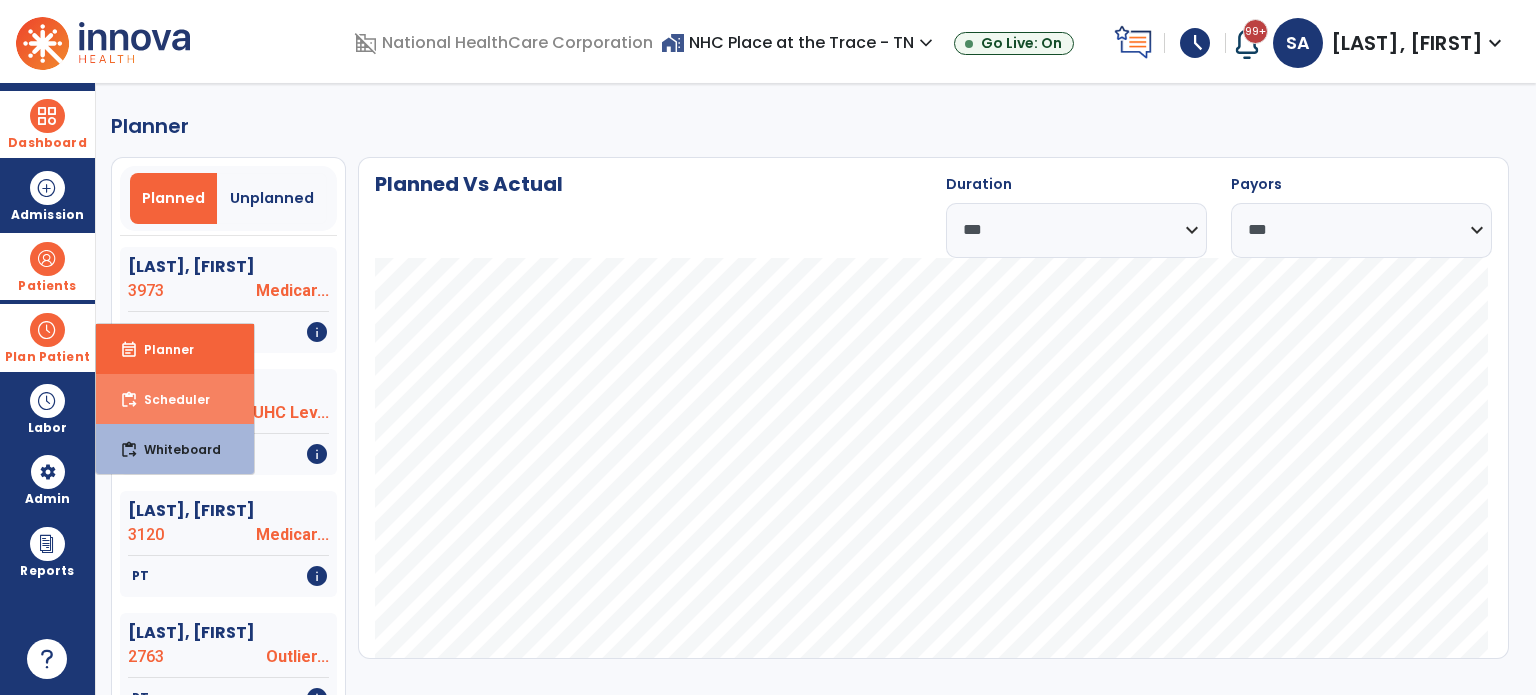 click on "Scheduler" at bounding box center (169, 399) 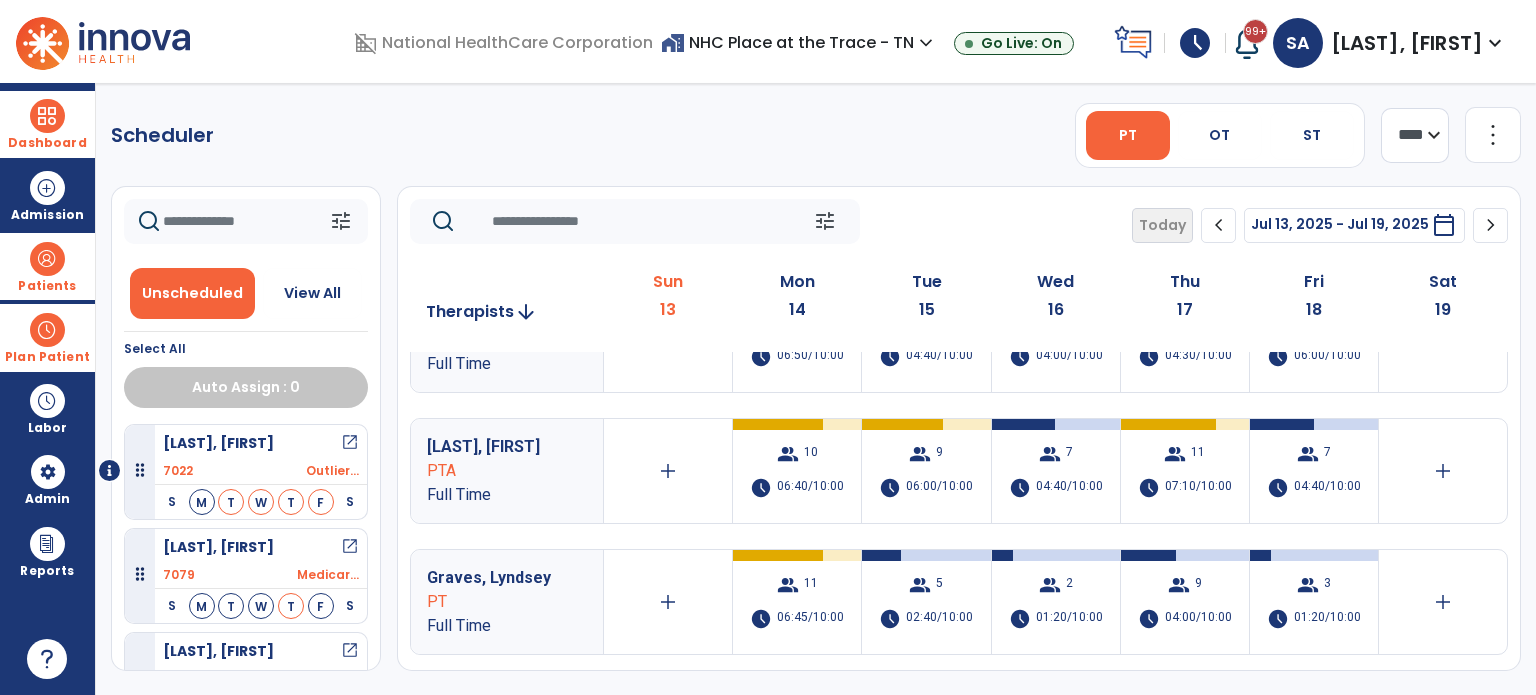 scroll, scrollTop: 328, scrollLeft: 0, axis: vertical 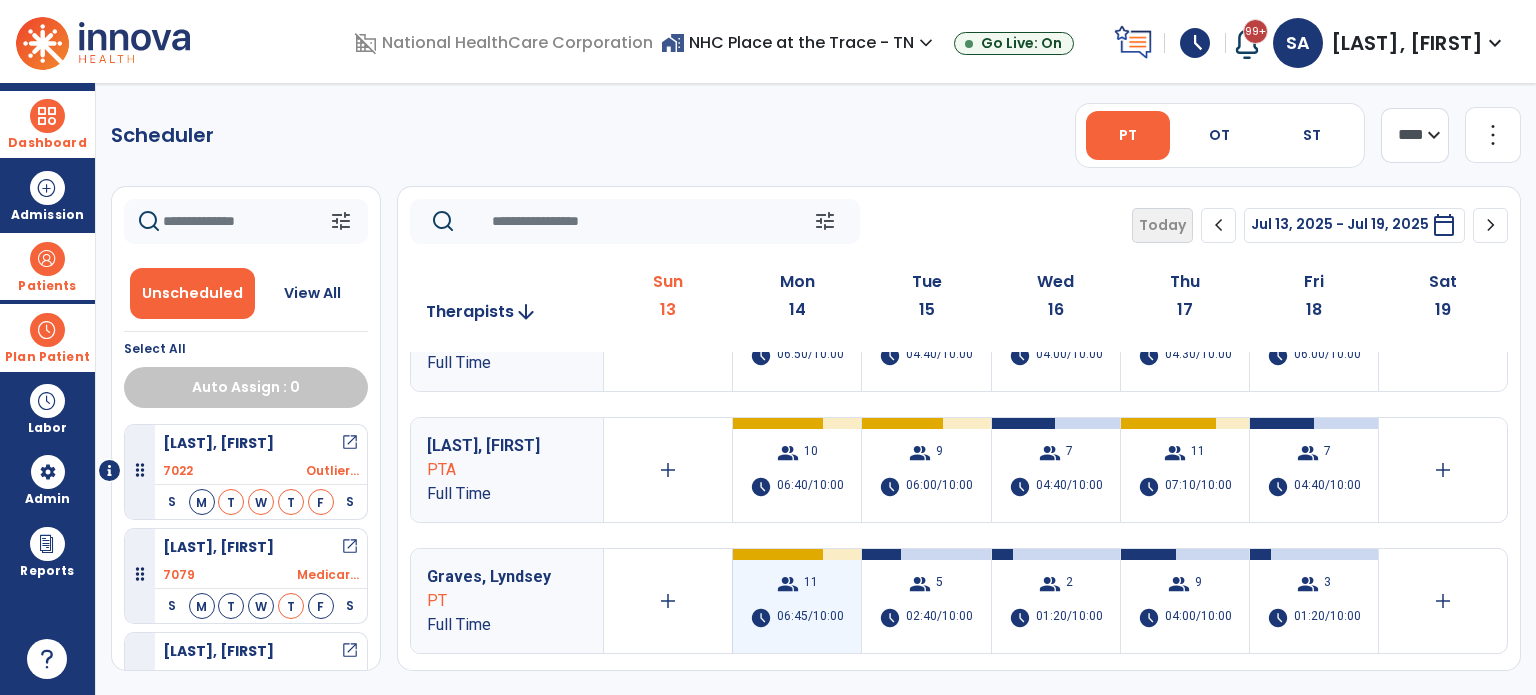 click on "11" at bounding box center (811, 584) 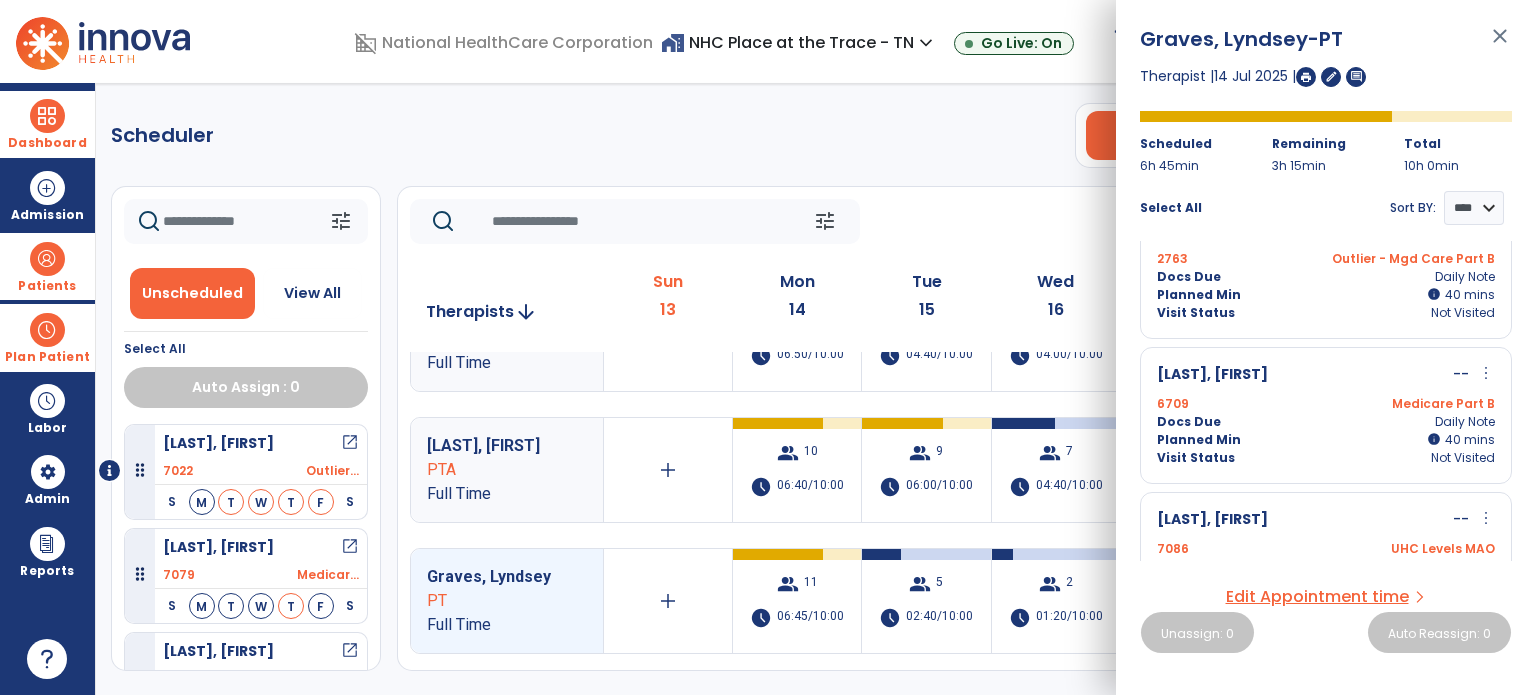 scroll, scrollTop: 40, scrollLeft: 0, axis: vertical 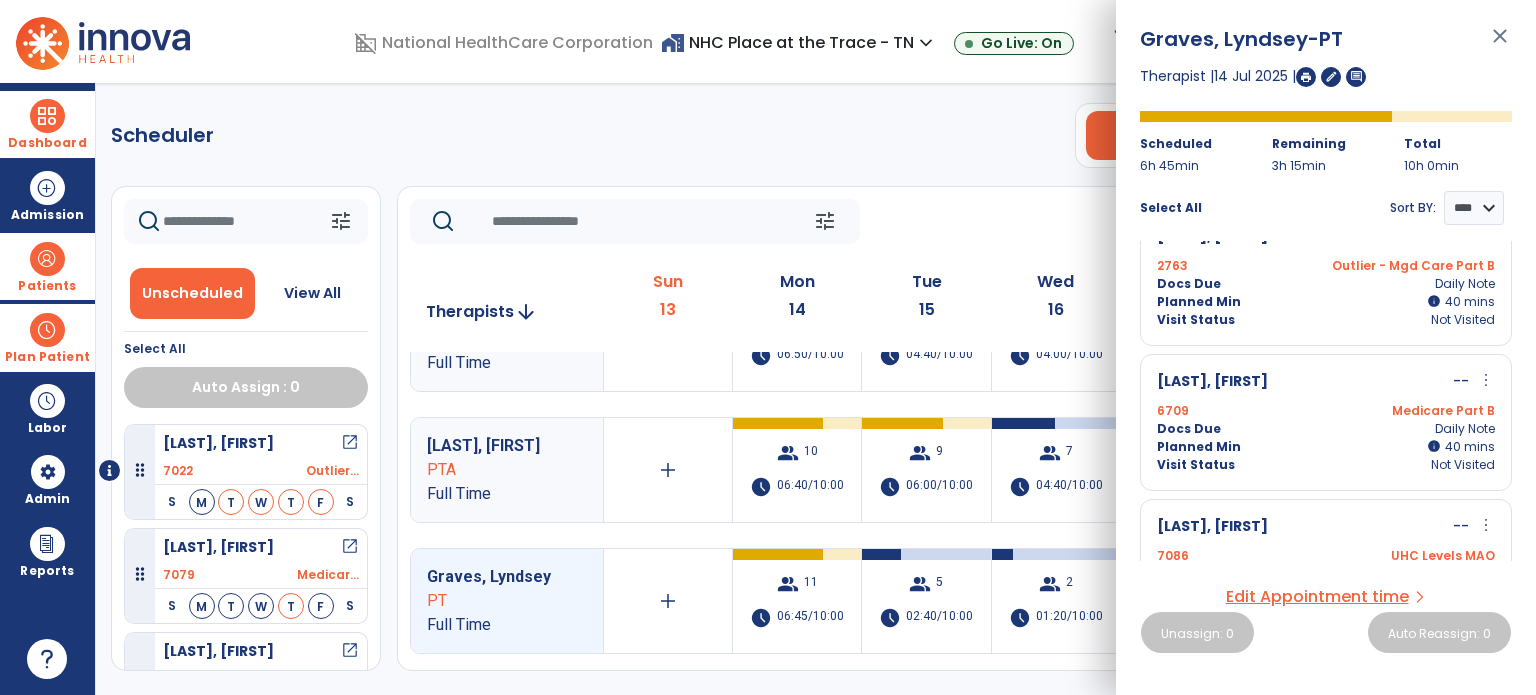 click on "close" at bounding box center [1500, 45] 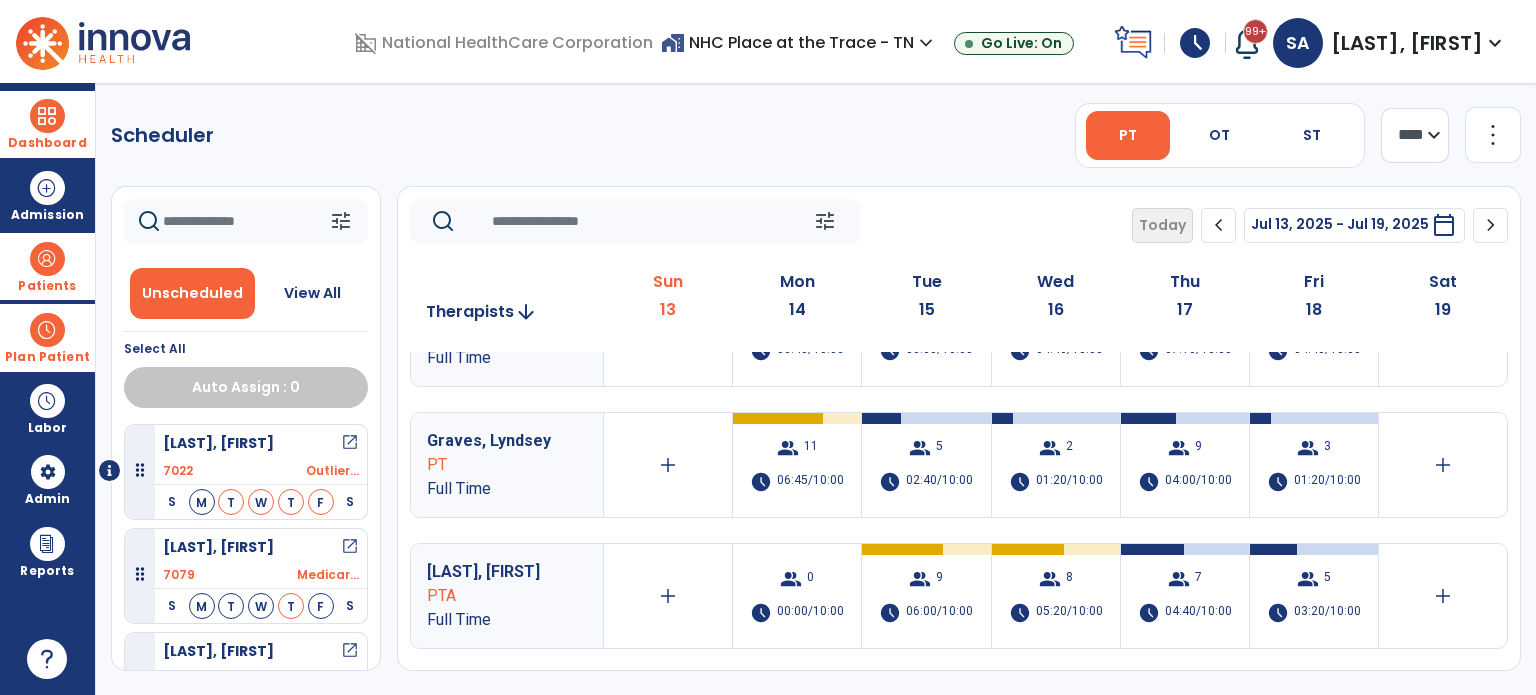 scroll, scrollTop: 575, scrollLeft: 0, axis: vertical 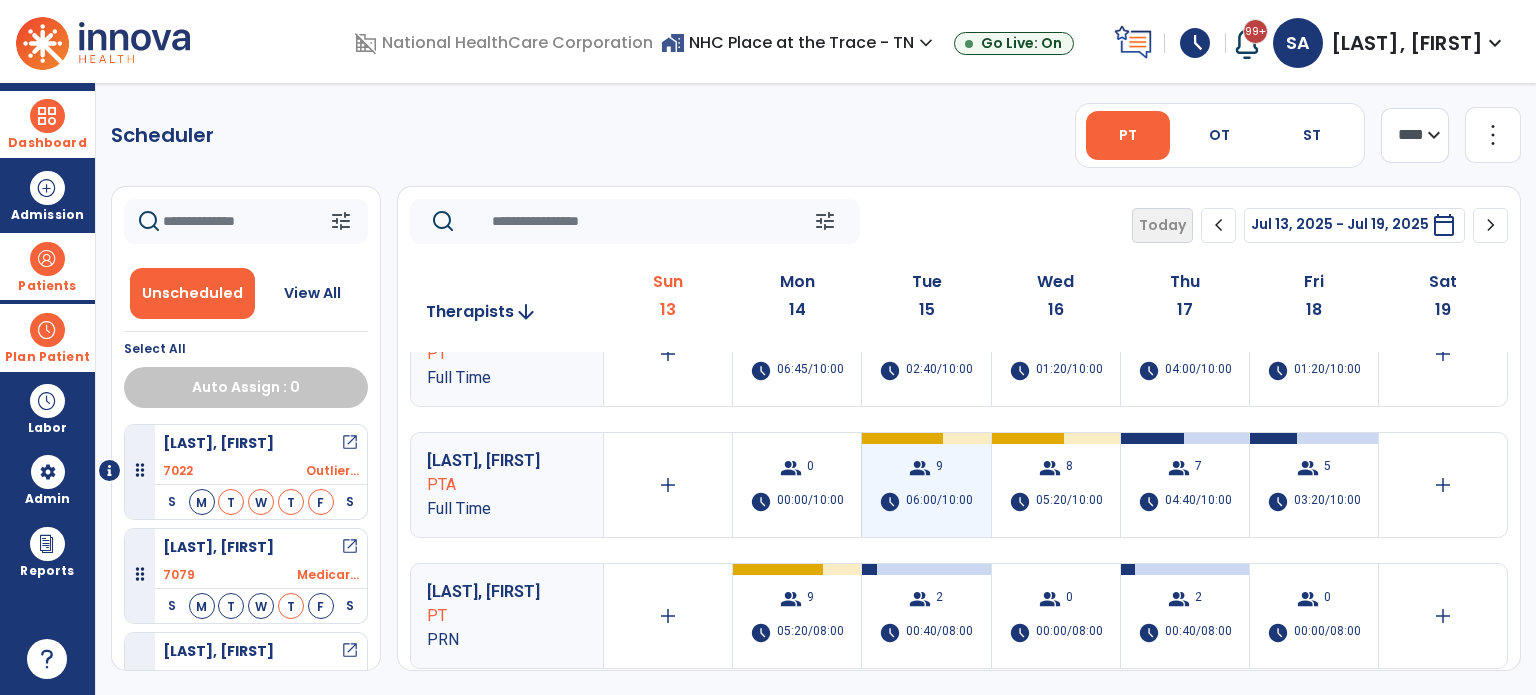 click on "group  9  schedule  06:00/10:00" at bounding box center [926, 485] 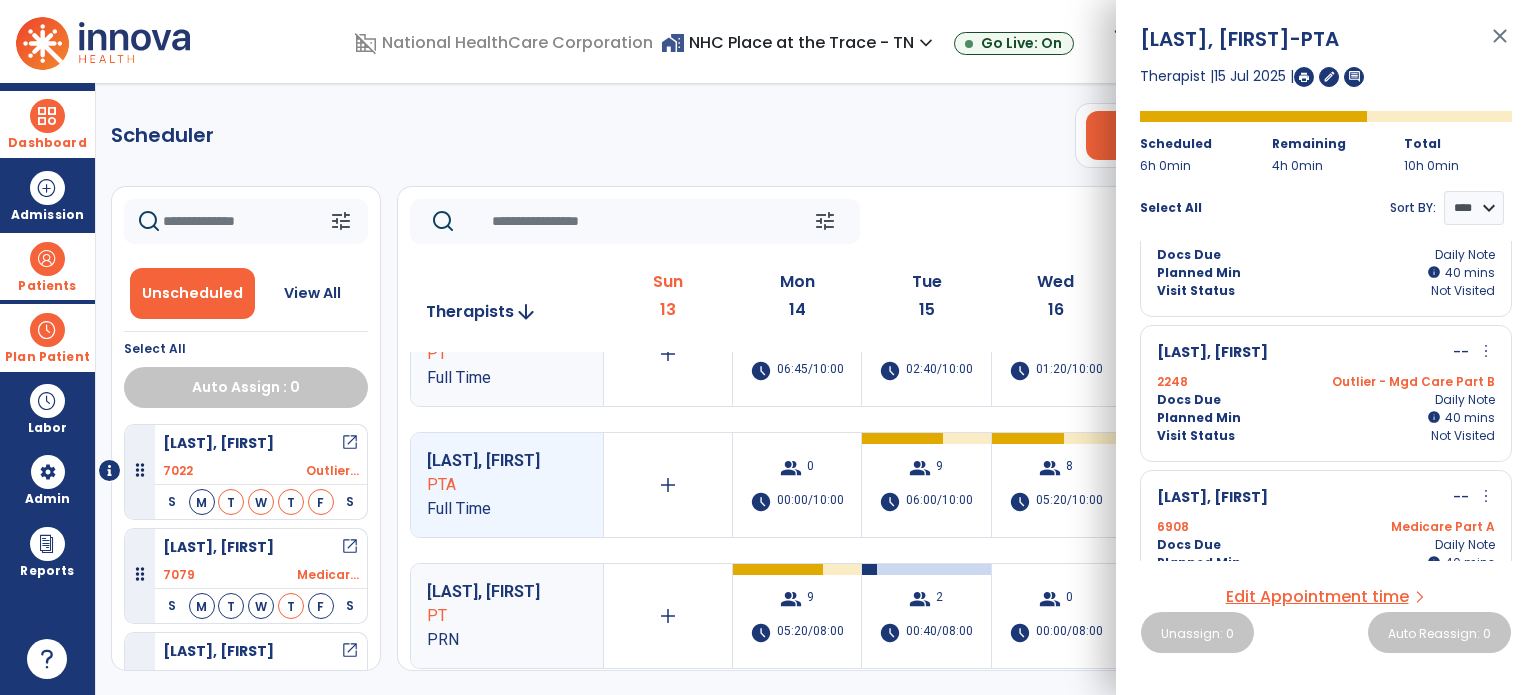 scroll, scrollTop: 0, scrollLeft: 0, axis: both 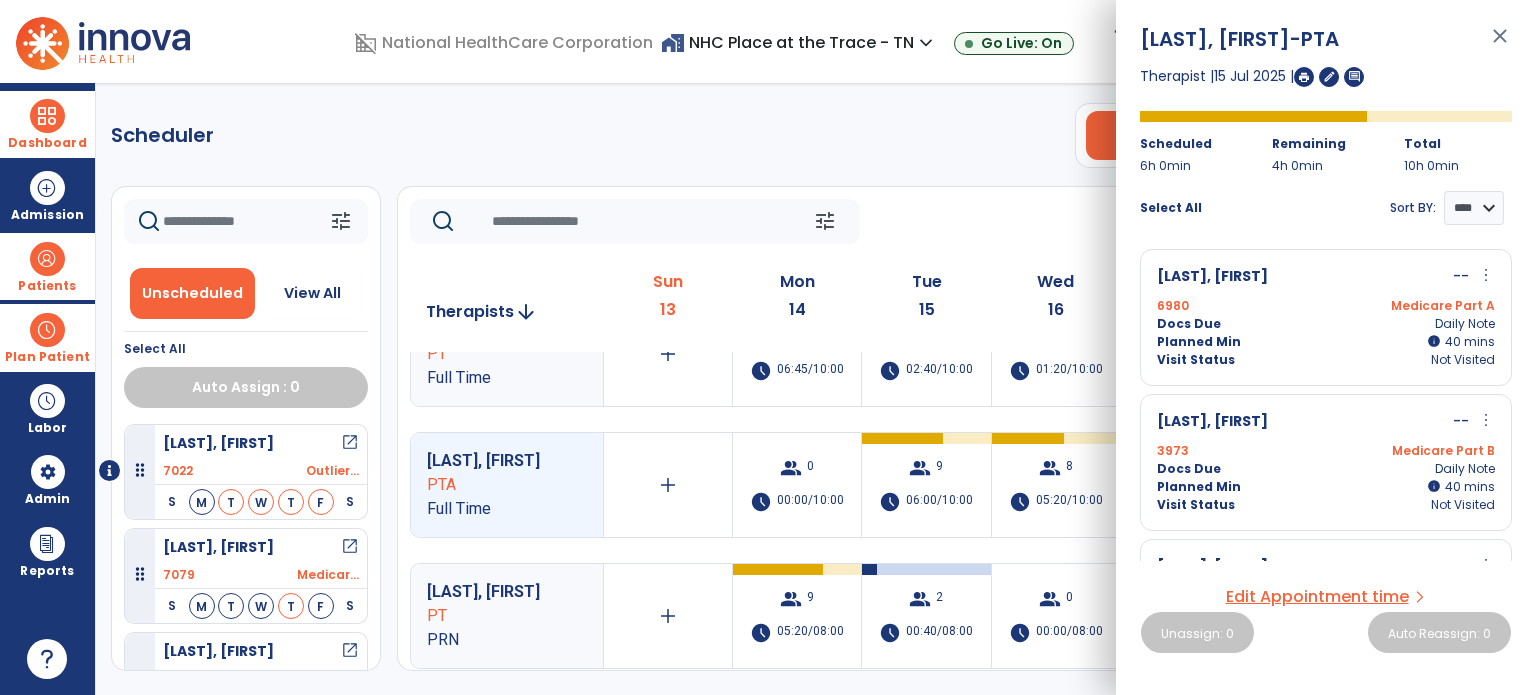 click on "Planned Min  info   40 I 40 mins" at bounding box center (1326, 342) 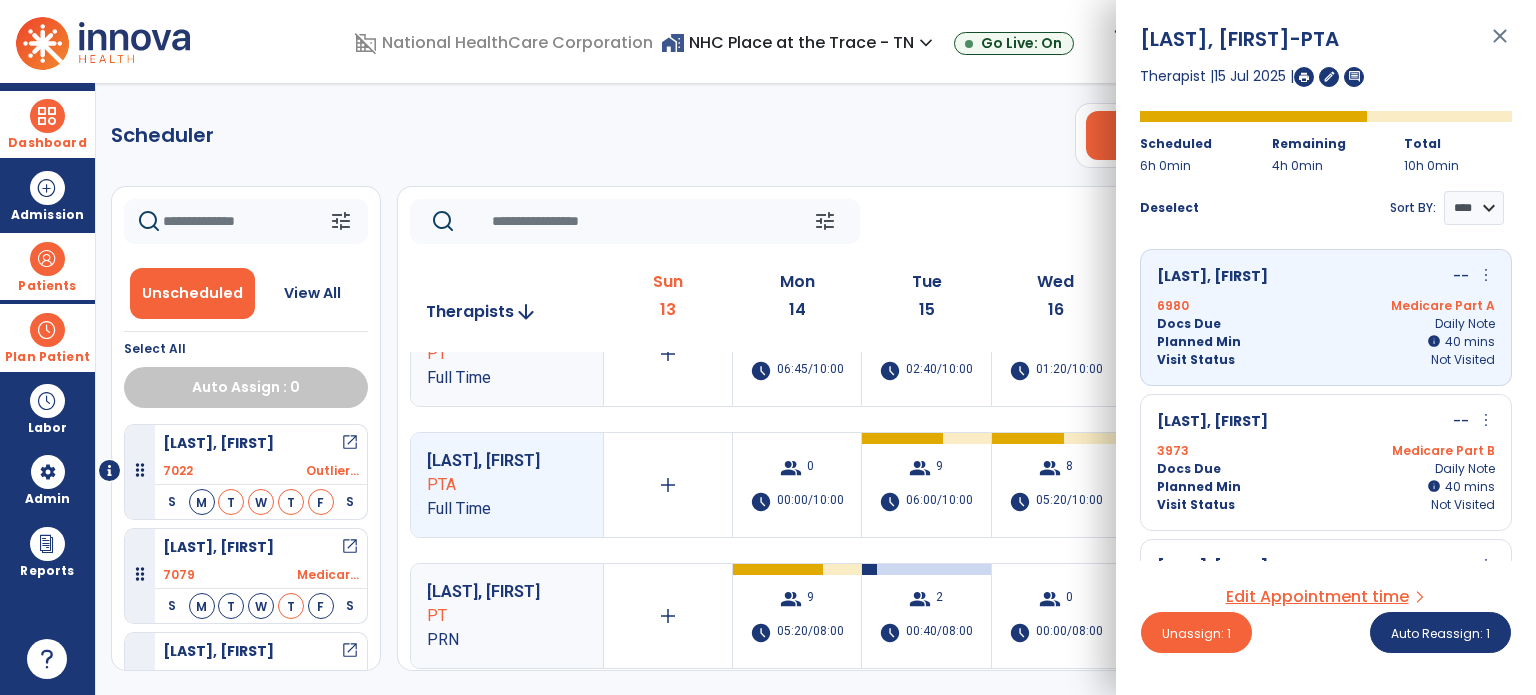 click on "[LAST], [FIRST]   --  more_vert  edit   Edit Session   alt_route   Split Minutes" at bounding box center (1326, 422) 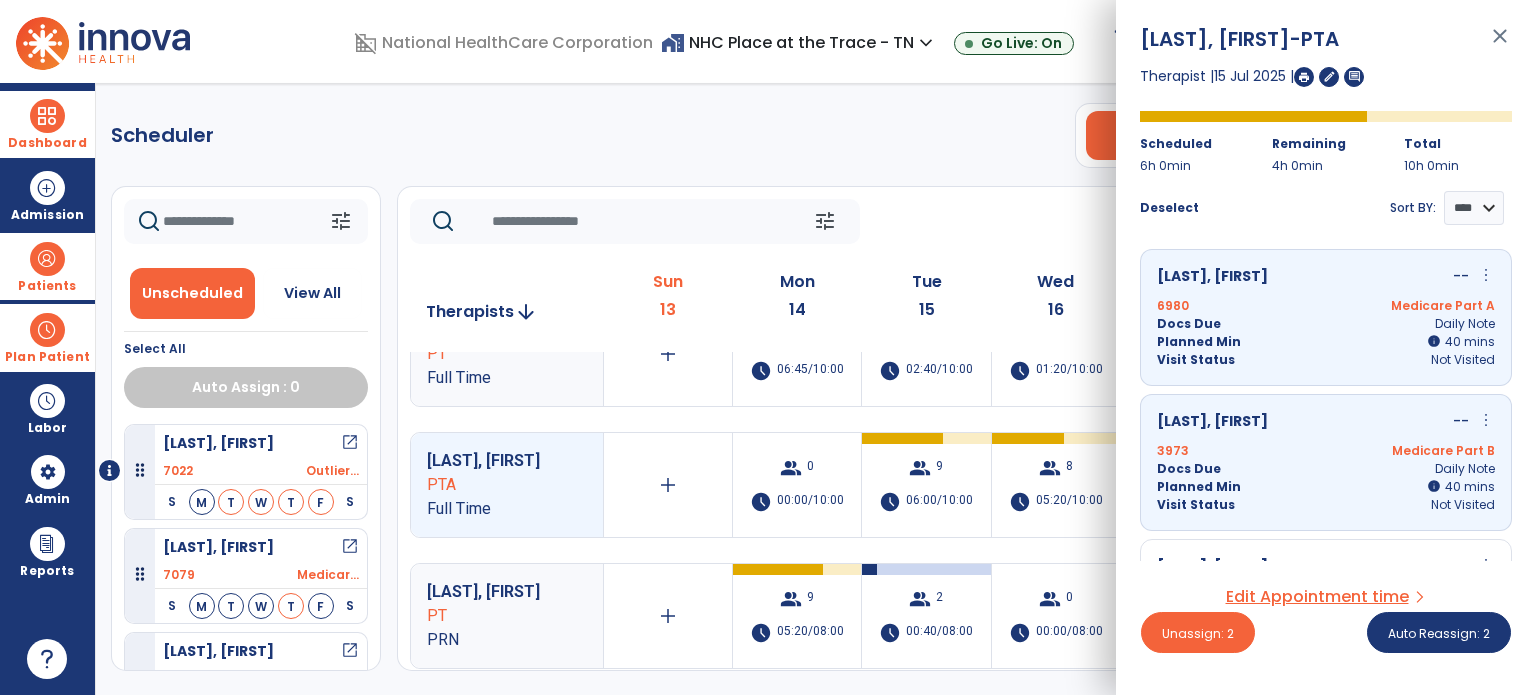 scroll, scrollTop: 170, scrollLeft: 0, axis: vertical 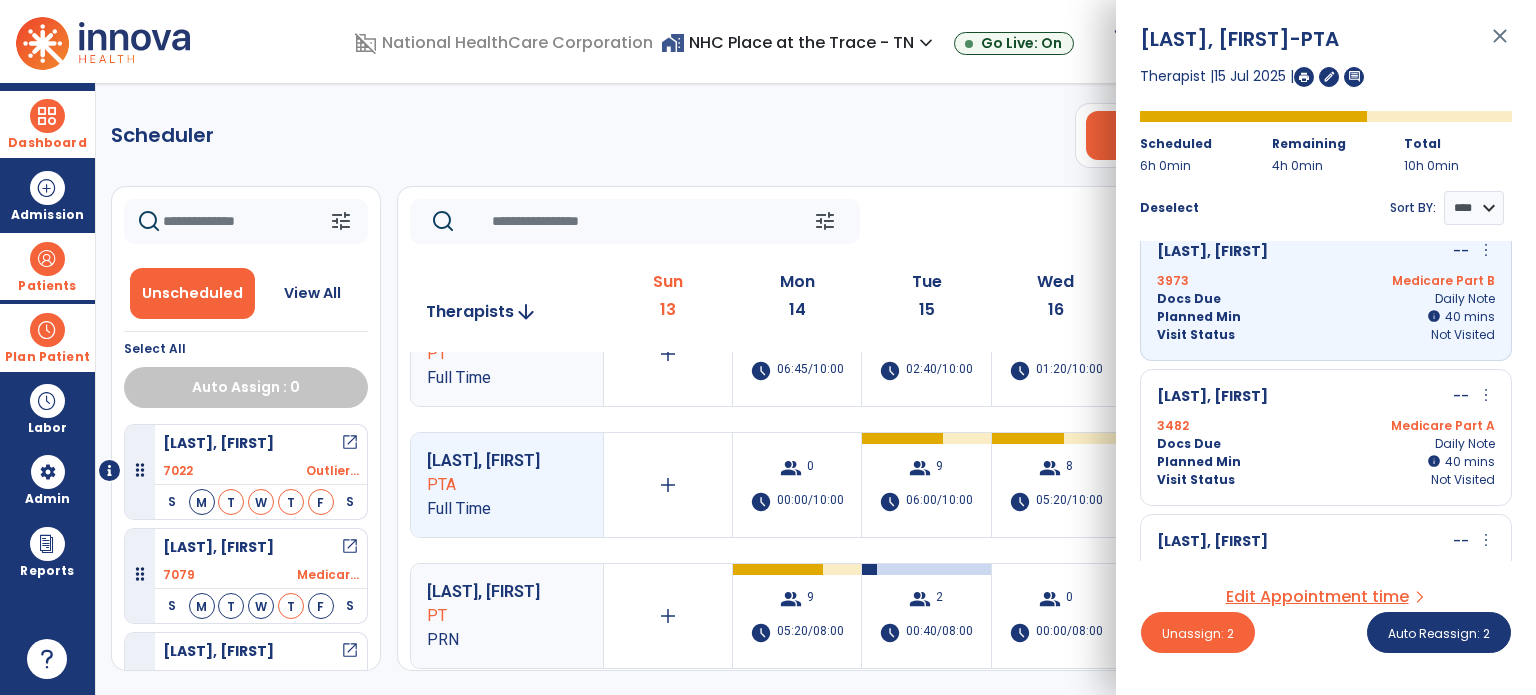 click on "[FIRST] [LAST]   --  more_vert  edit   Edit Session   alt_route   Split Minutes  [NUMBER] Medicare Part [LETTER]  Docs Due Daily Note   Planned Min  info   [NUMBER] I [NUMBER] mins  Visit Status  Not Visited" at bounding box center (1326, 437) 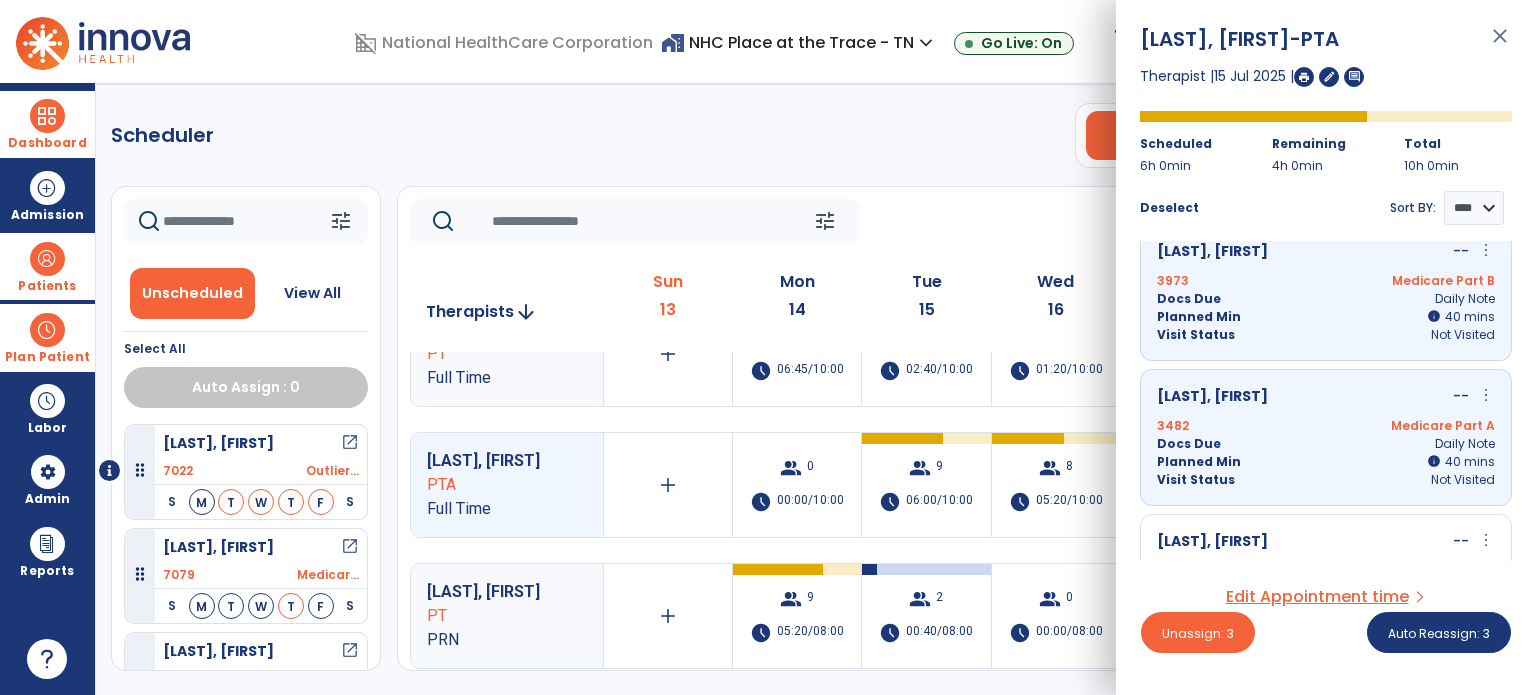 click on "[LAST], [FIRST]" at bounding box center (1212, 542) 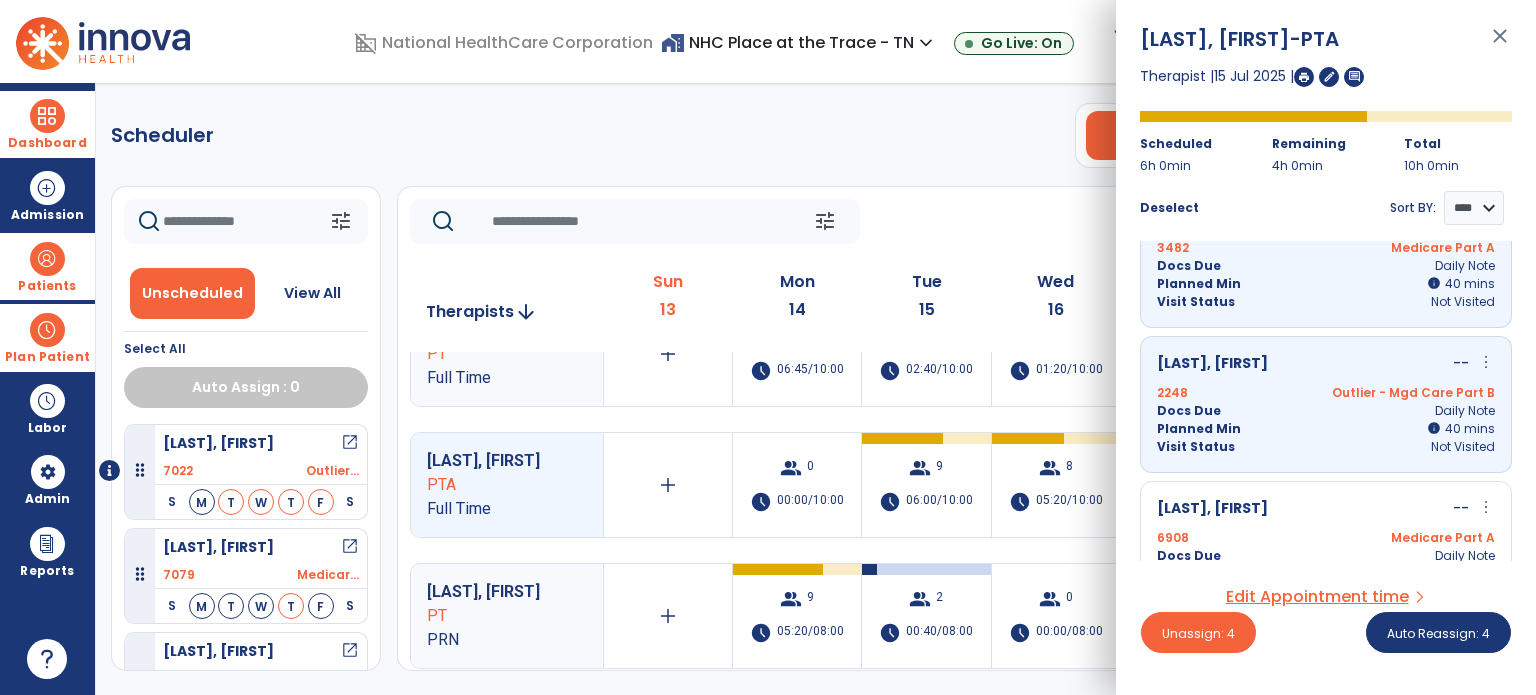 click on "[LAST], [FIRST]" at bounding box center (1212, 509) 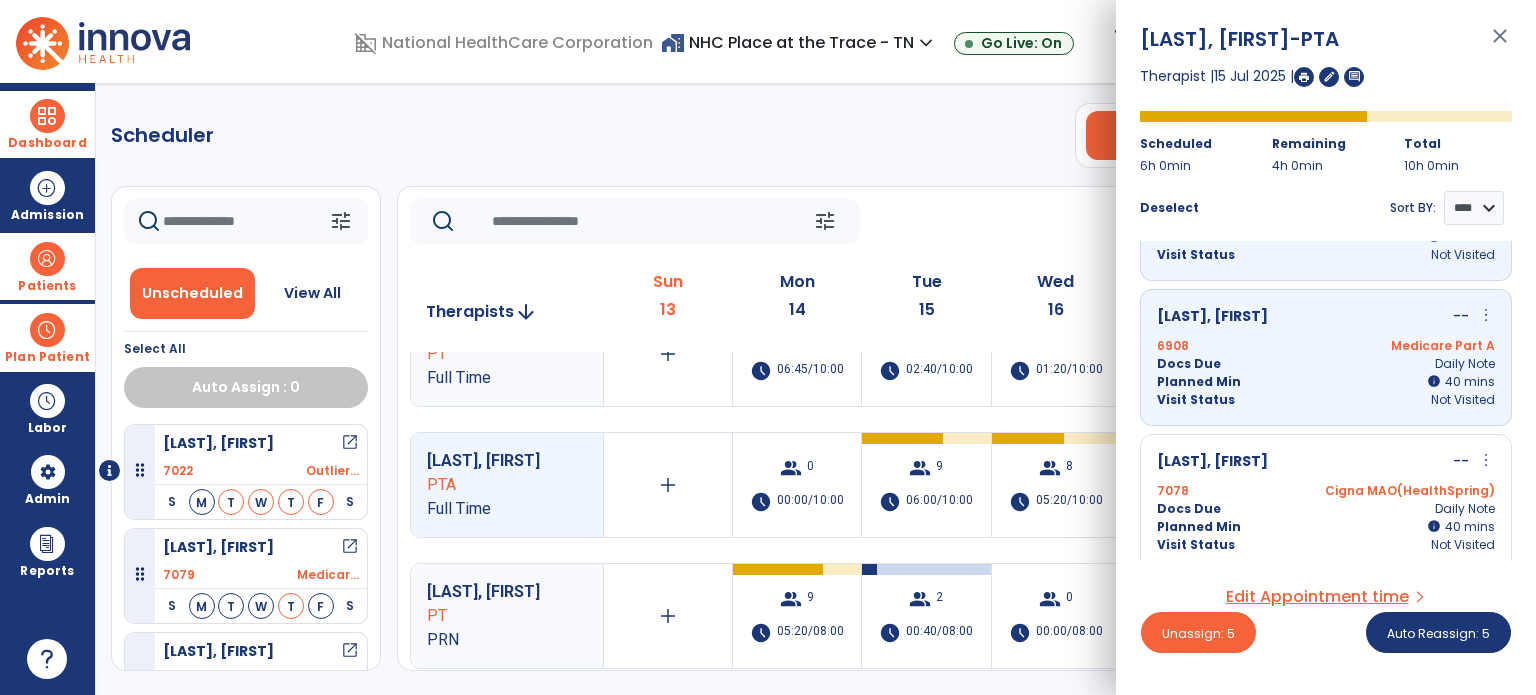 click on "Docs Due Daily Note" at bounding box center (1326, 509) 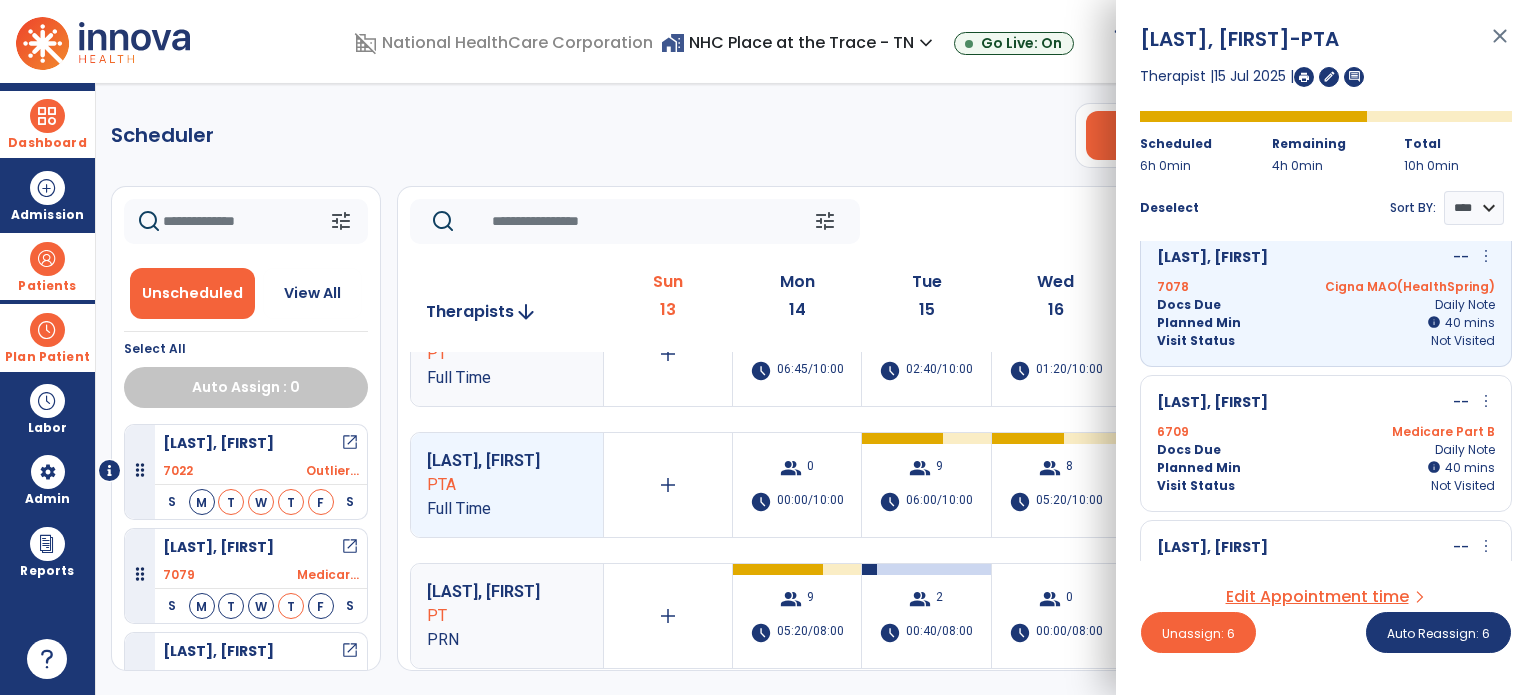 click on "Planned Min" at bounding box center [1199, 468] 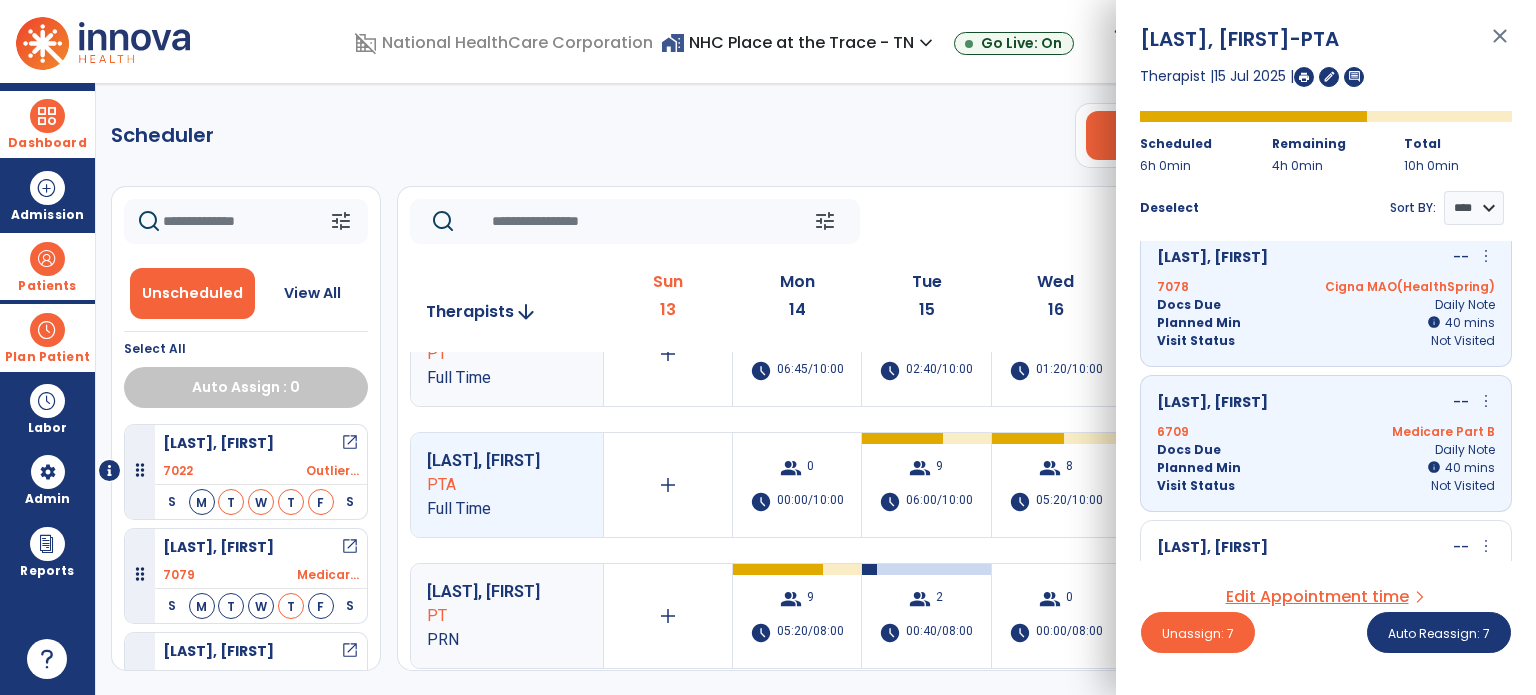 scroll, scrollTop: 916, scrollLeft: 0, axis: vertical 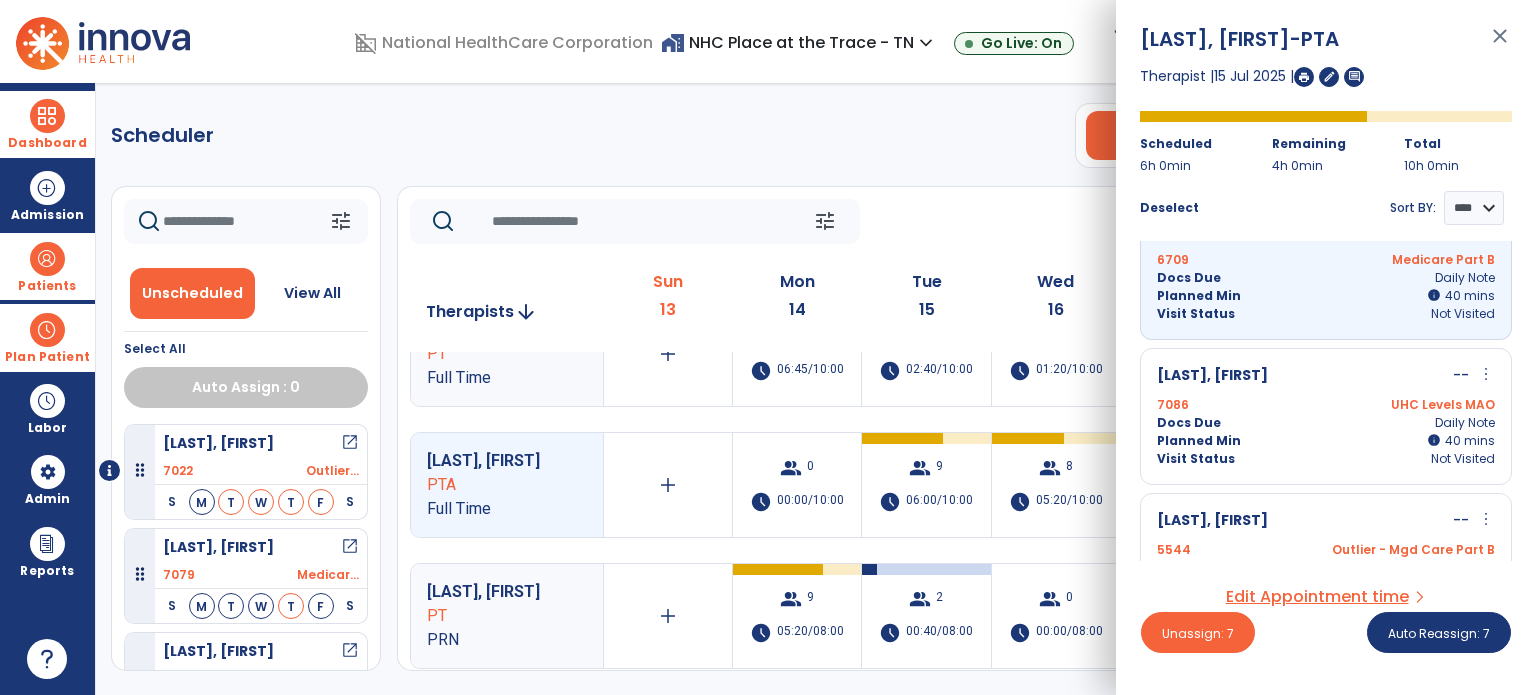 click on "Planned Min" at bounding box center [1199, 441] 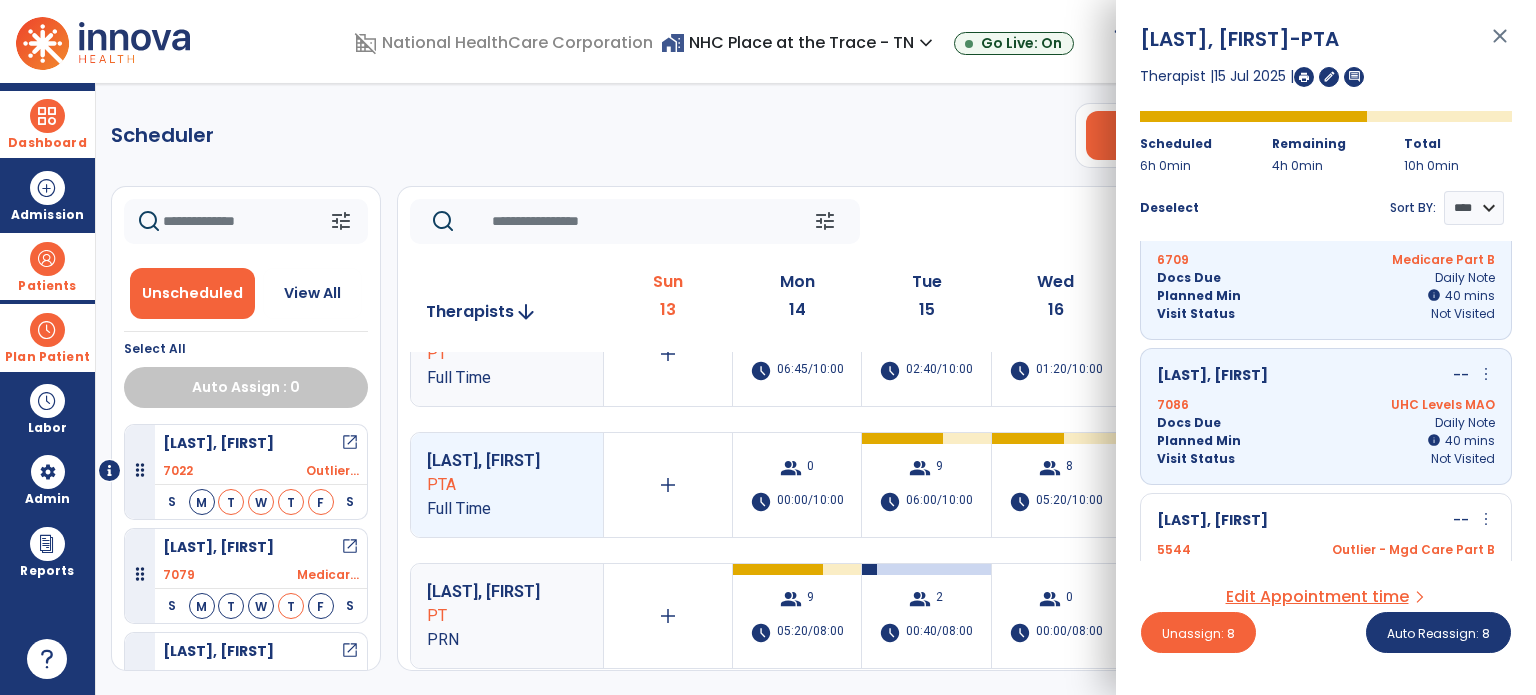 click on "[LAST], [FIRST]" at bounding box center [1212, 521] 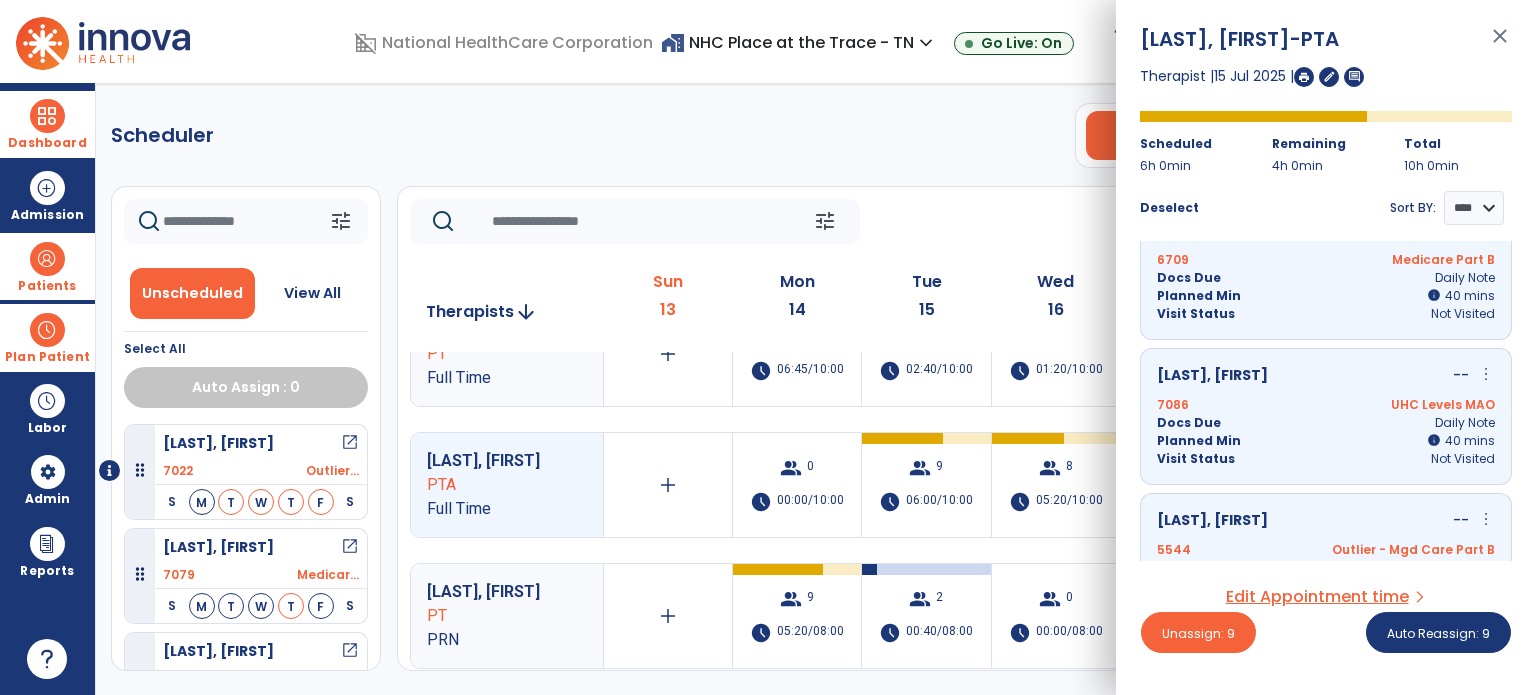 scroll, scrollTop: 979, scrollLeft: 0, axis: vertical 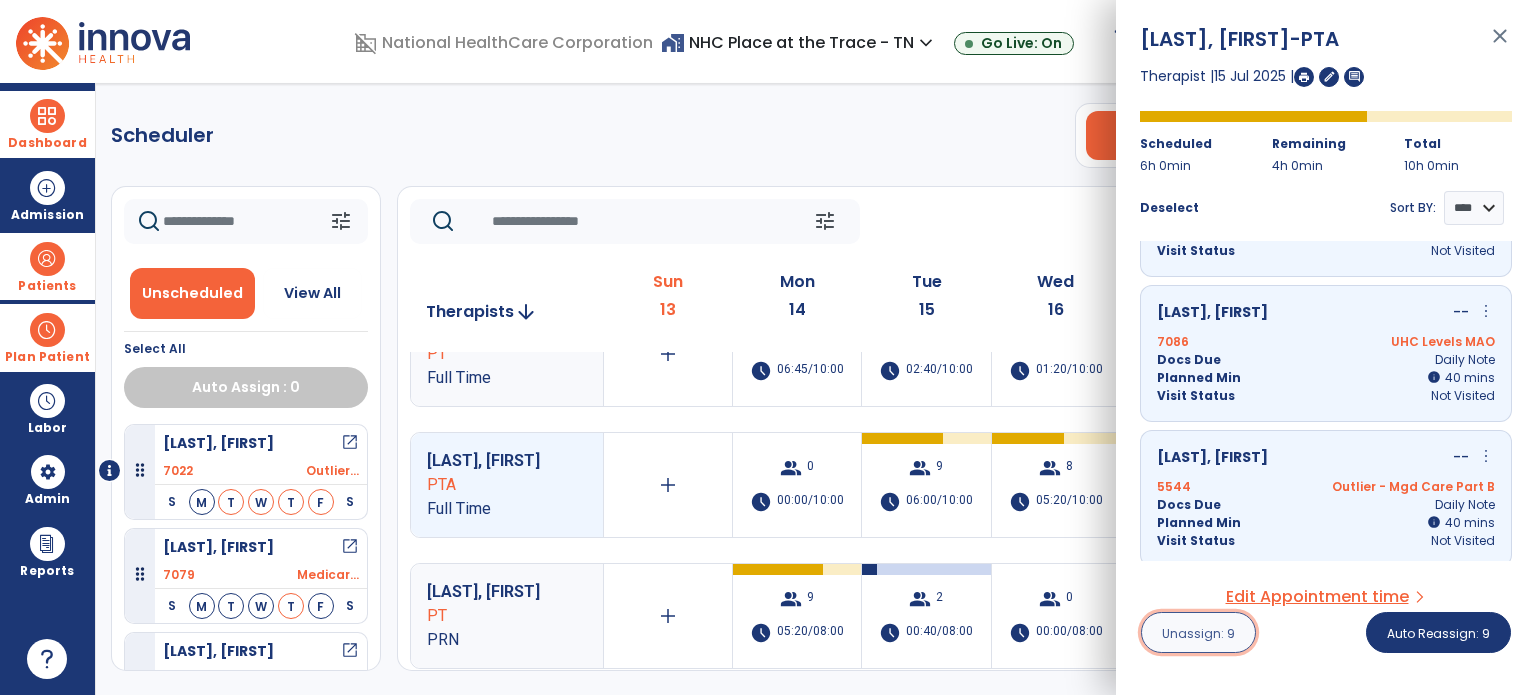 click on "Unassign: 9" at bounding box center [1198, 633] 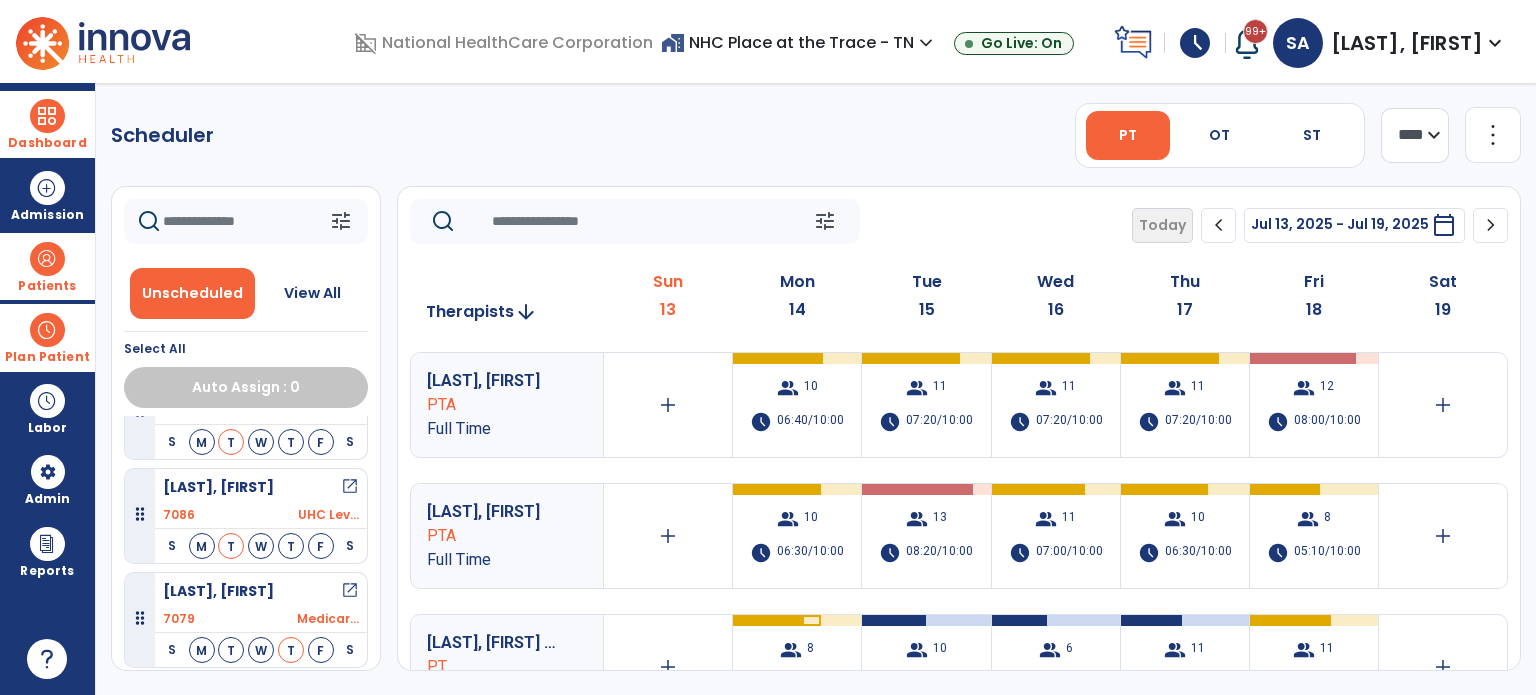 scroll, scrollTop: 636, scrollLeft: 0, axis: vertical 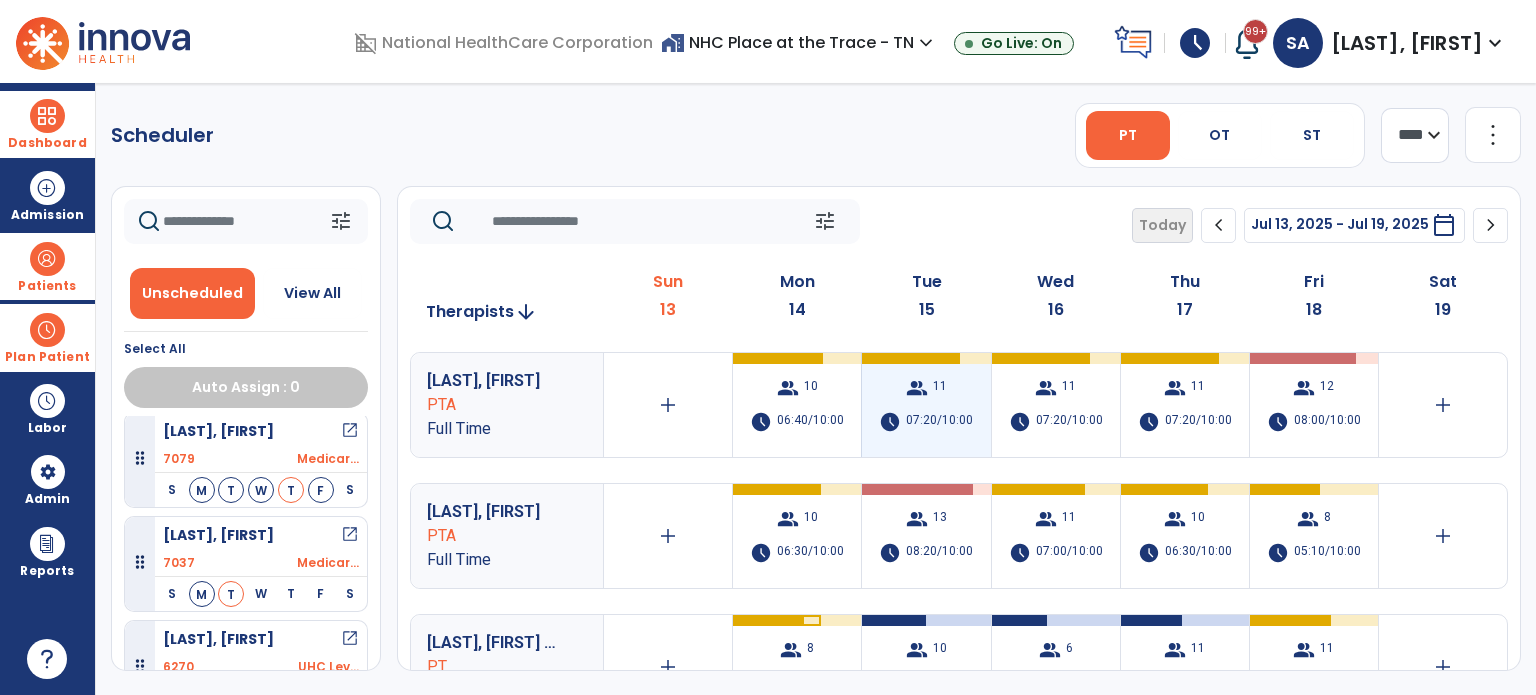 click on "11" at bounding box center [940, 388] 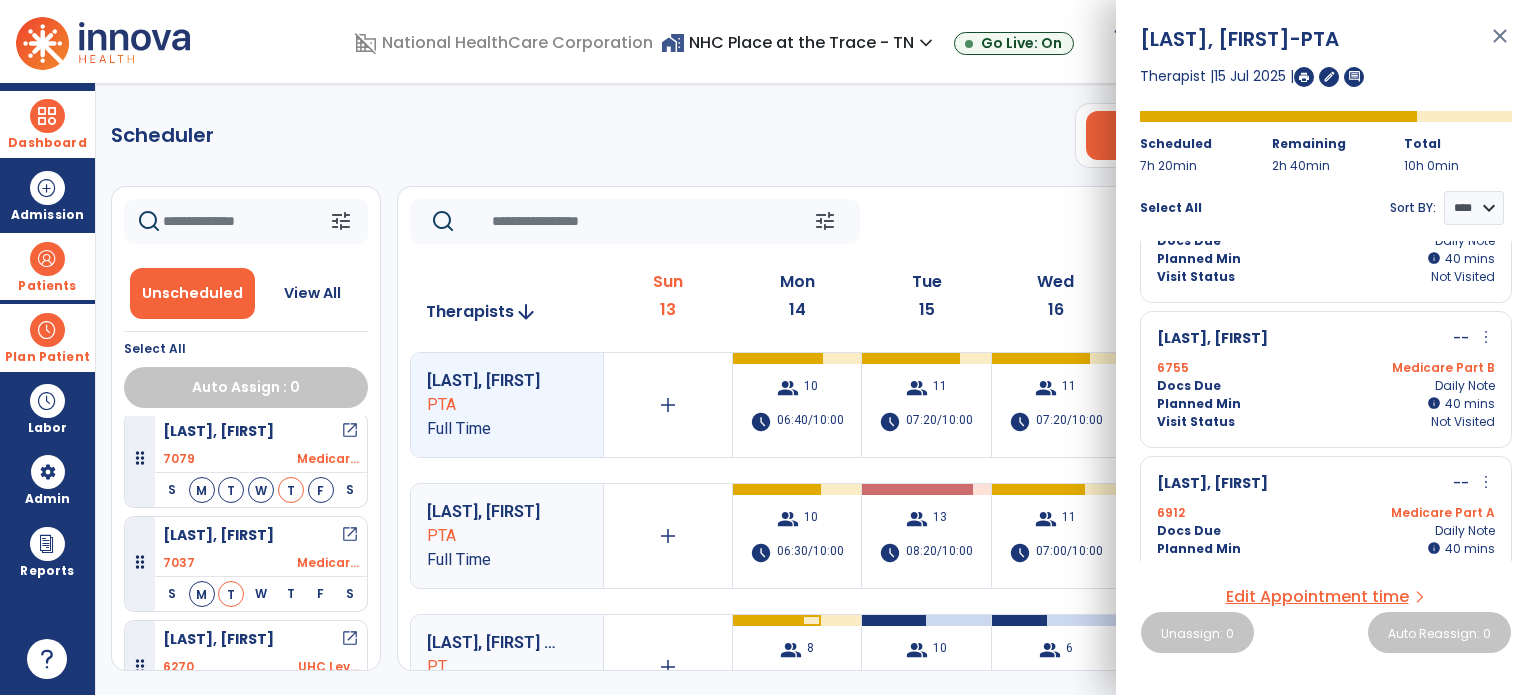scroll, scrollTop: 811, scrollLeft: 0, axis: vertical 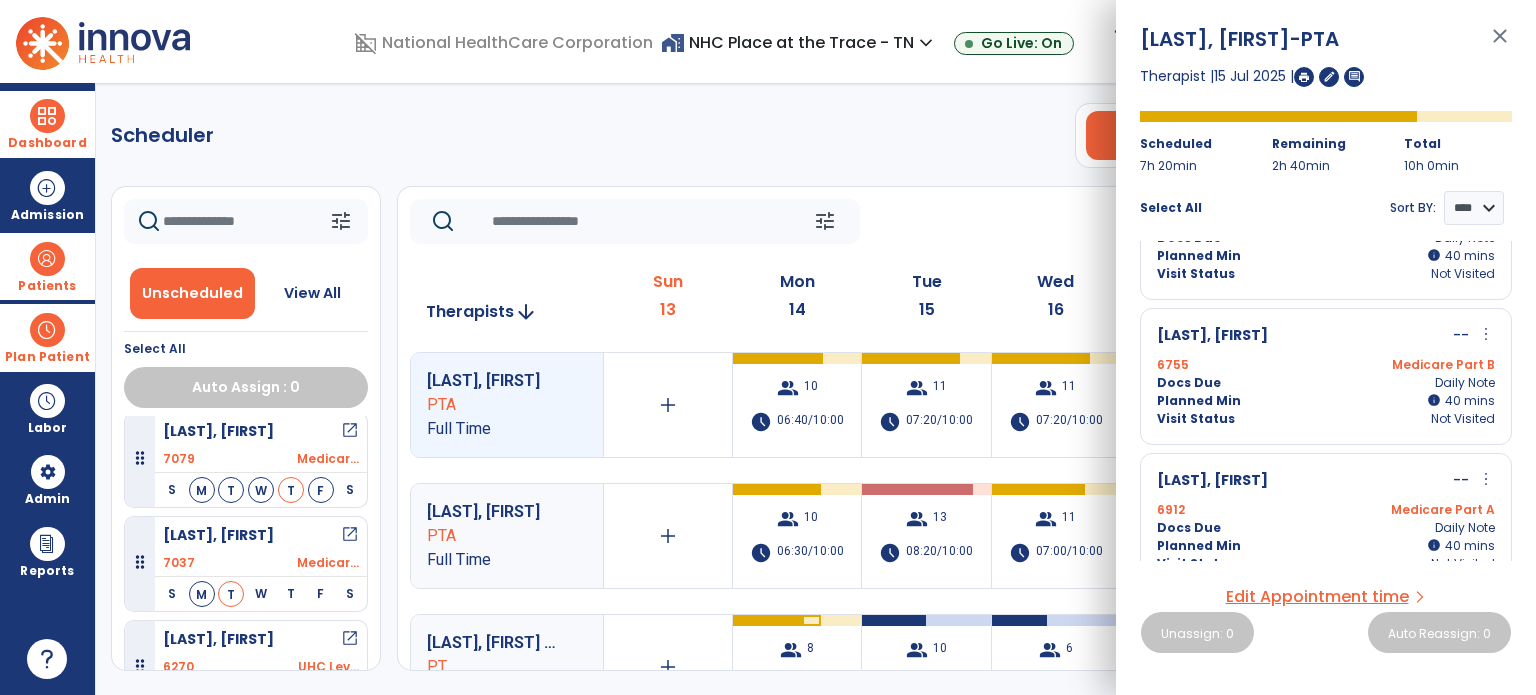click on "close" at bounding box center [1500, 45] 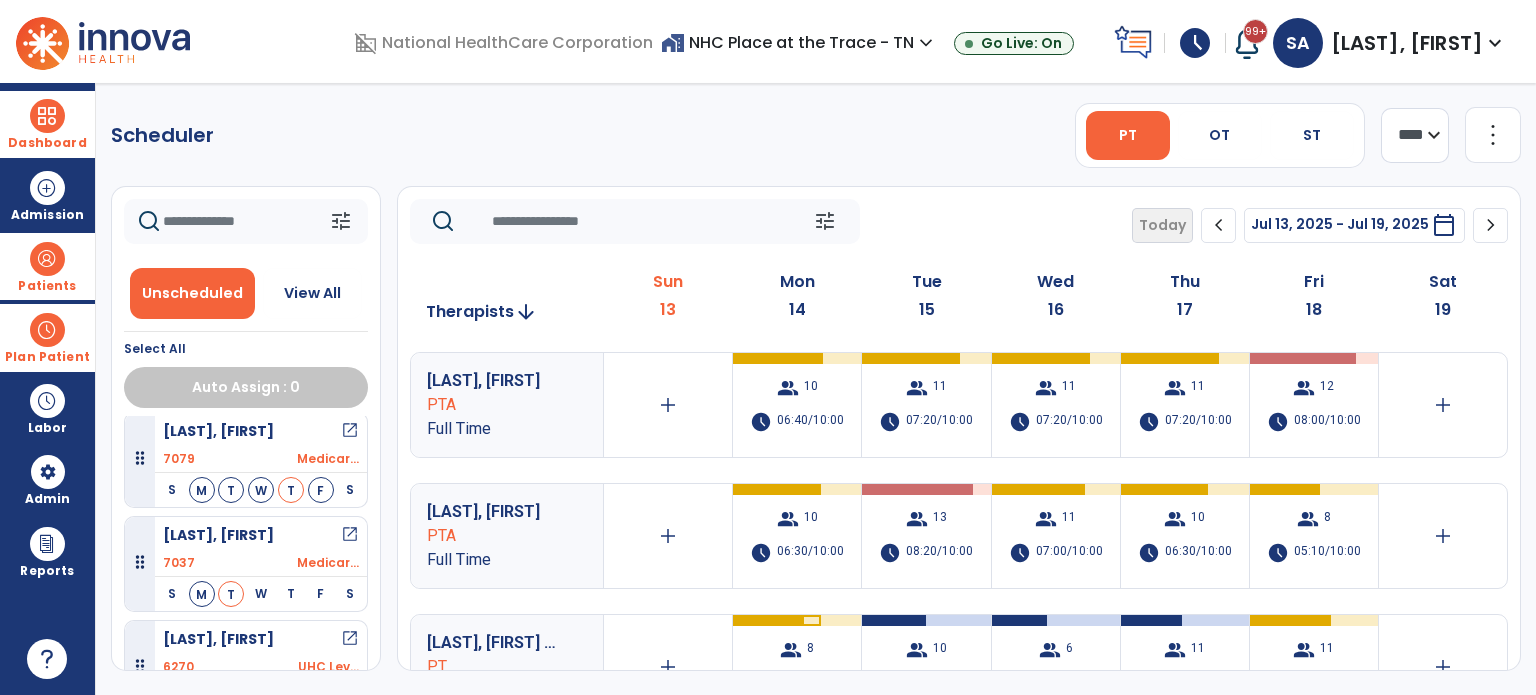 click on "Dashboard" at bounding box center (47, 124) 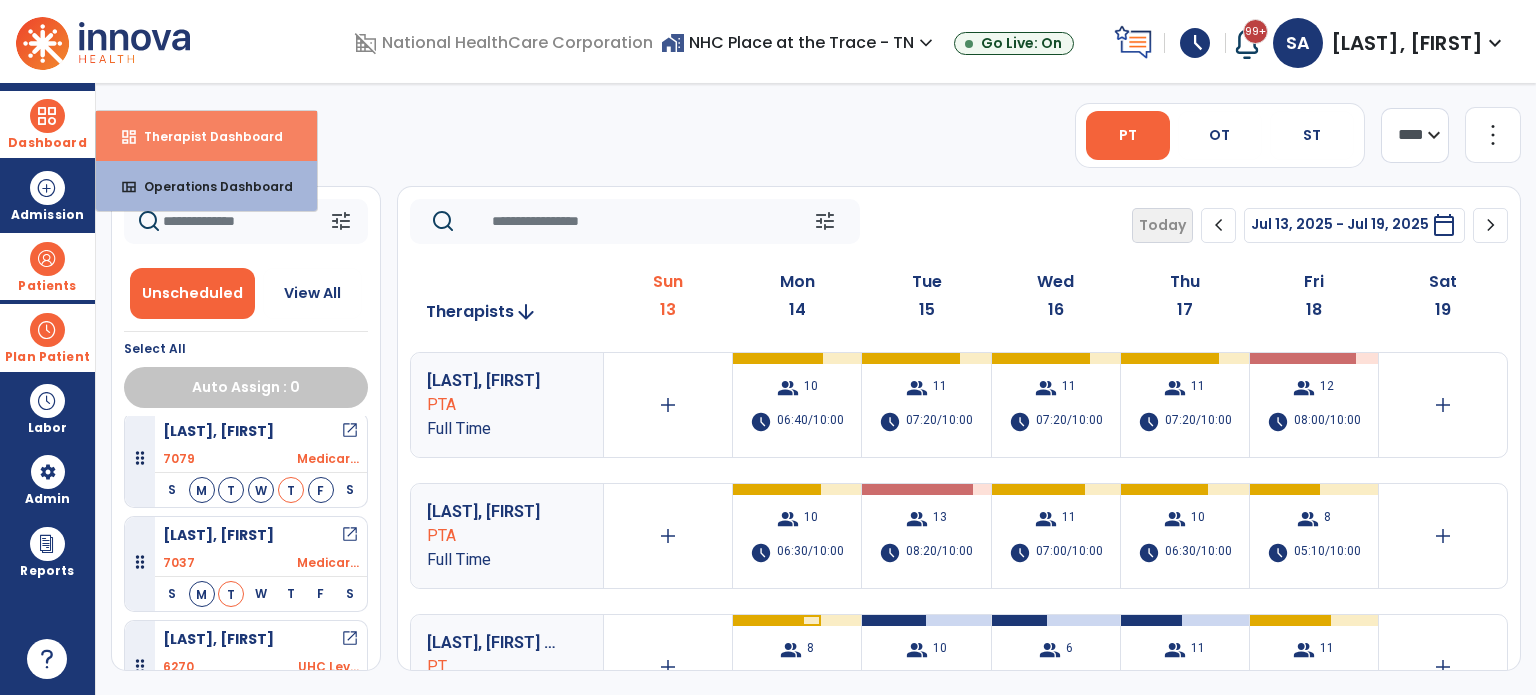 click on "Therapist Dashboard" at bounding box center [205, 136] 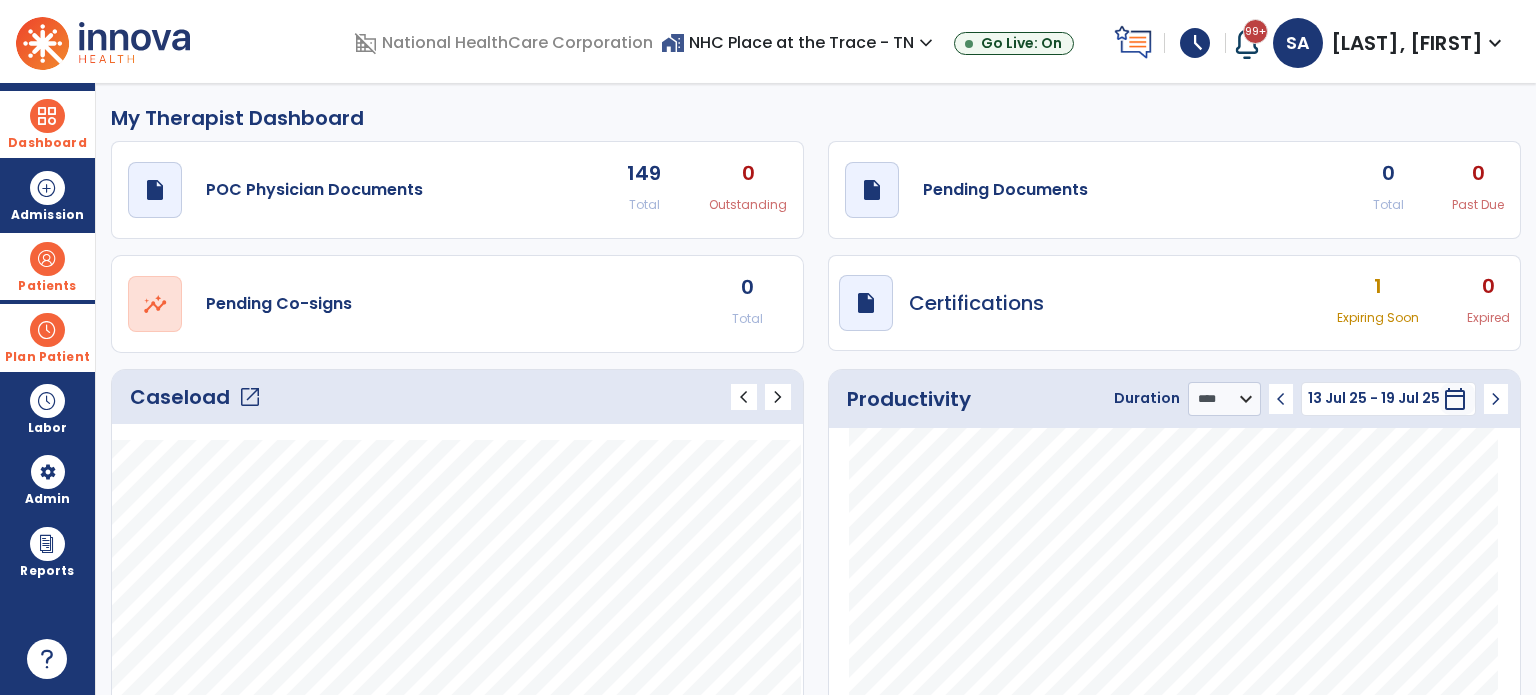 click on "Plan Patient" at bounding box center (47, 266) 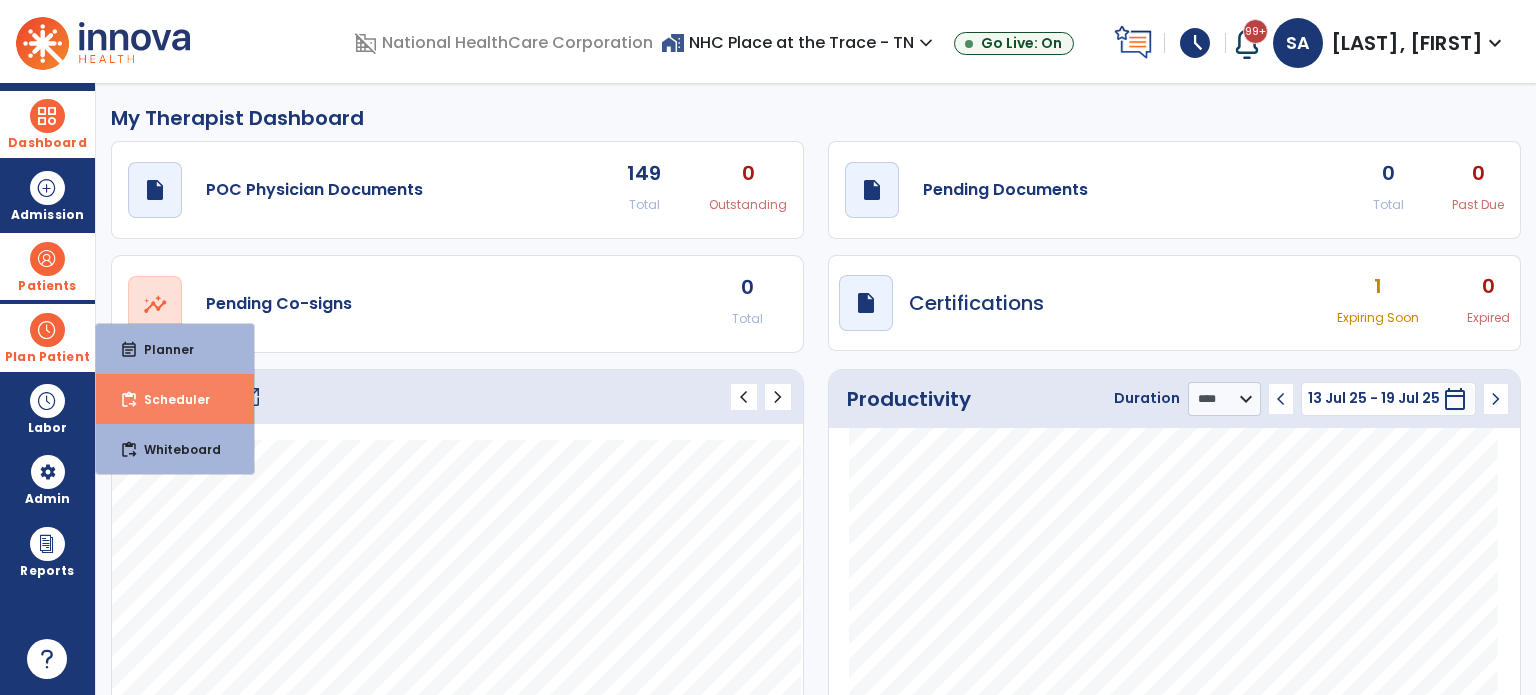click on "Scheduler" at bounding box center (169, 399) 